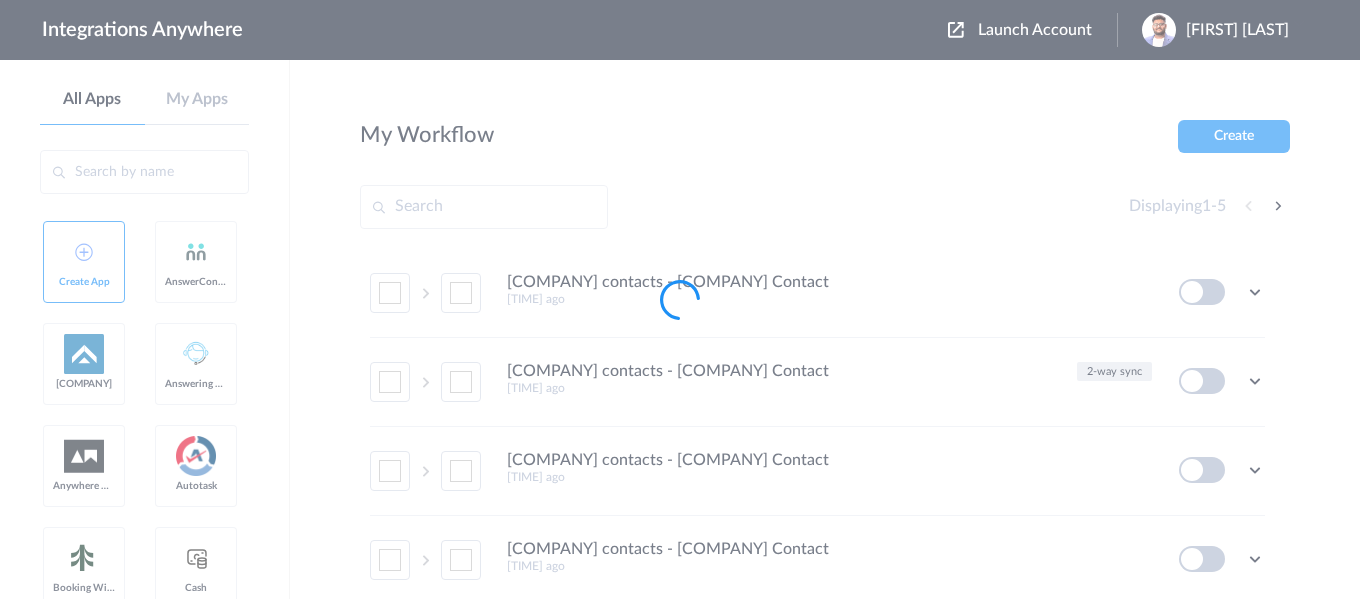 scroll, scrollTop: 0, scrollLeft: 0, axis: both 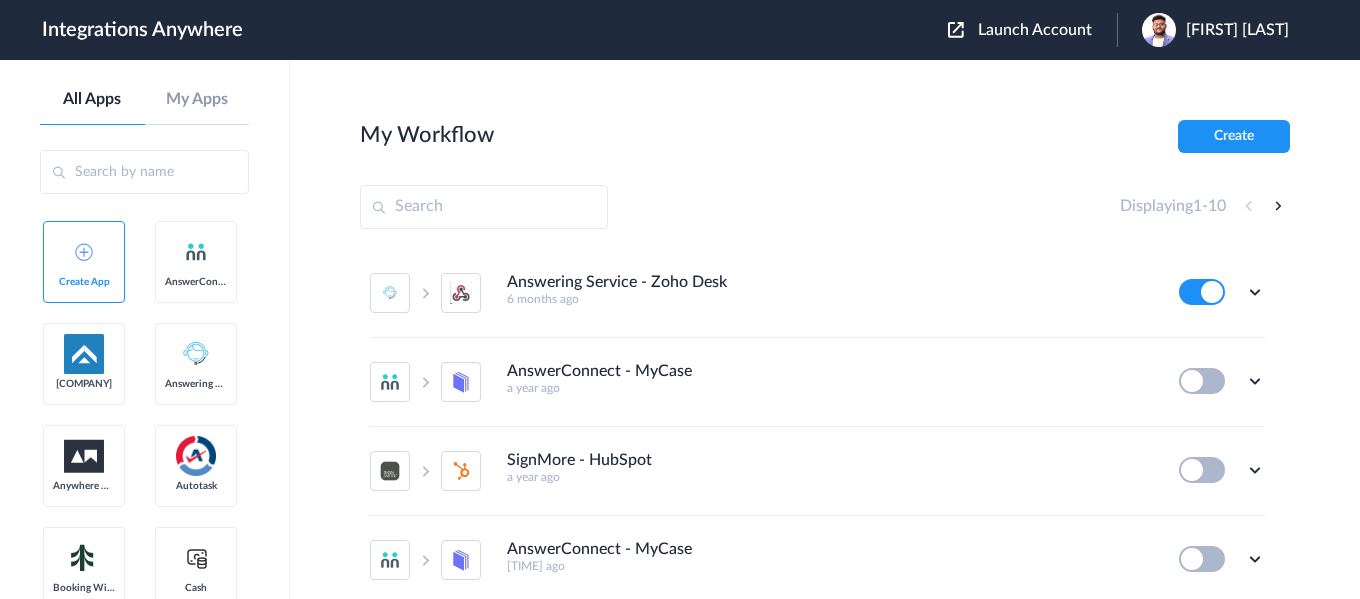 click on "Launch Account" at bounding box center (1035, 30) 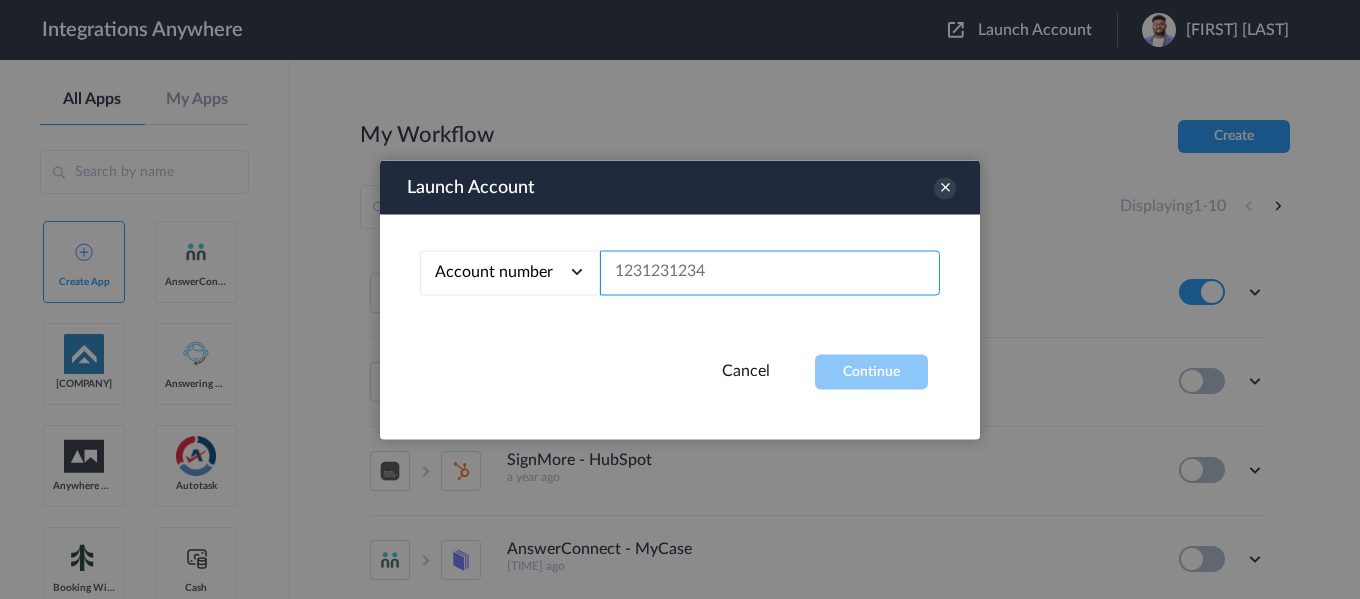 paste on "[PHONE]" 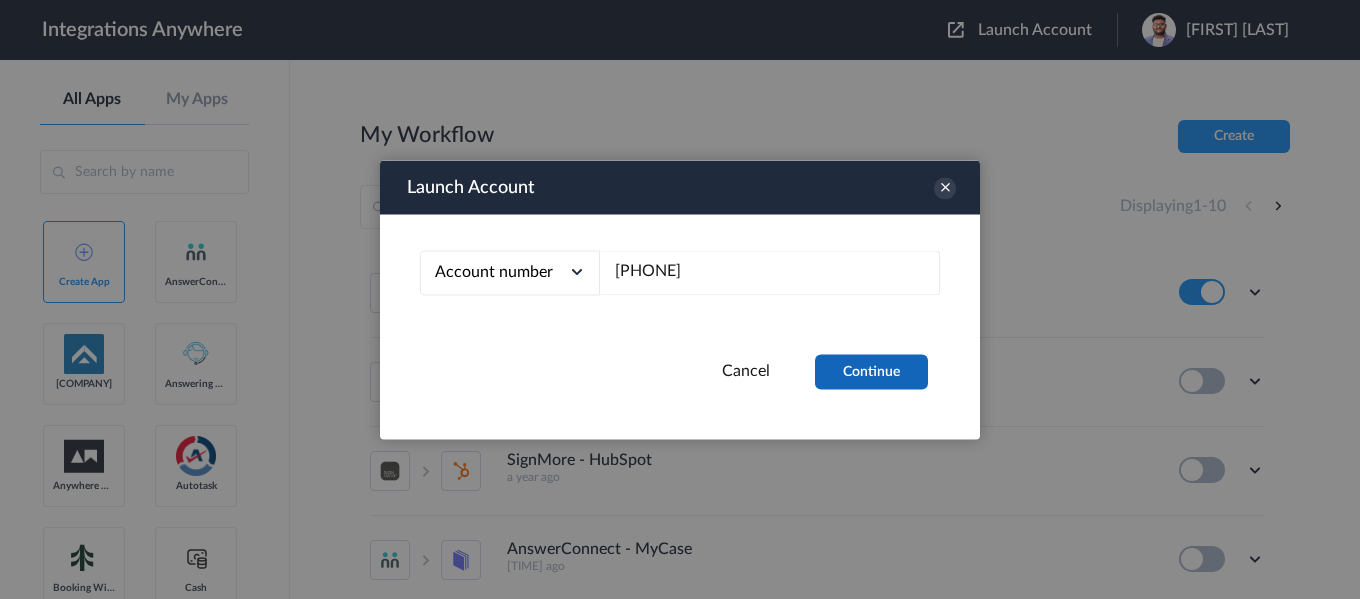 click on "Continue" at bounding box center (871, 371) 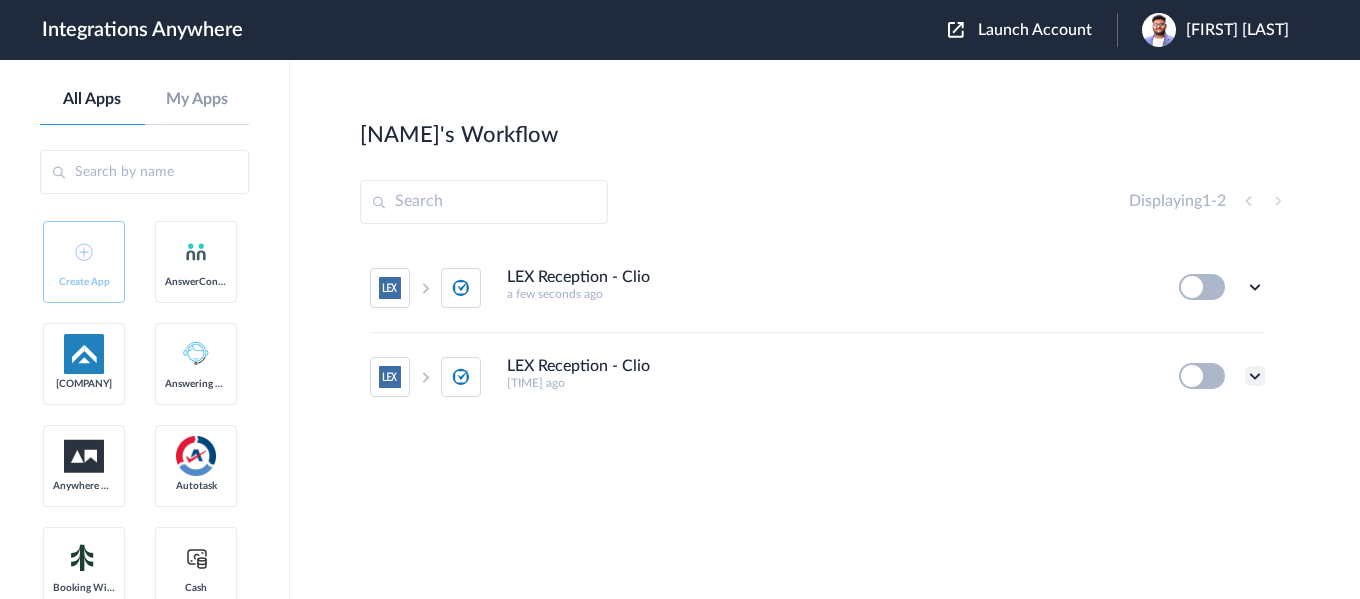 click at bounding box center [1255, 376] 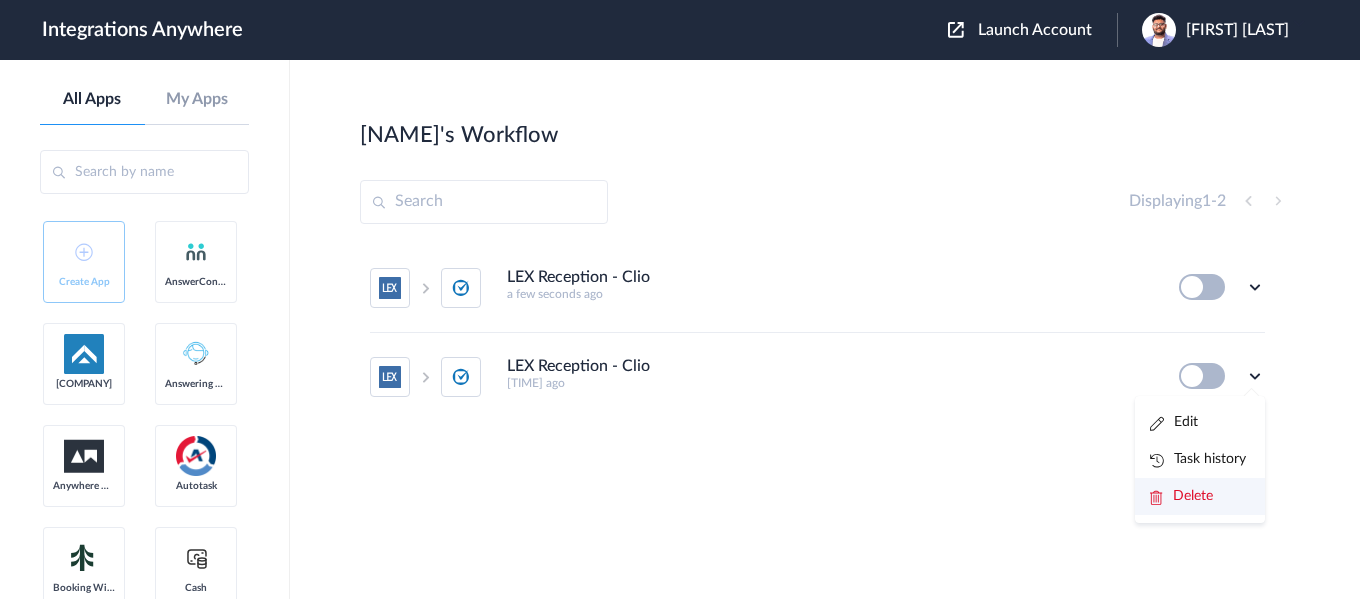 click on "Delete" at bounding box center [1193, 496] 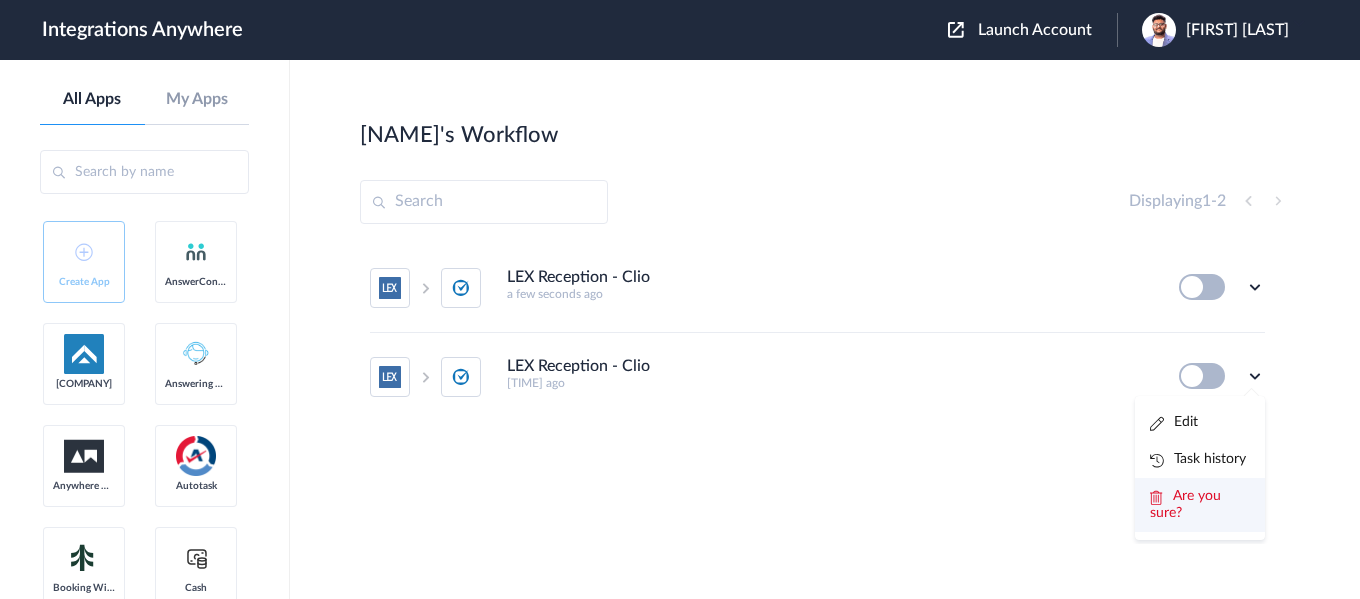 click on "Are you sure?" at bounding box center (1185, 504) 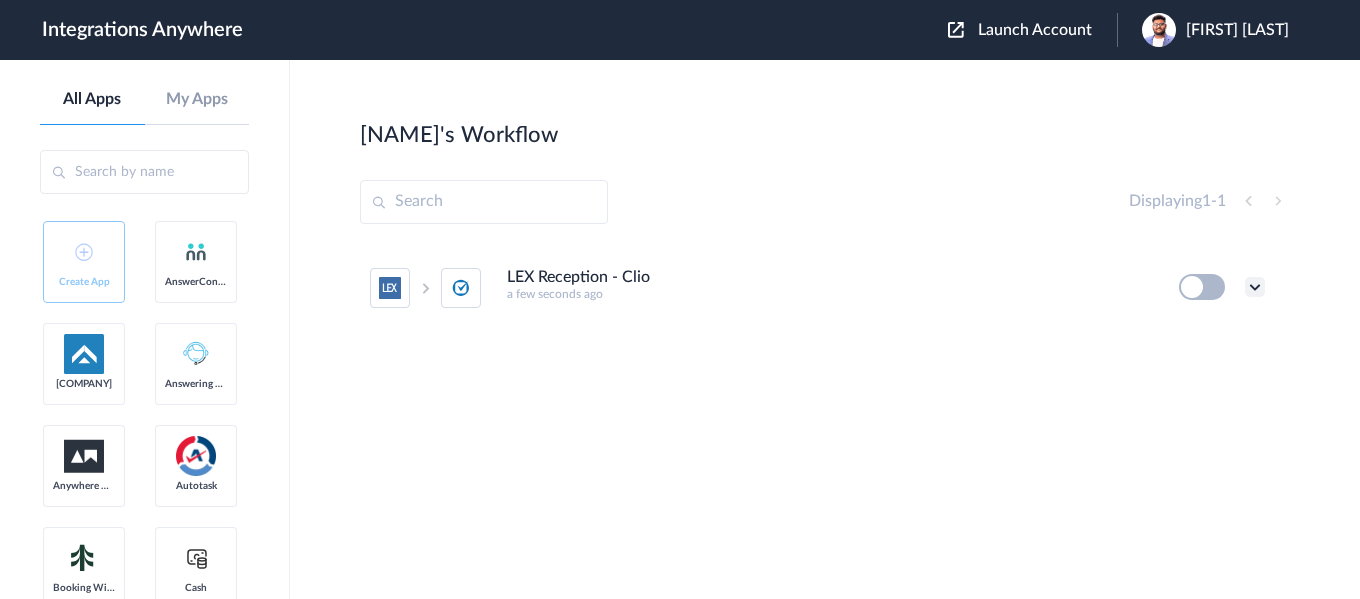 click at bounding box center (1255, 287) 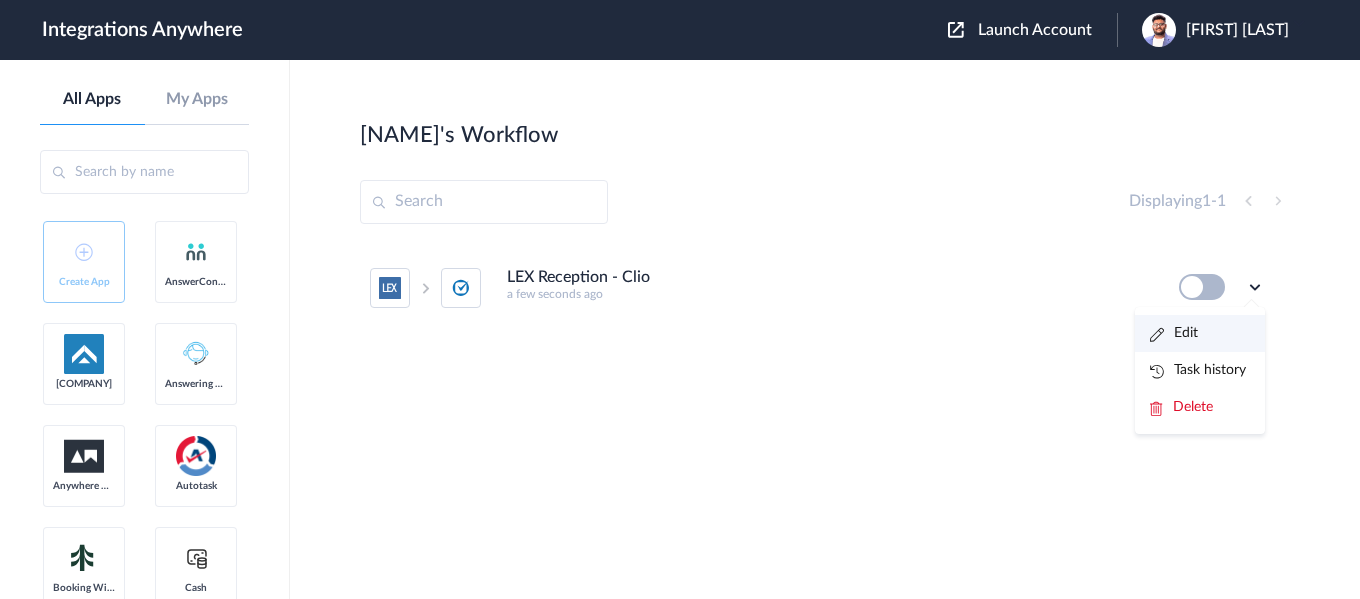 click on "Edit" at bounding box center [1200, 333] 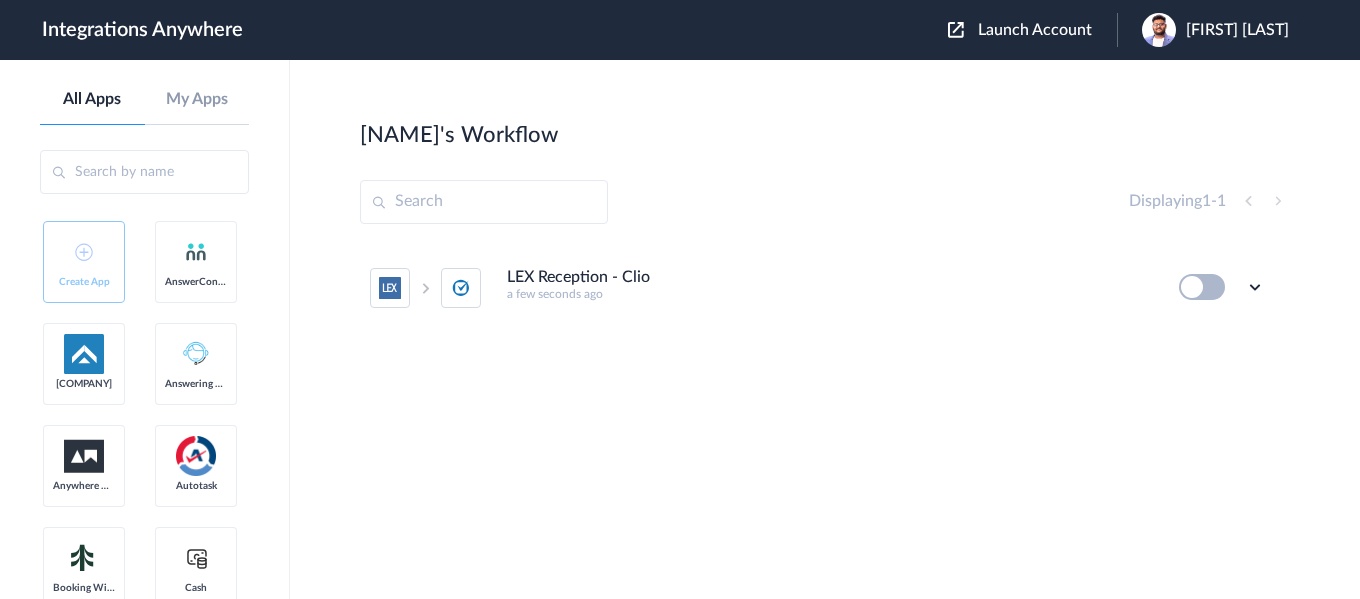 click on "Launch Account" at bounding box center [1035, 30] 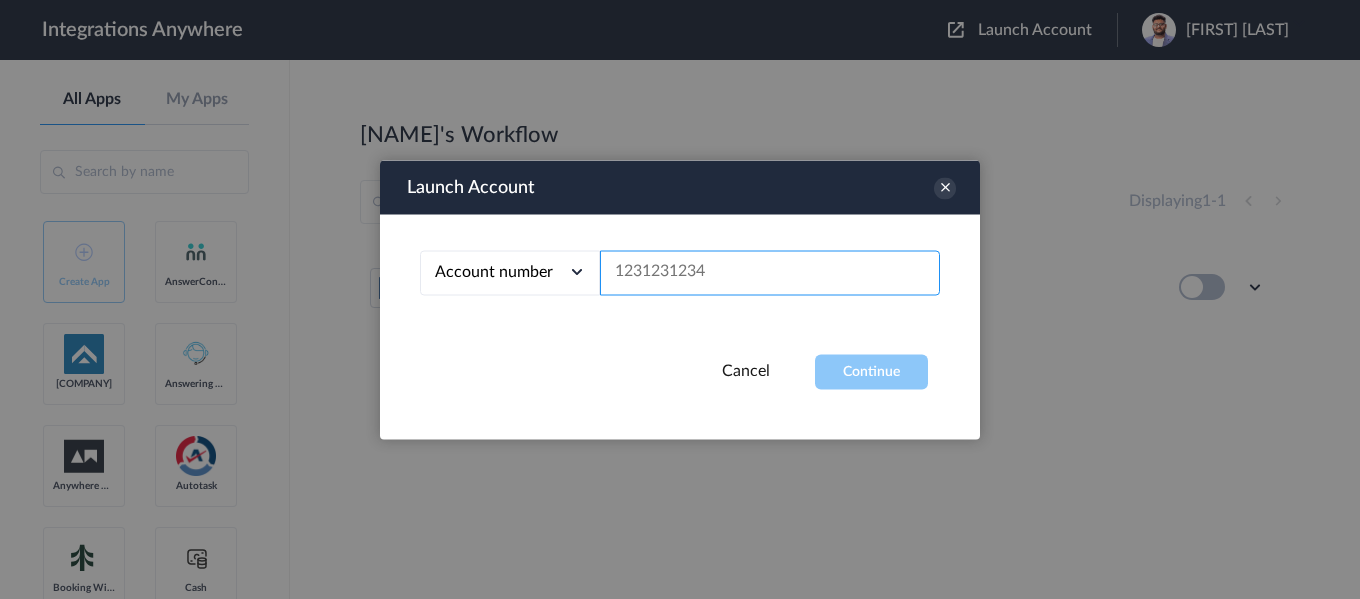 paste on "[PHONE]" 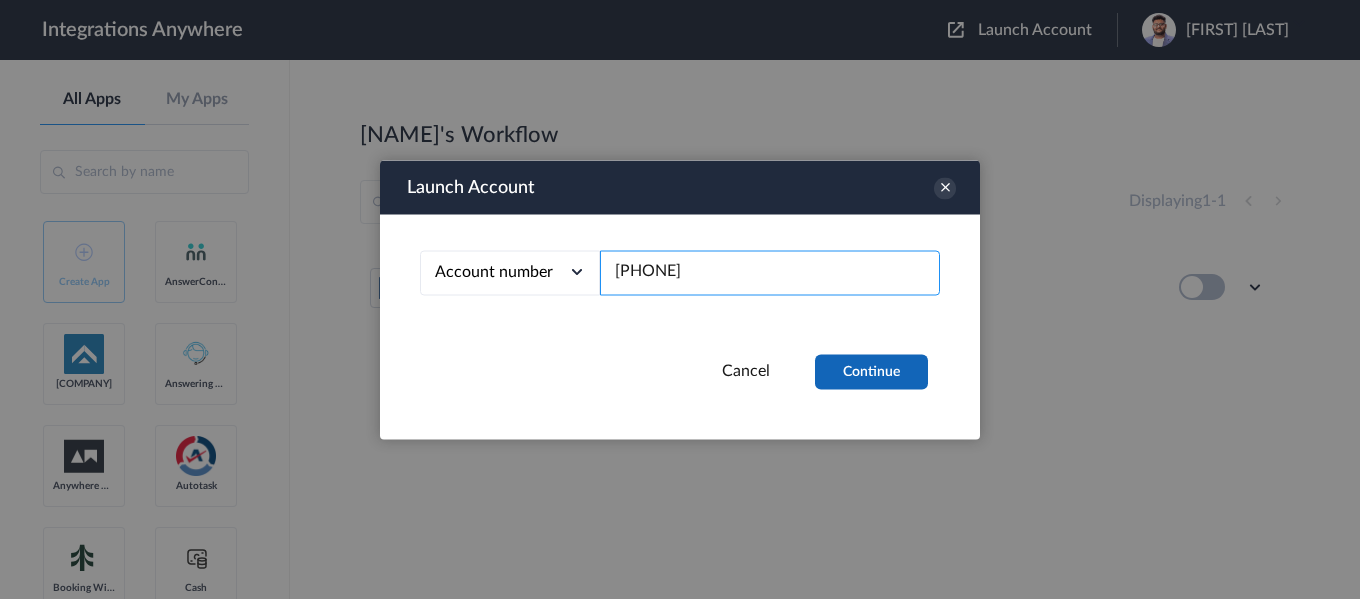 type on "[PHONE]" 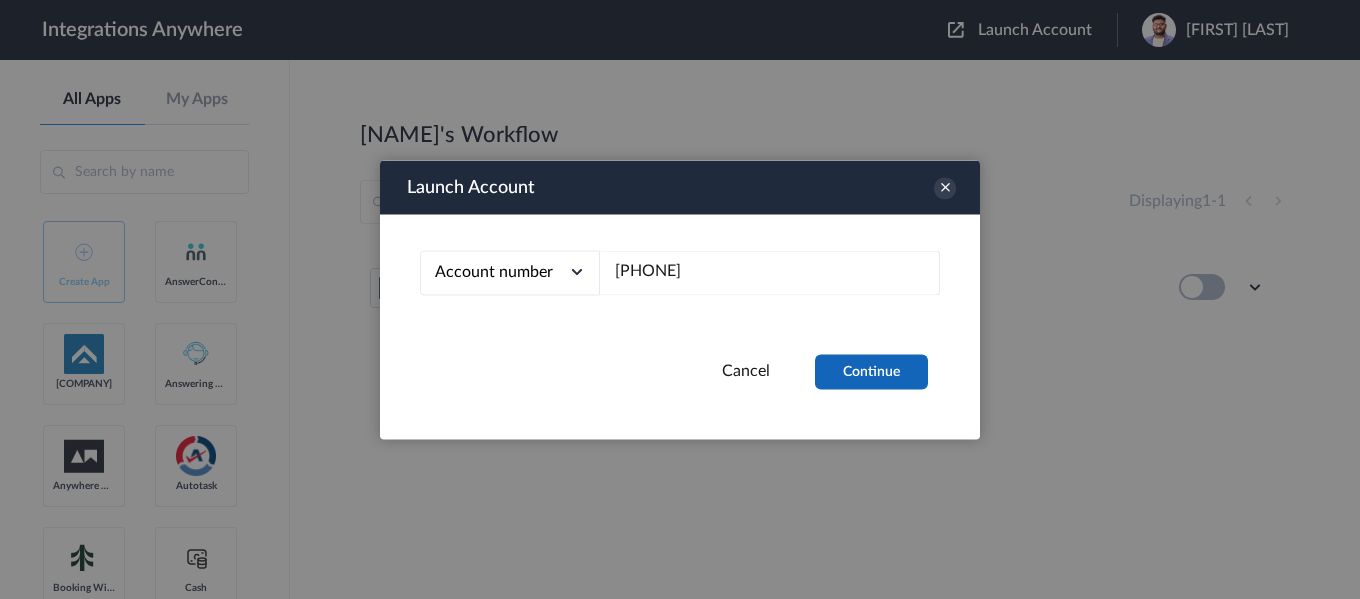 click on "Continue" at bounding box center [871, 371] 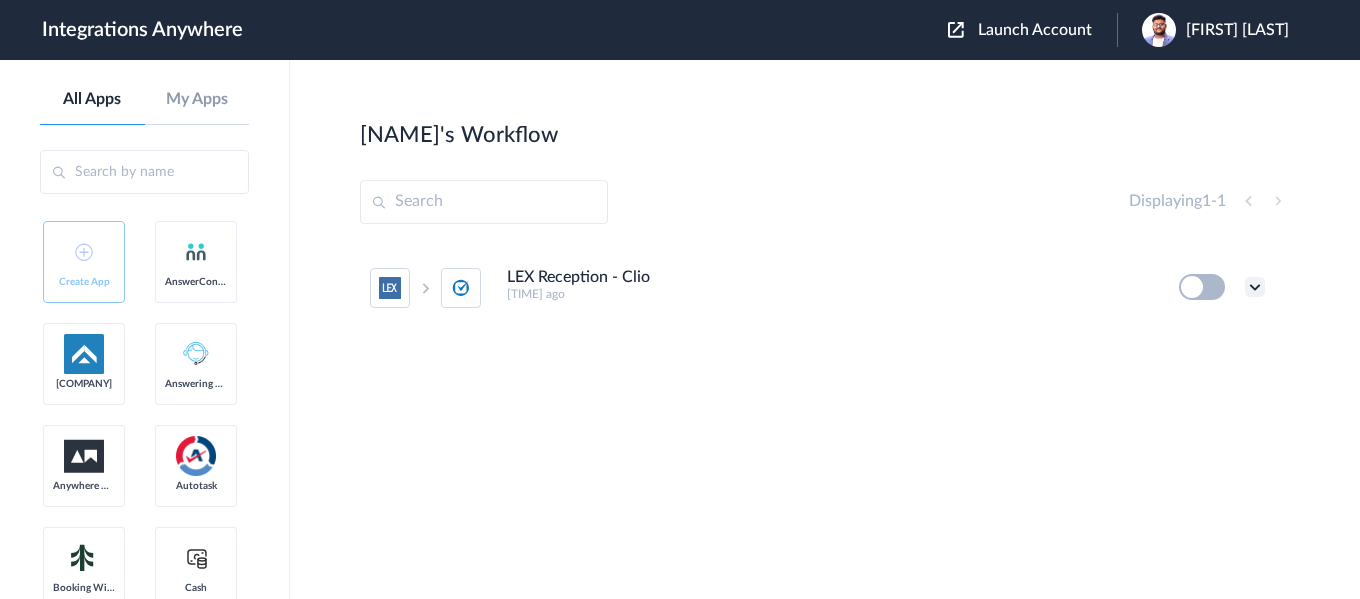 click at bounding box center (1255, 287) 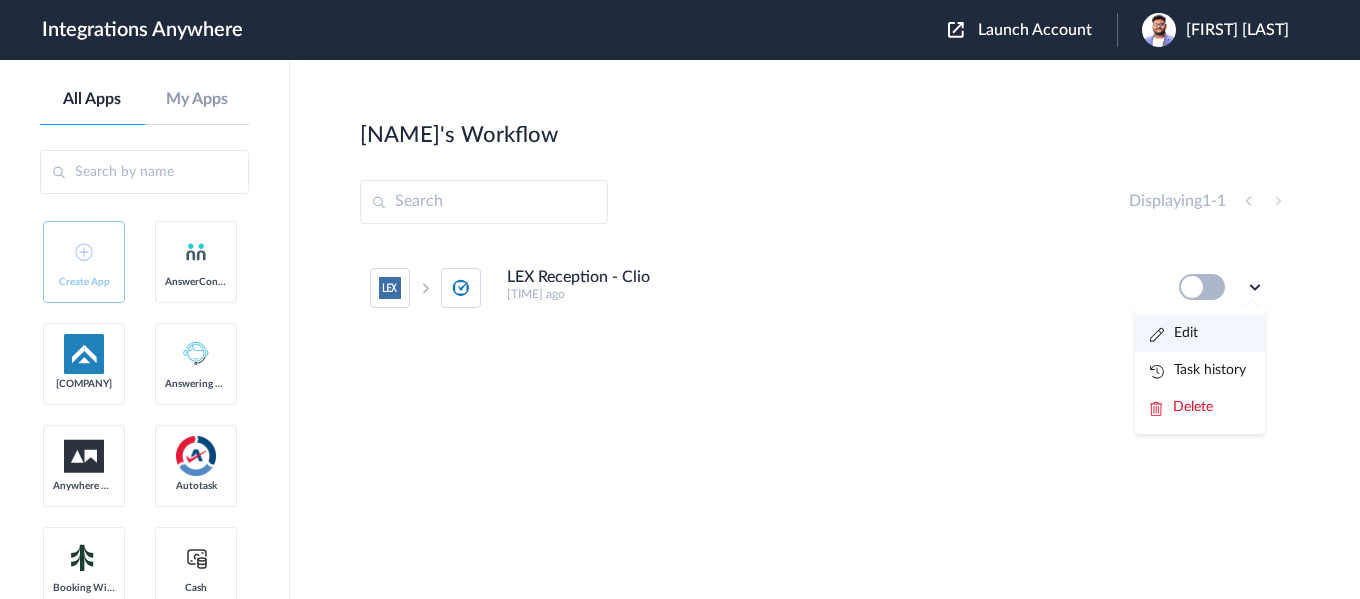 click on "Edit" at bounding box center [1174, 333] 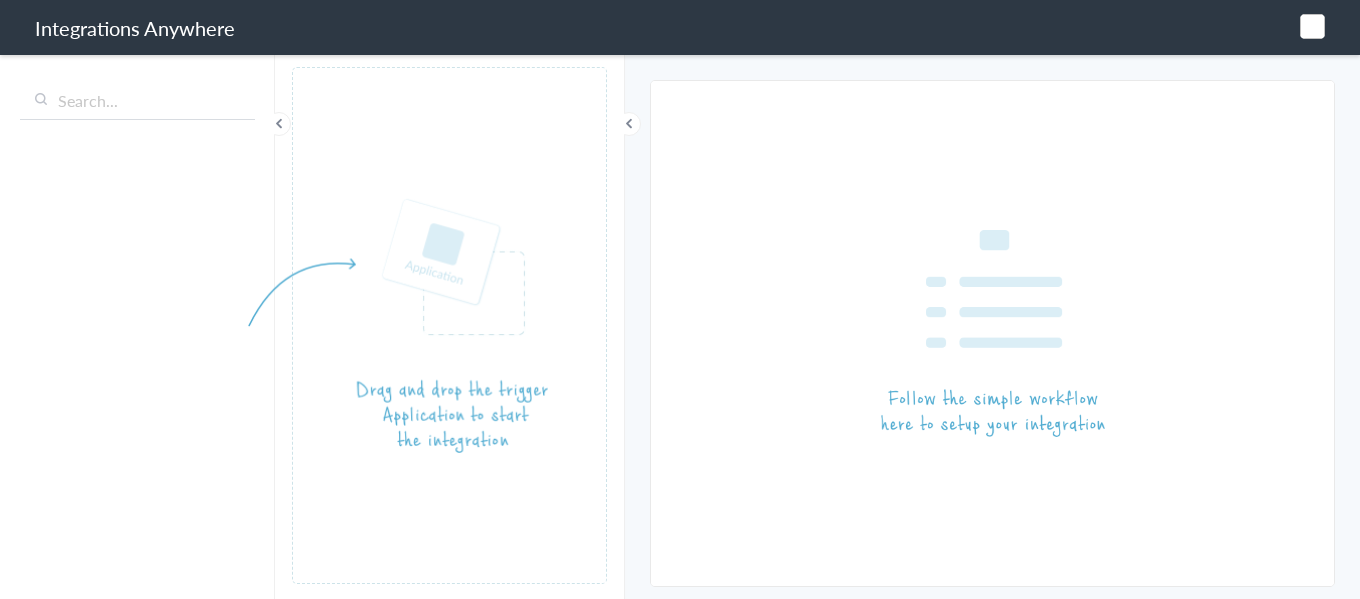 scroll, scrollTop: 0, scrollLeft: 0, axis: both 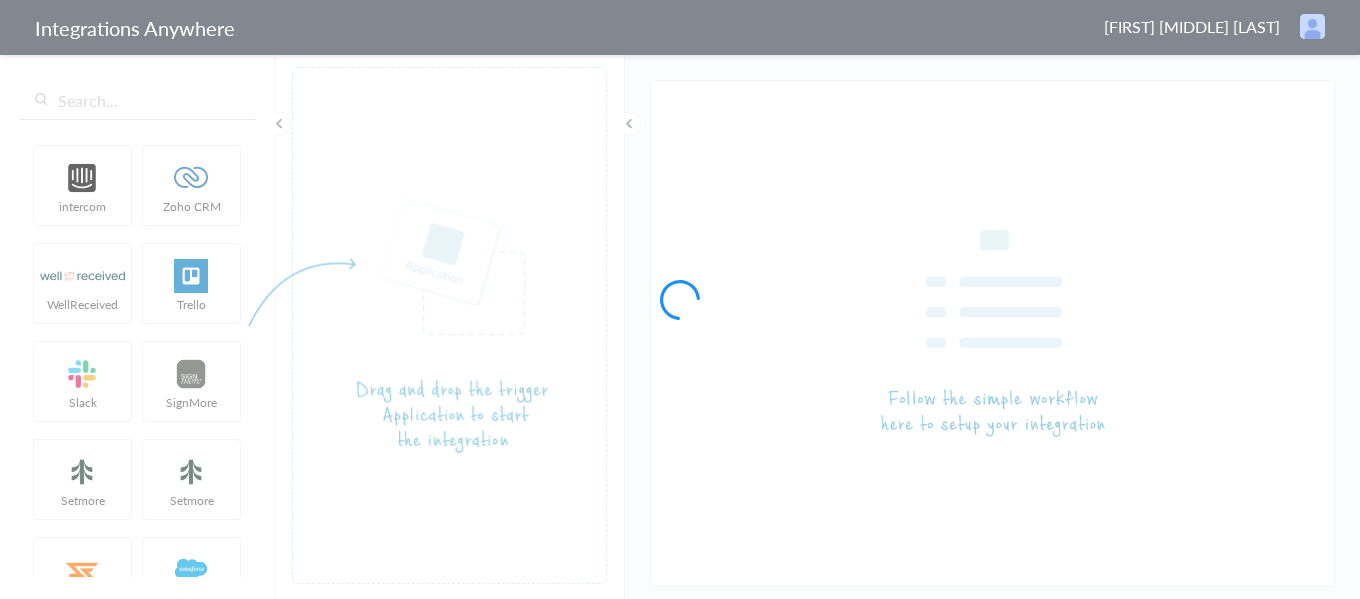 type on "LEX Reception - Clio" 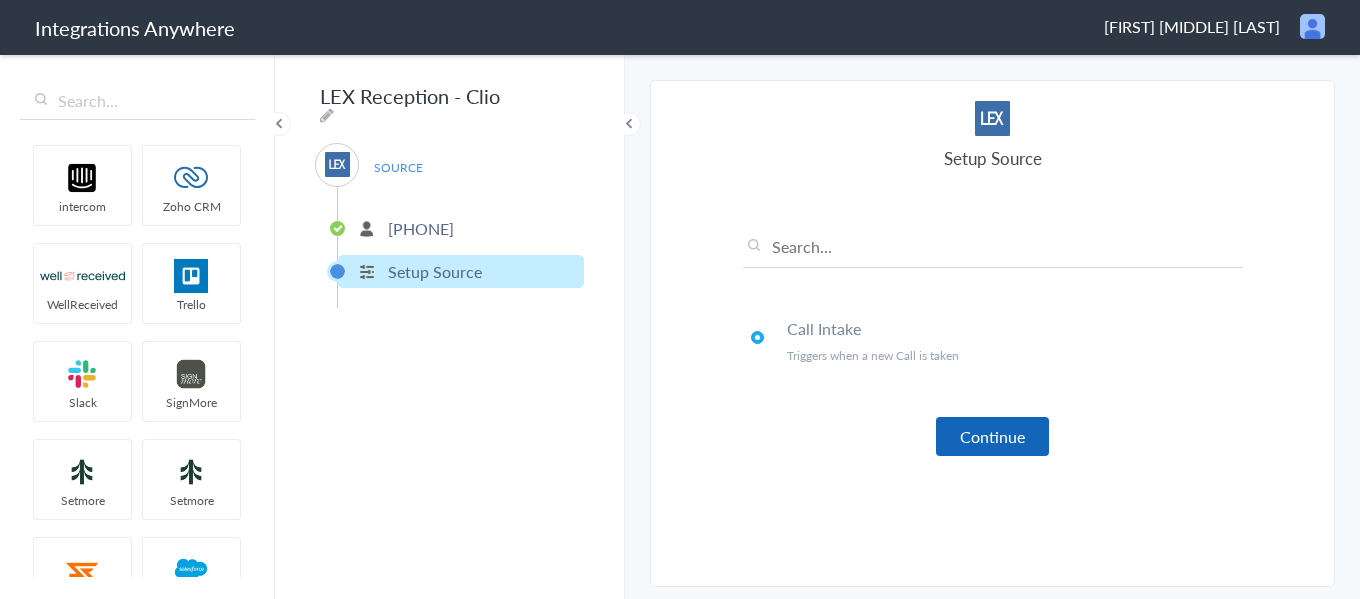 click on "Continue" at bounding box center [992, 436] 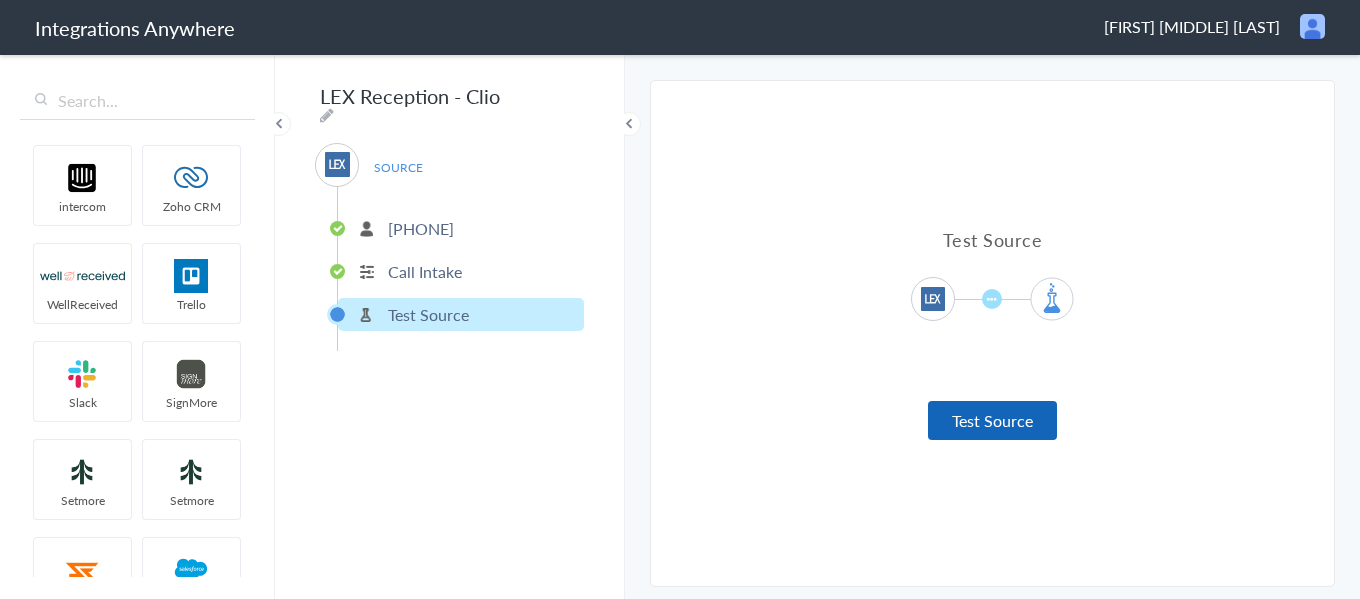click on "Test Source" at bounding box center (992, 420) 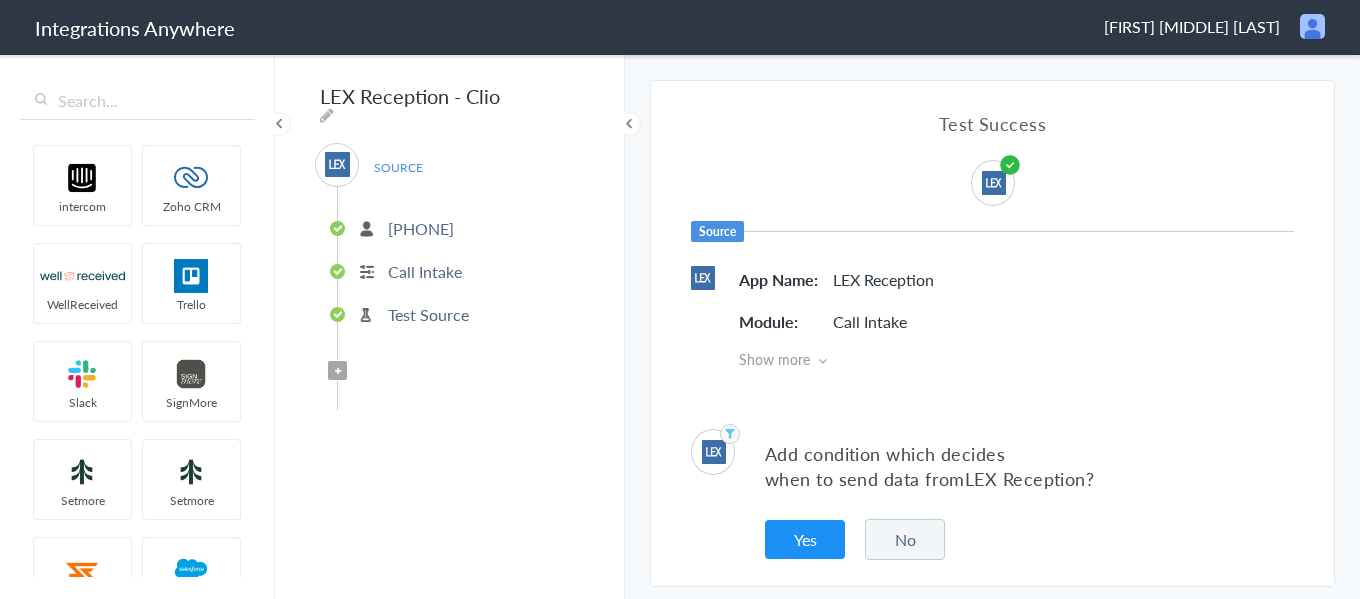 scroll, scrollTop: 4, scrollLeft: 0, axis: vertical 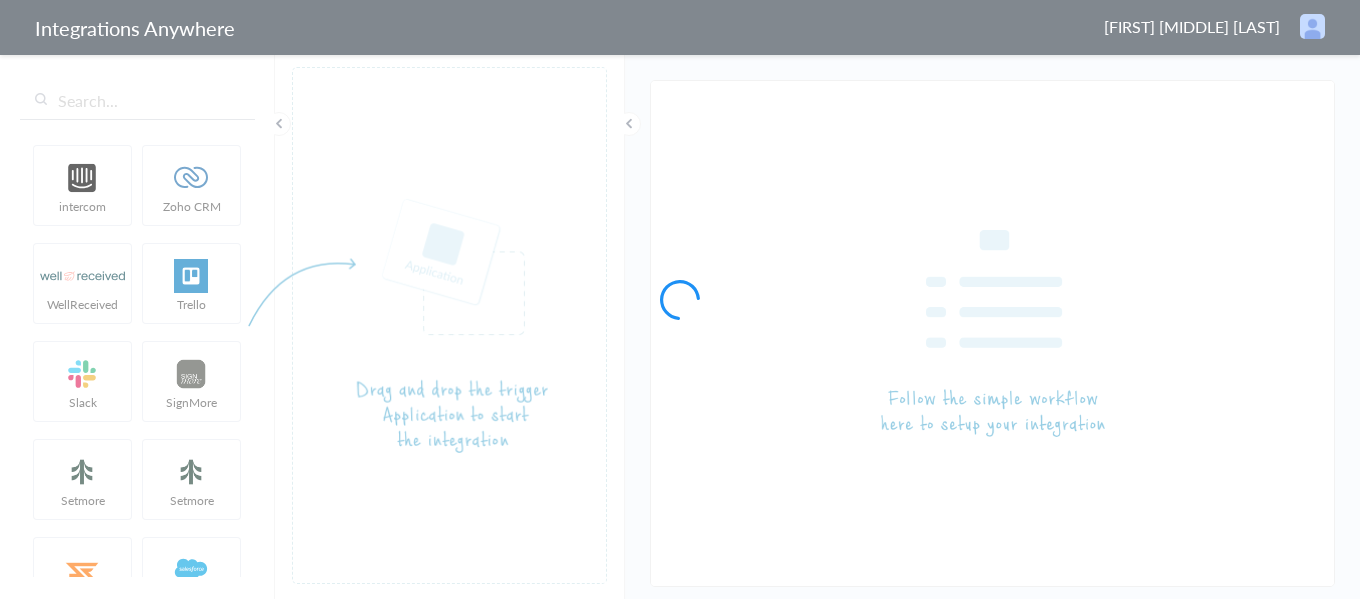type on "LEX Reception - Clio" 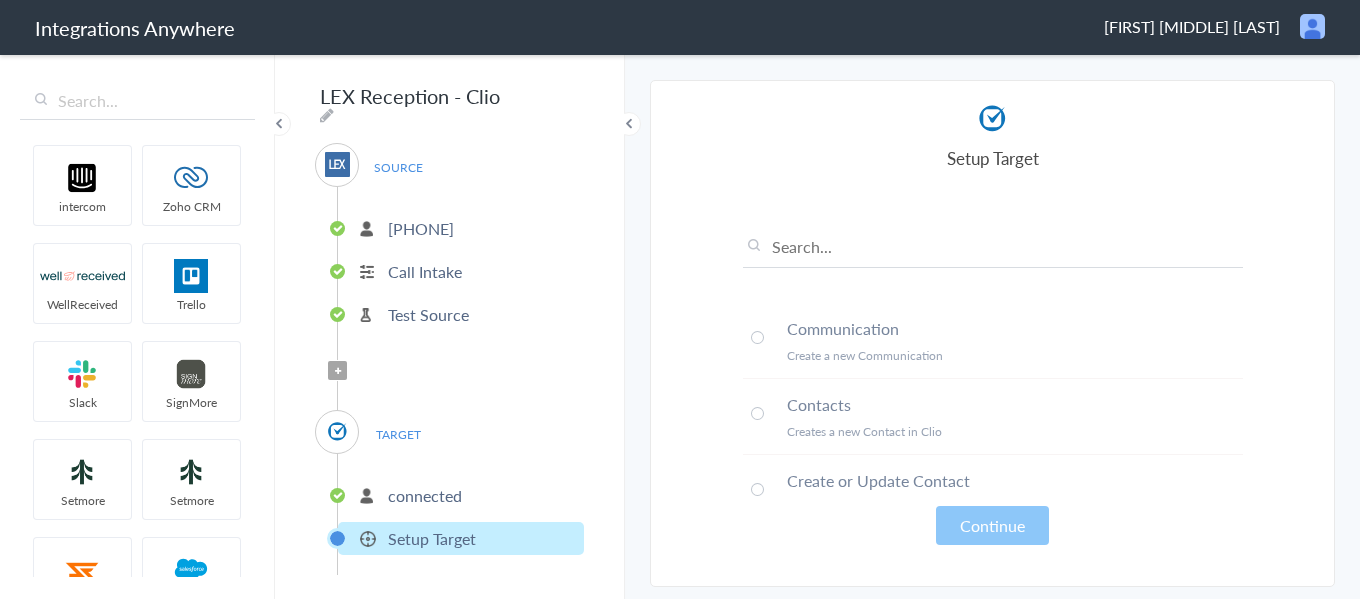 click on "Filter
Applied" at bounding box center (337, 370) 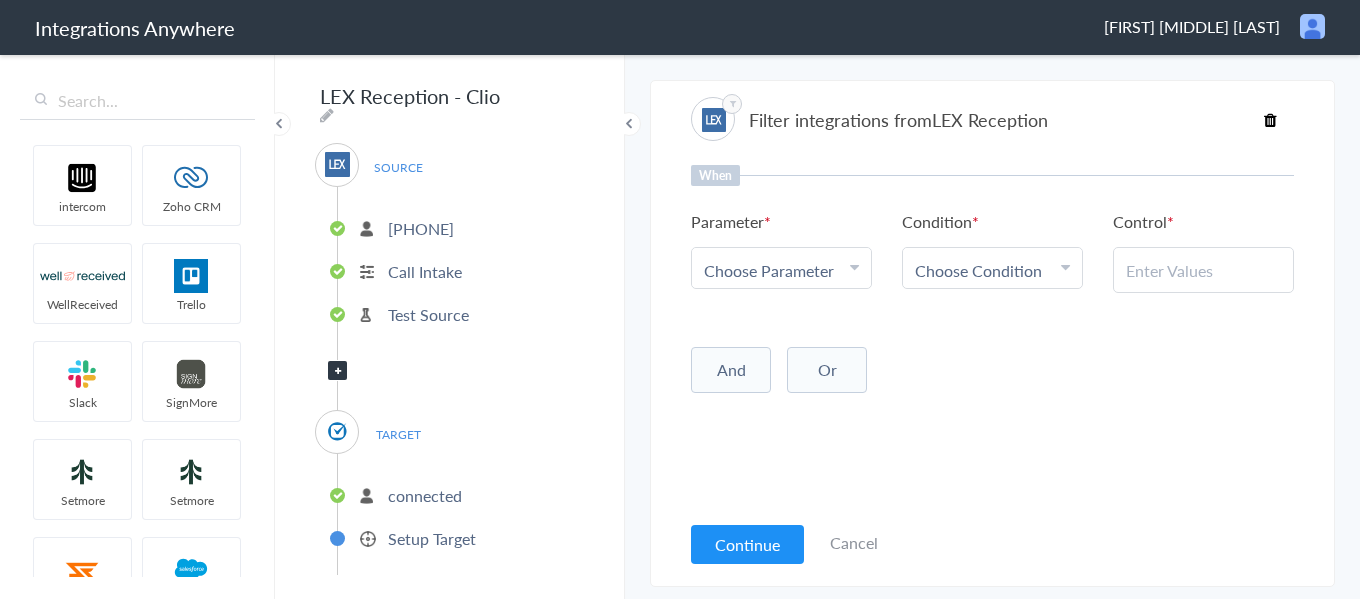 click on "Choose Parameter" at bounding box center (769, 270) 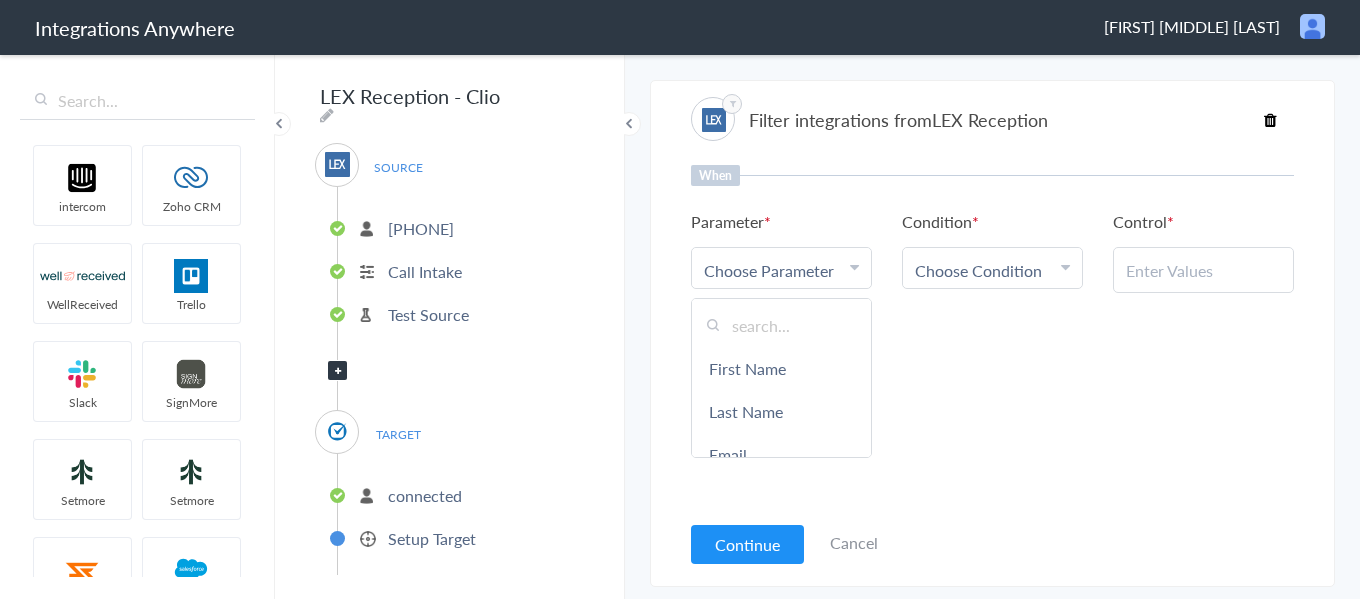 click at bounding box center (781, 325) 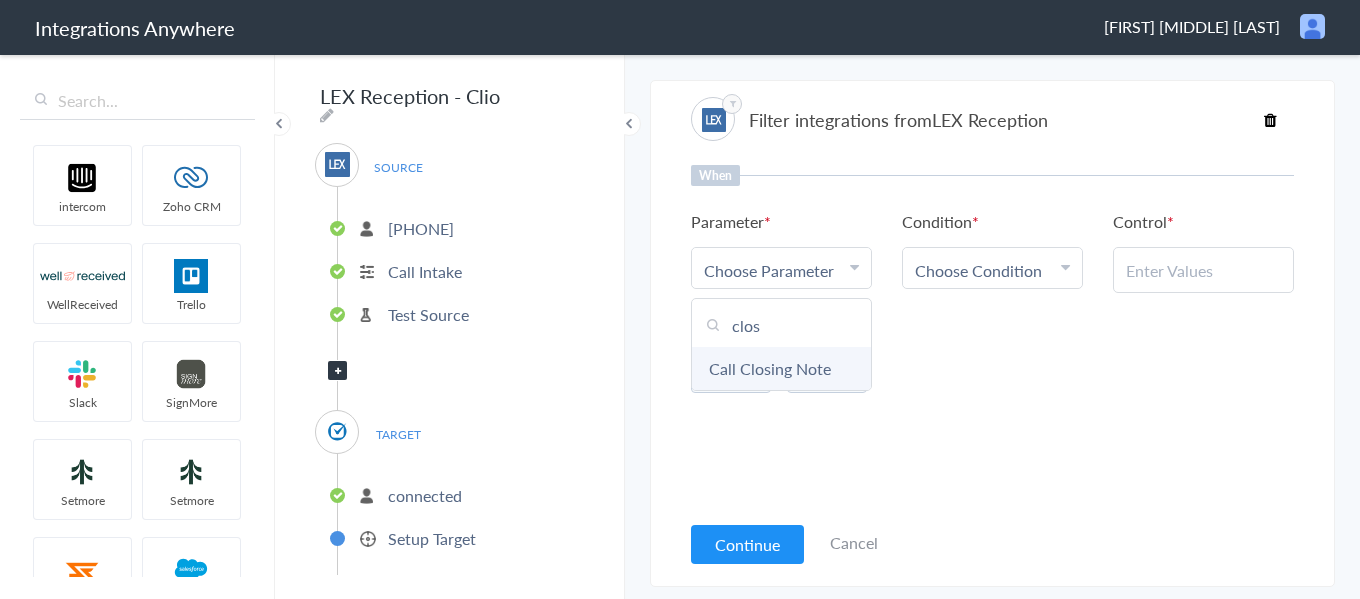 type on "clos" 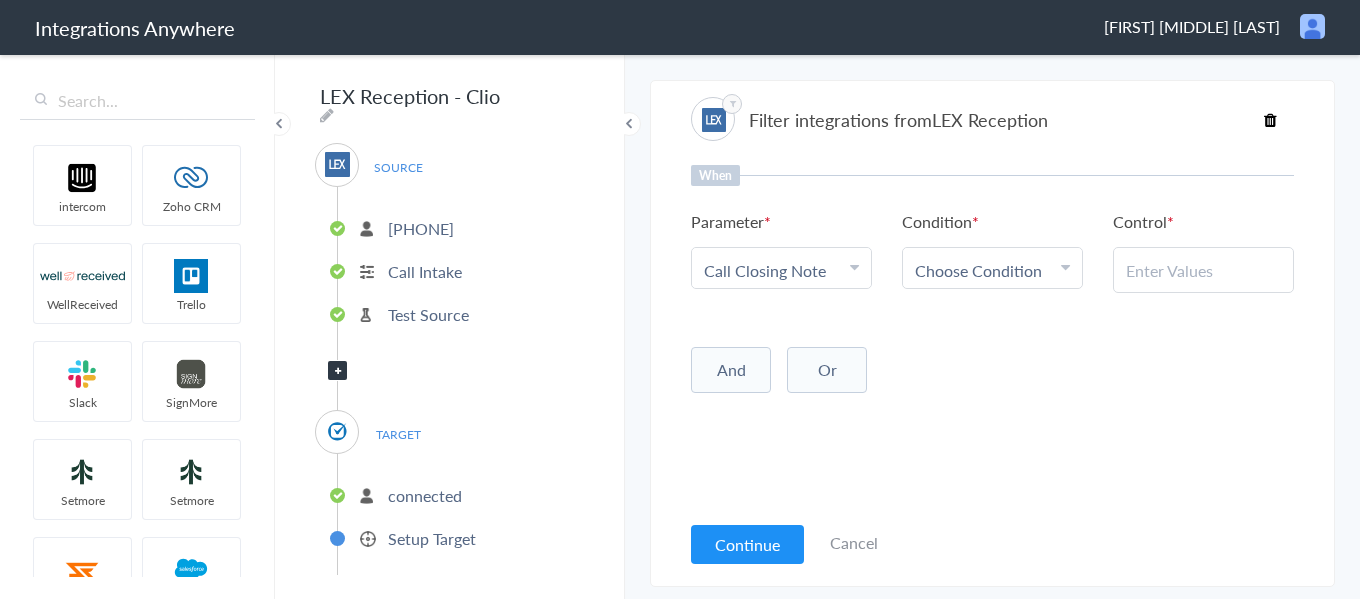 click on "Choose Condition" at bounding box center [978, 270] 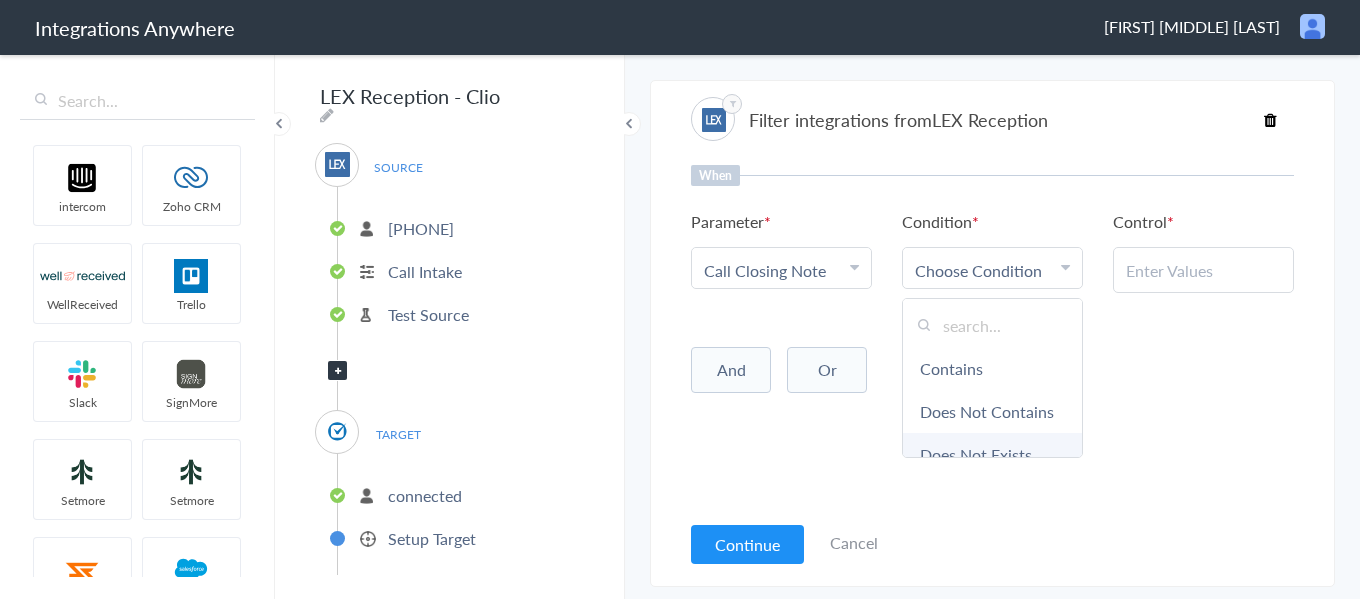 click on "Does Not Exists" at bounding box center (992, 454) 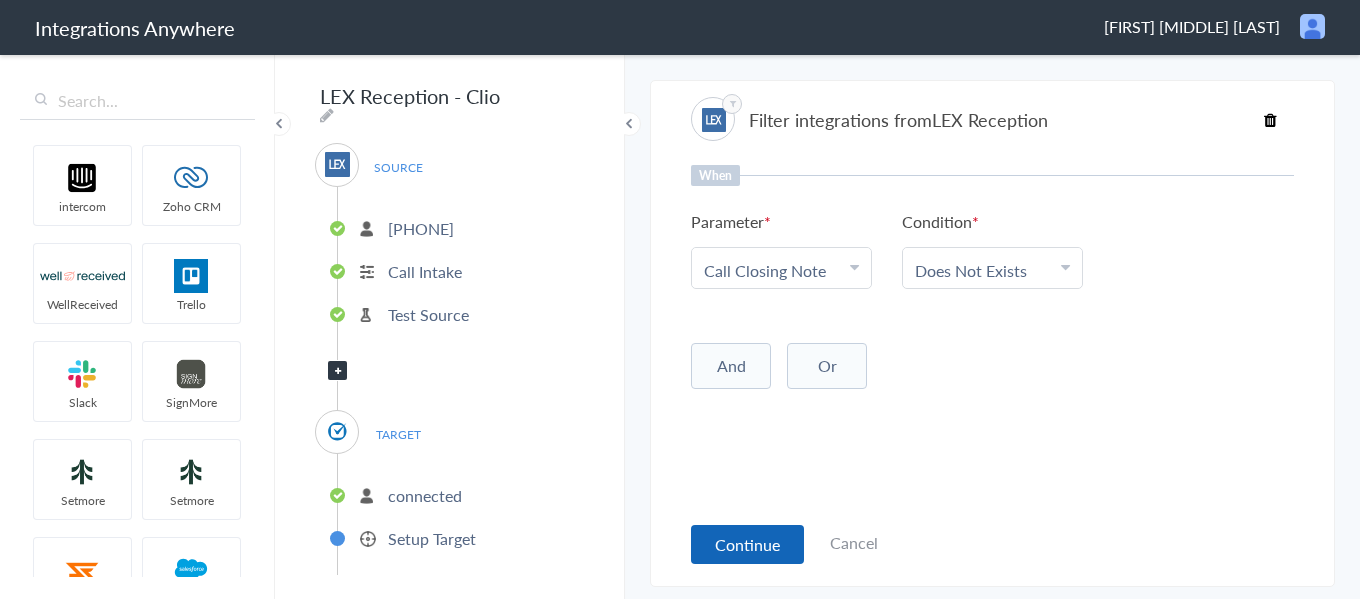 click on "Continue" at bounding box center [747, 544] 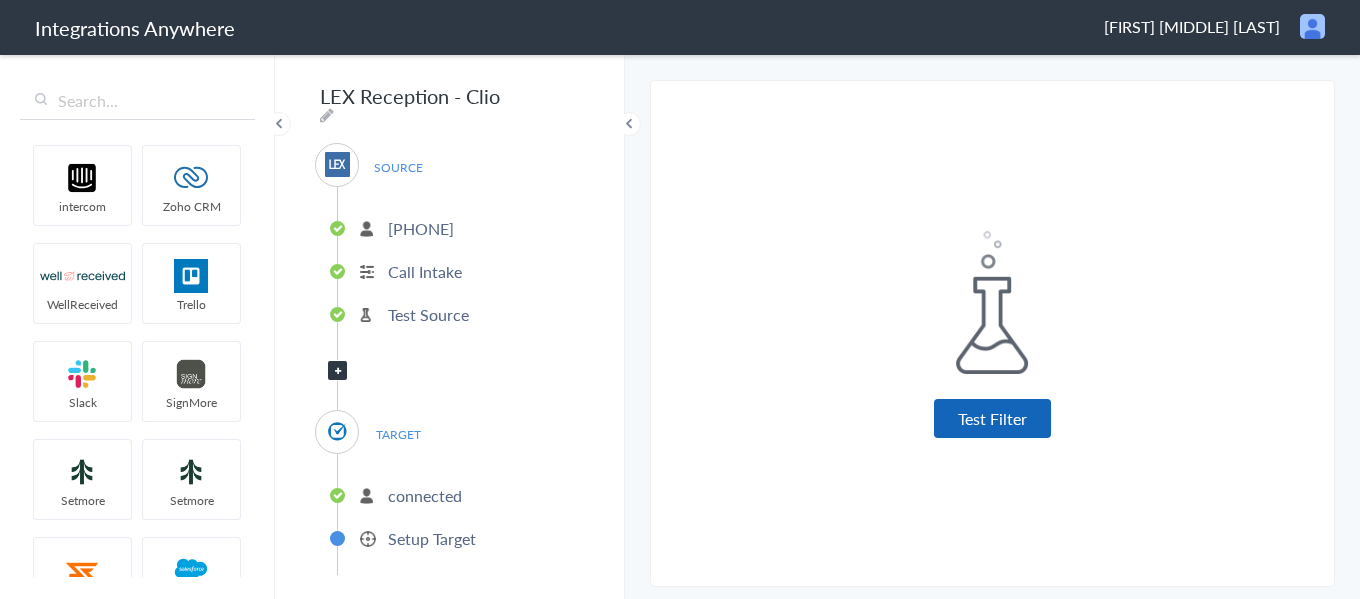 click on "Test Filter" at bounding box center (992, 418) 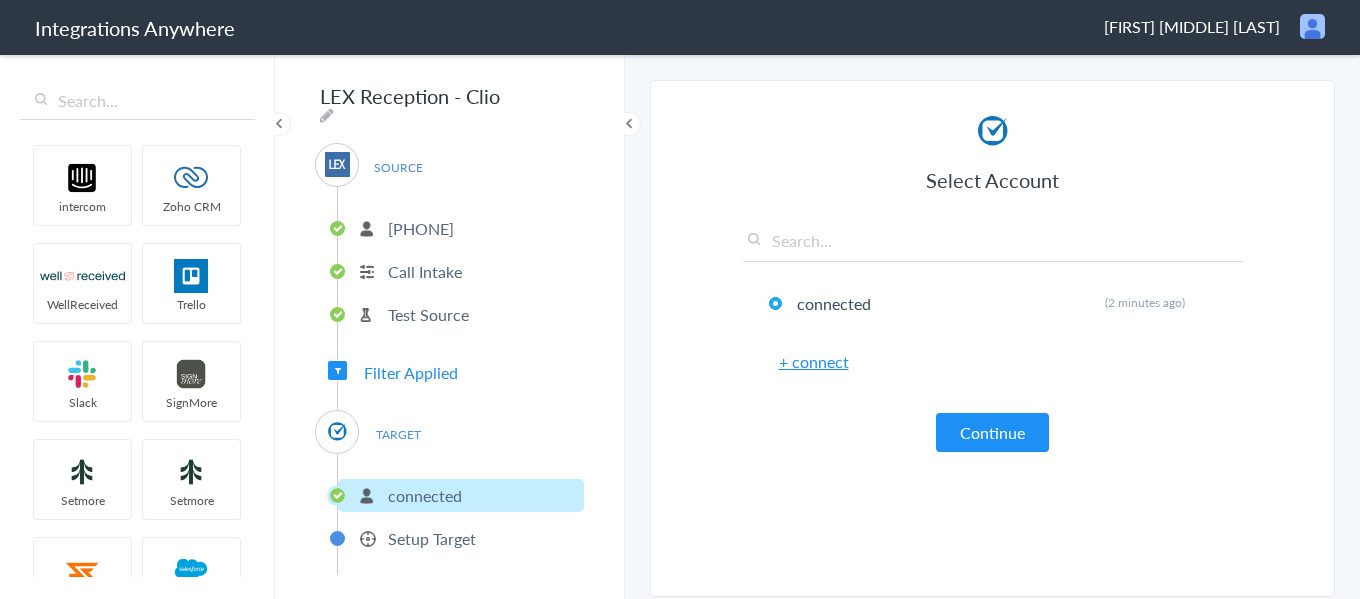click on "Continue" at bounding box center (992, 432) 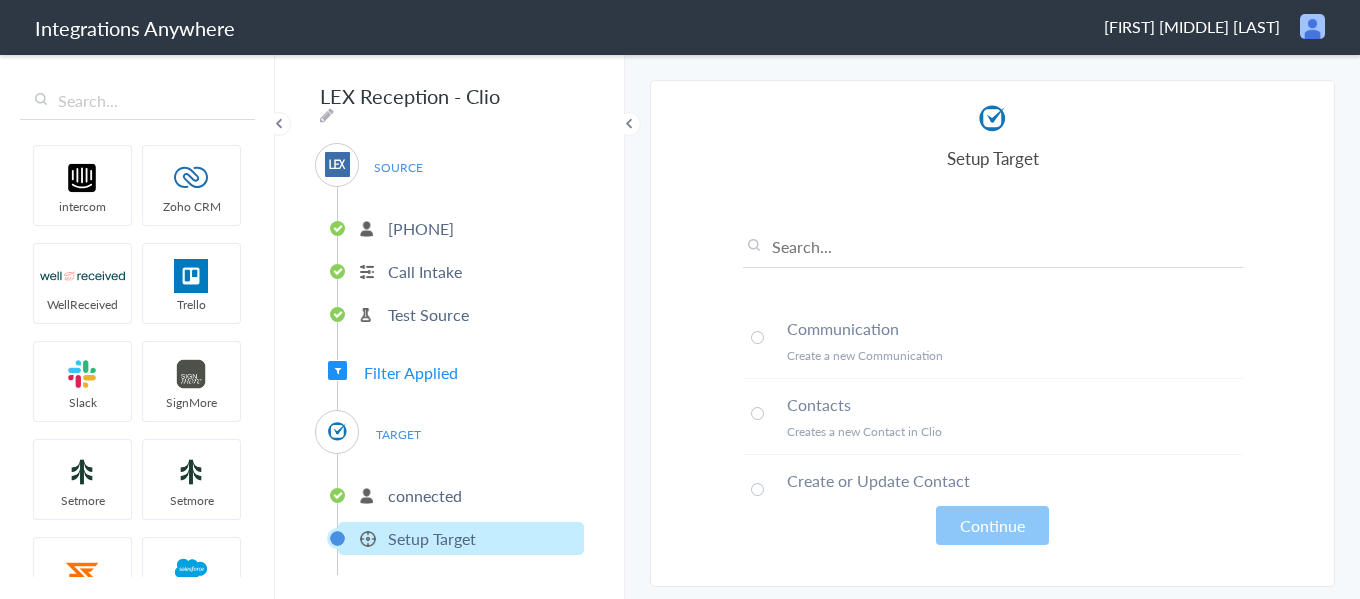 scroll, scrollTop: 104, scrollLeft: 0, axis: vertical 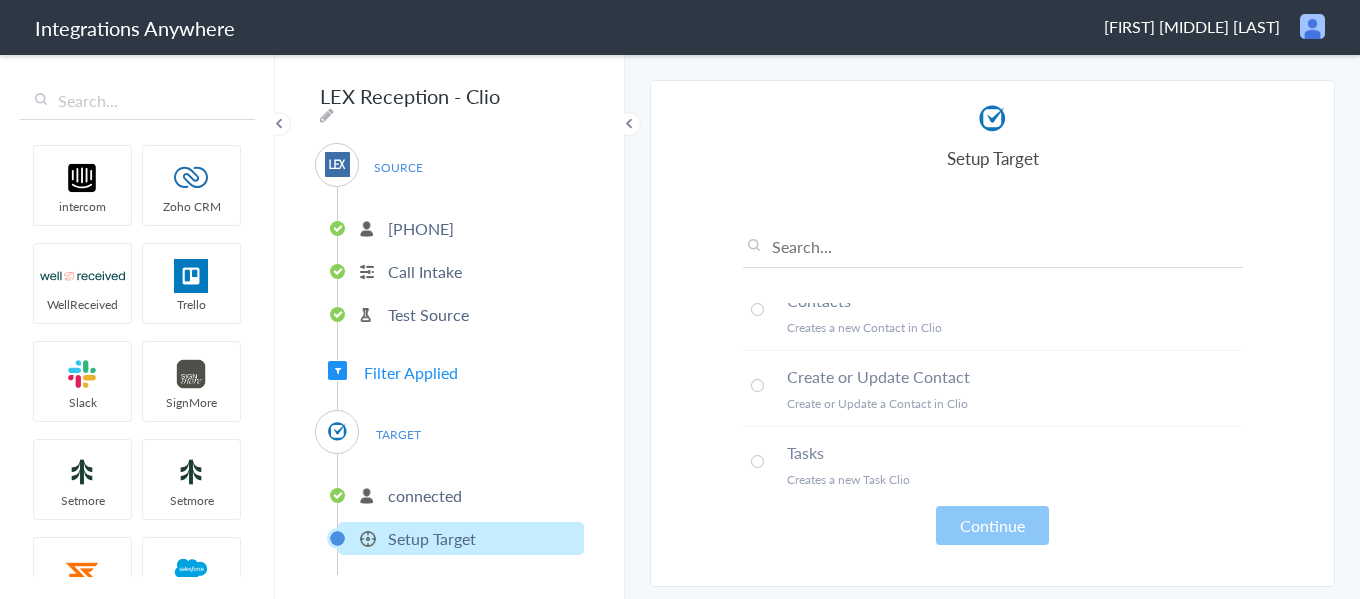 click on "Tasks" at bounding box center [1015, 452] 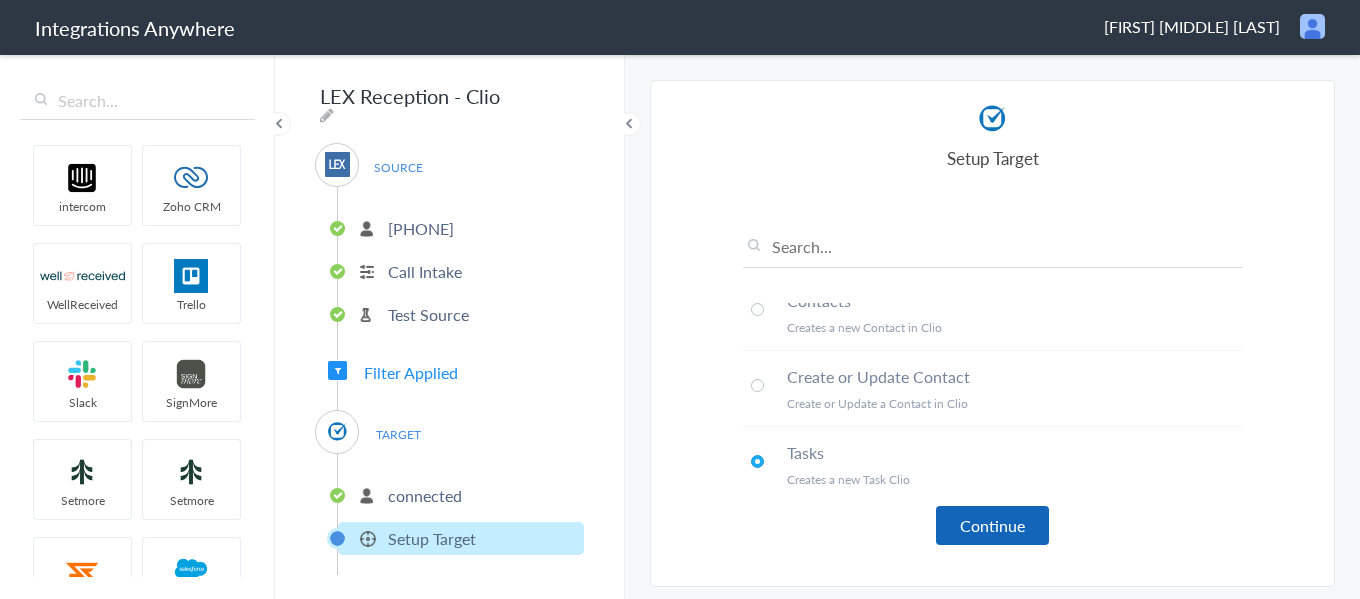 click on "Continue" at bounding box center [992, 525] 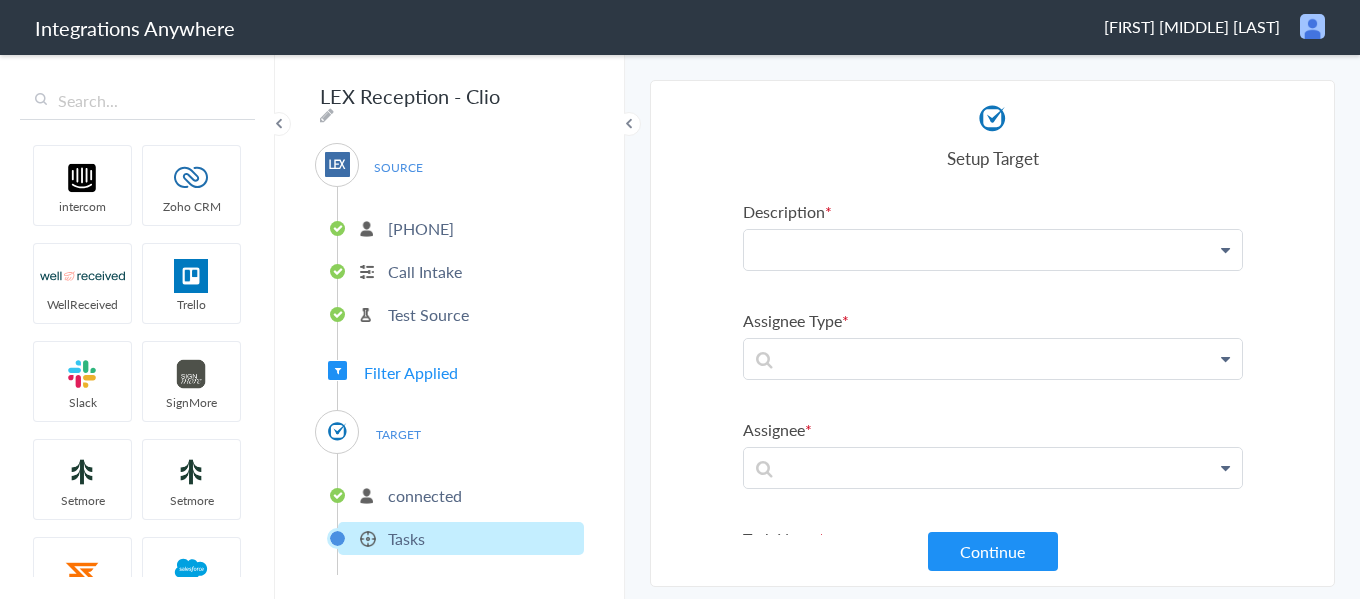 click at bounding box center (993, 250) 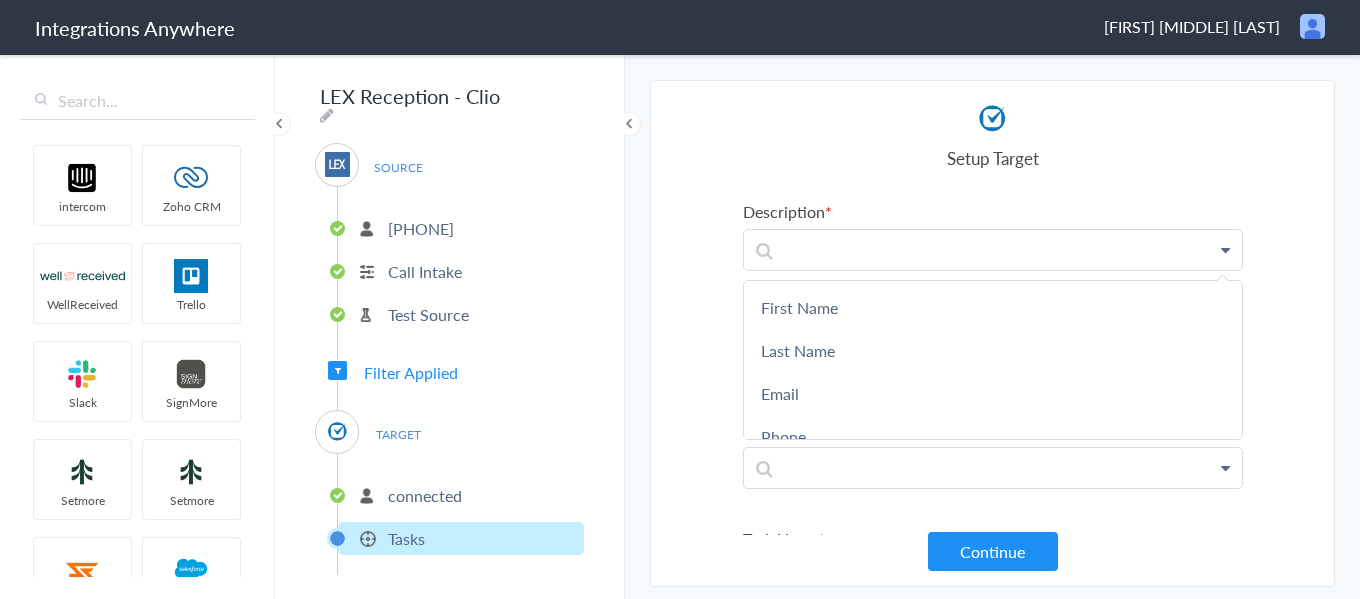 click on "Select  Account [PHONE]       Rename   Delete   (4 minutes ago) + connect Continue Setup Source Call Intake Triggers when a new Call is taken Continue Test Source Test Source Test Failed
Select  Account connected       Rename   Delete   (2 minutes ago) + connect Continue Setup Target Communication Create a new Communication Contacts Creates a new Contact in Clio Create or Update Contact Create or Update a Contact in Clio Tasks Creates a new Task Clio Continue   Description First Name Last Name Email Phone Case Name/Number Date stamp Message Case Type Brief Description Call End Time Connection Id Caller ID Staff ID Call Closing Note Call Start Time Account ID HistoryId Jurisdiction / Court Sales/Solicitation accountNumber Was the call transferred to Kiersten "Sam" Parris? Call Type Message Page URL Referral Source Why not transferred to Kiersten "Sam" Parris? Specify Case Type Assignee Type Assignee Task Name First Name Last Name Email Phone Case Name/Number Date stamp Email" at bounding box center [992, 333] 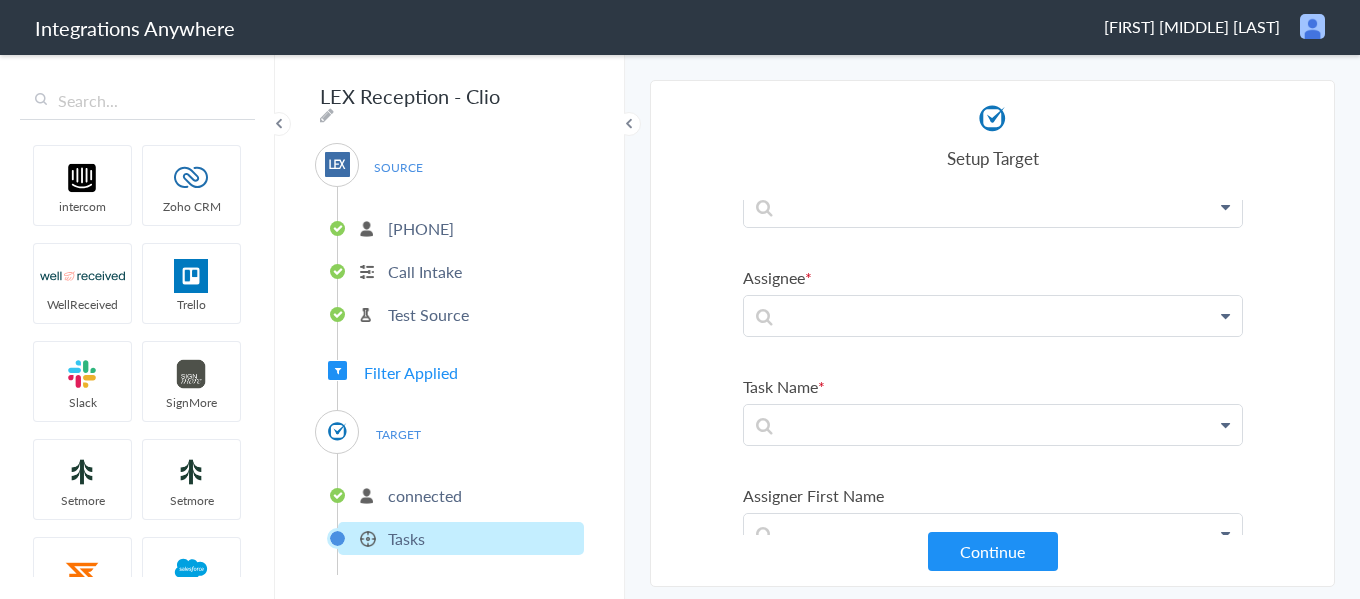 scroll, scrollTop: 200, scrollLeft: 0, axis: vertical 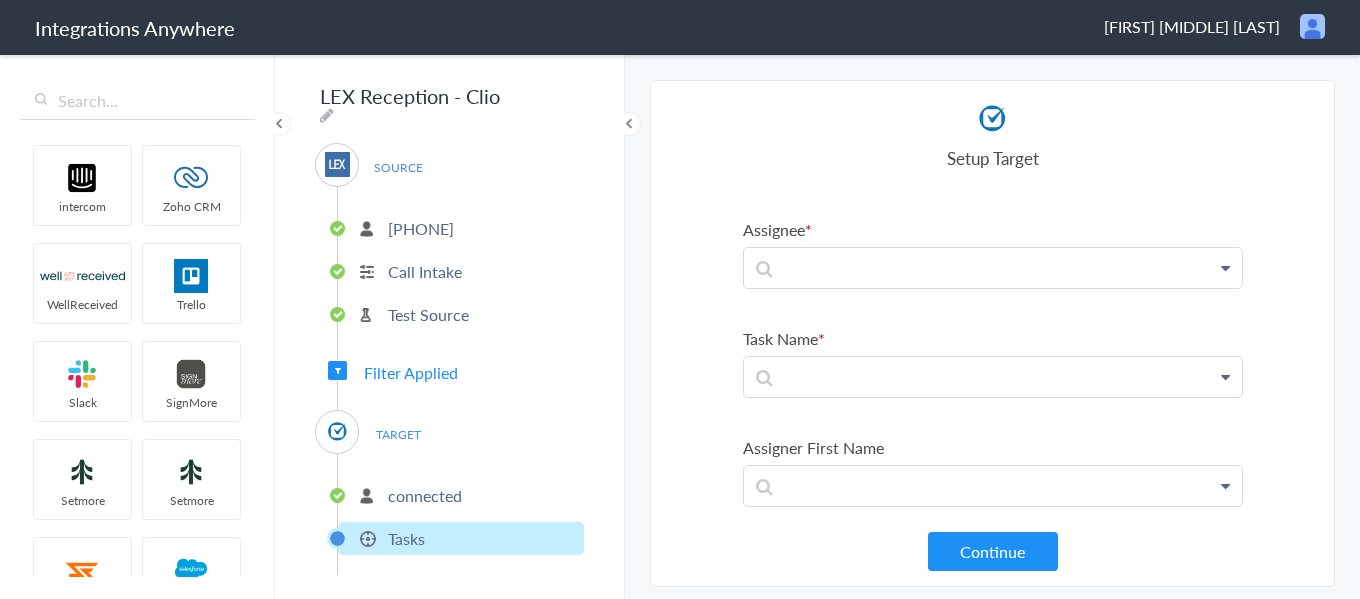 click on "Filter
Applied" at bounding box center [411, 372] 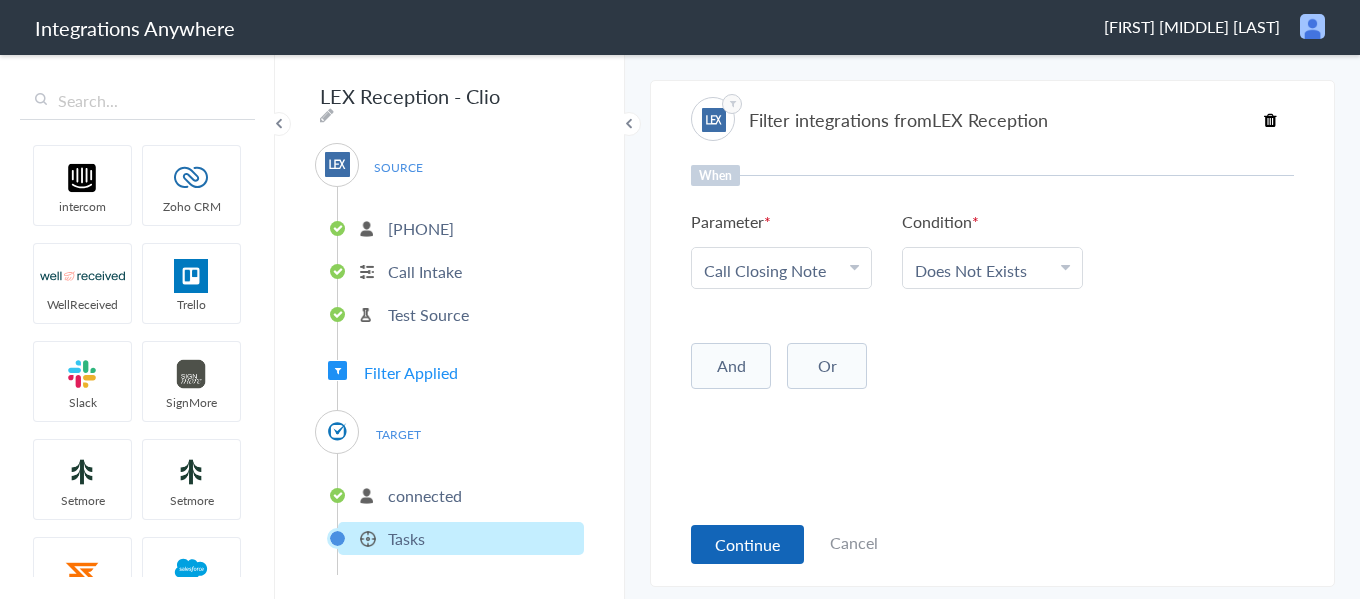 click on "Continue" at bounding box center (747, 544) 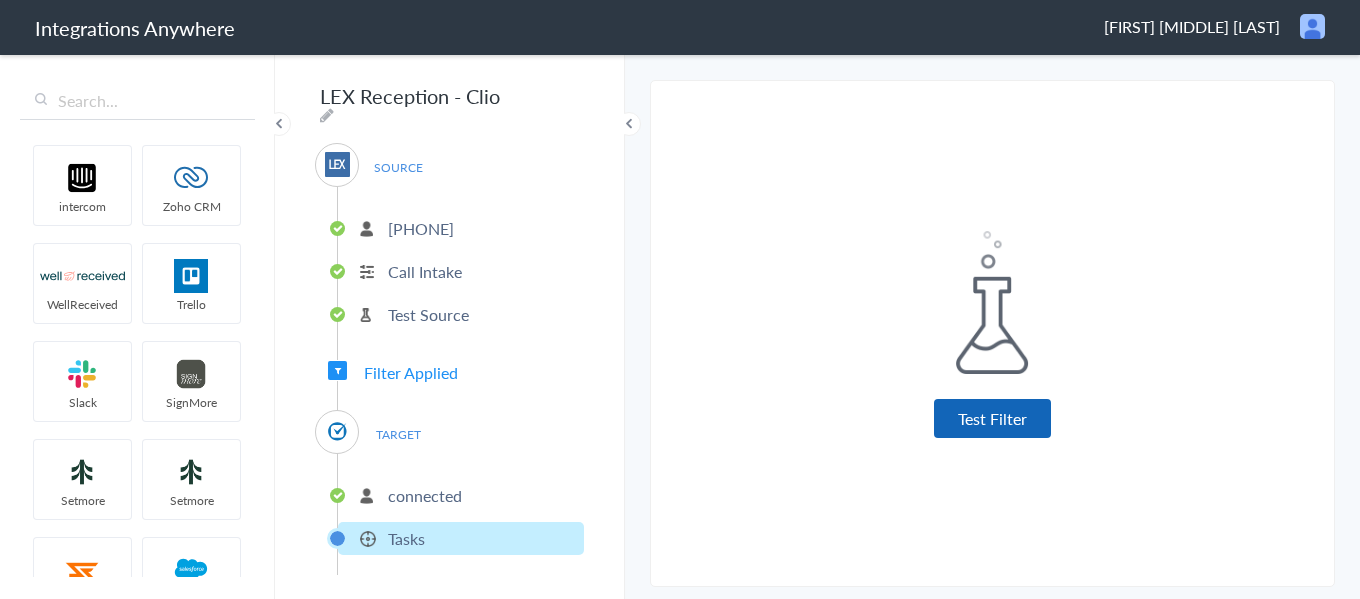 click on "Test Filter" at bounding box center [992, 418] 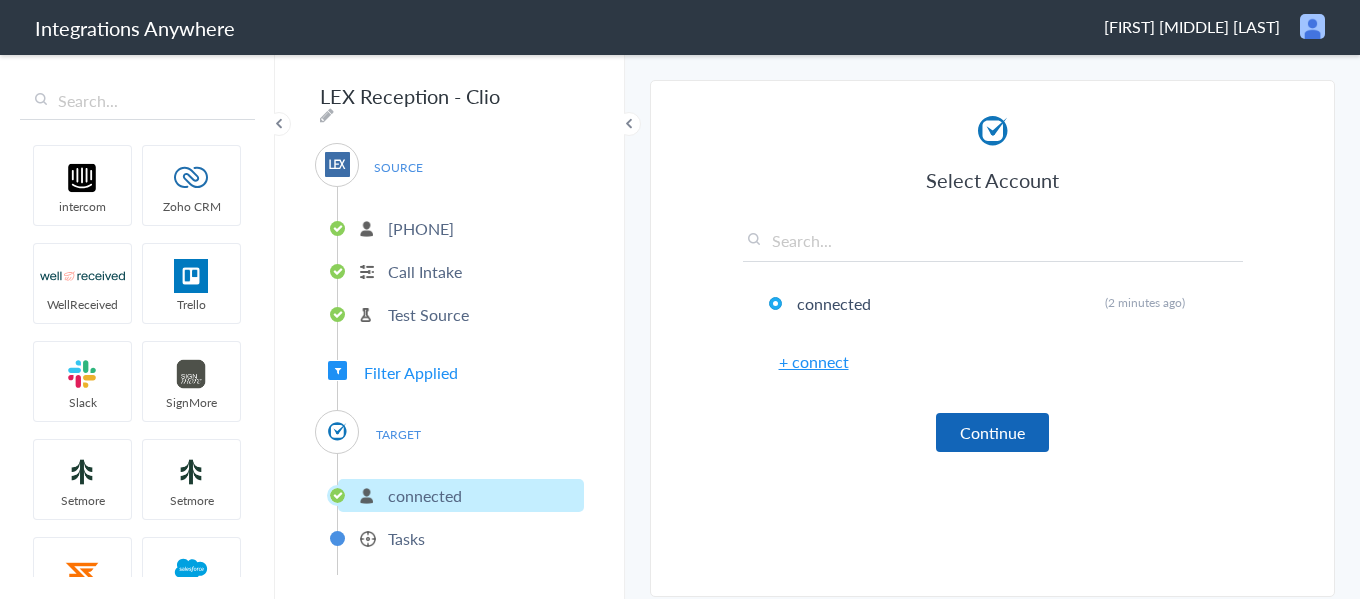 click on "Continue" at bounding box center [992, 432] 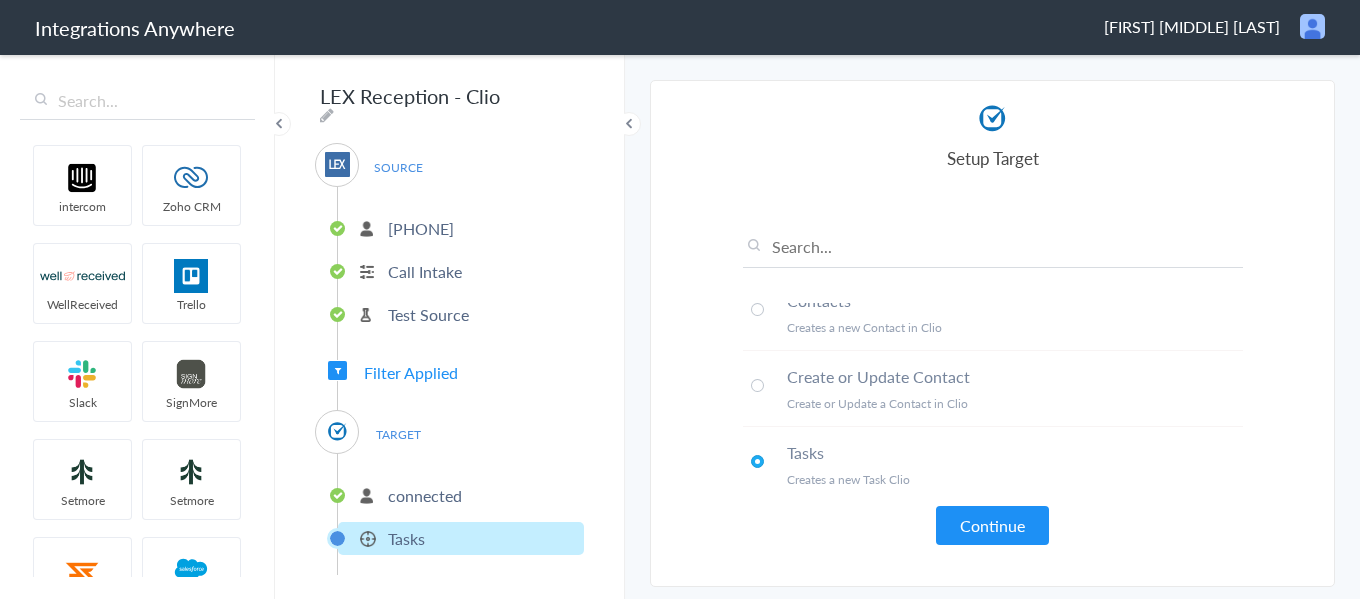 scroll, scrollTop: 4, scrollLeft: 0, axis: vertical 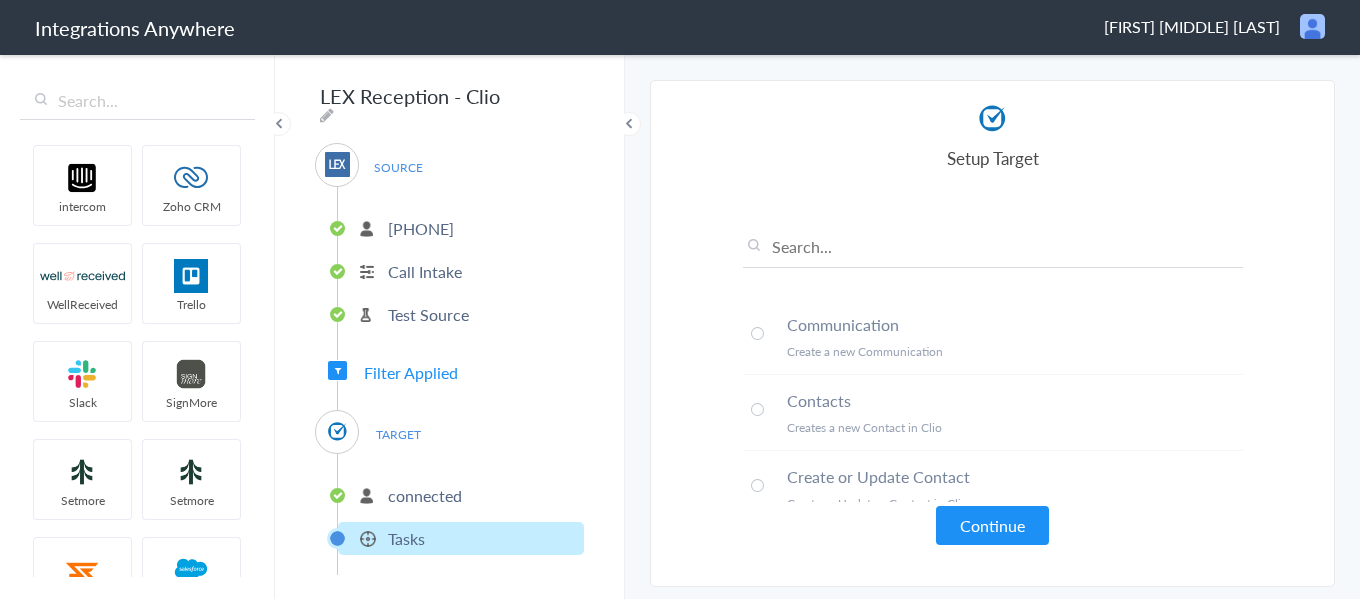click on "Communication" at bounding box center [1015, 324] 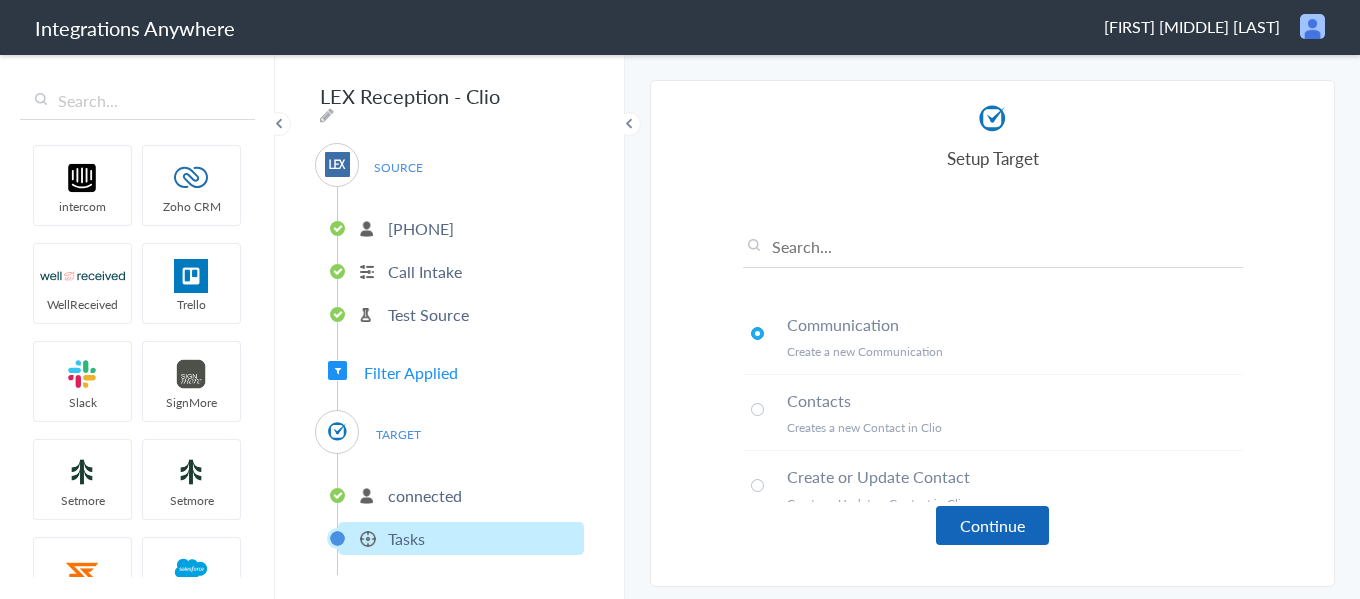 click on "Continue" at bounding box center [992, 525] 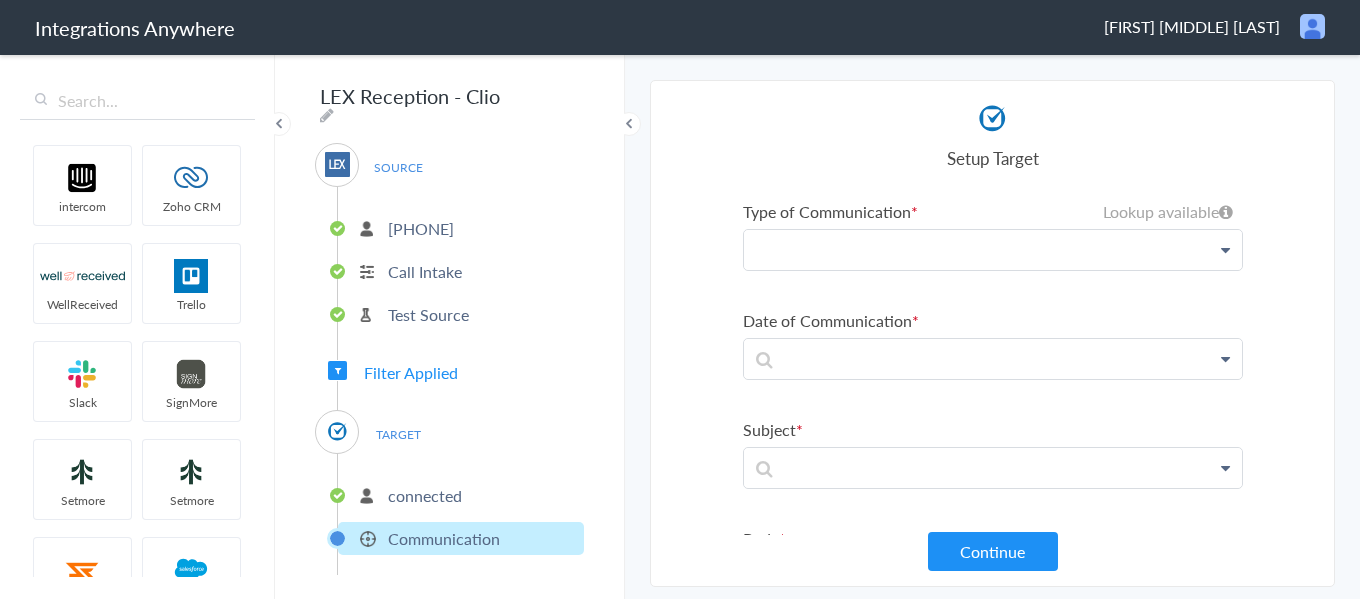 click at bounding box center [993, 250] 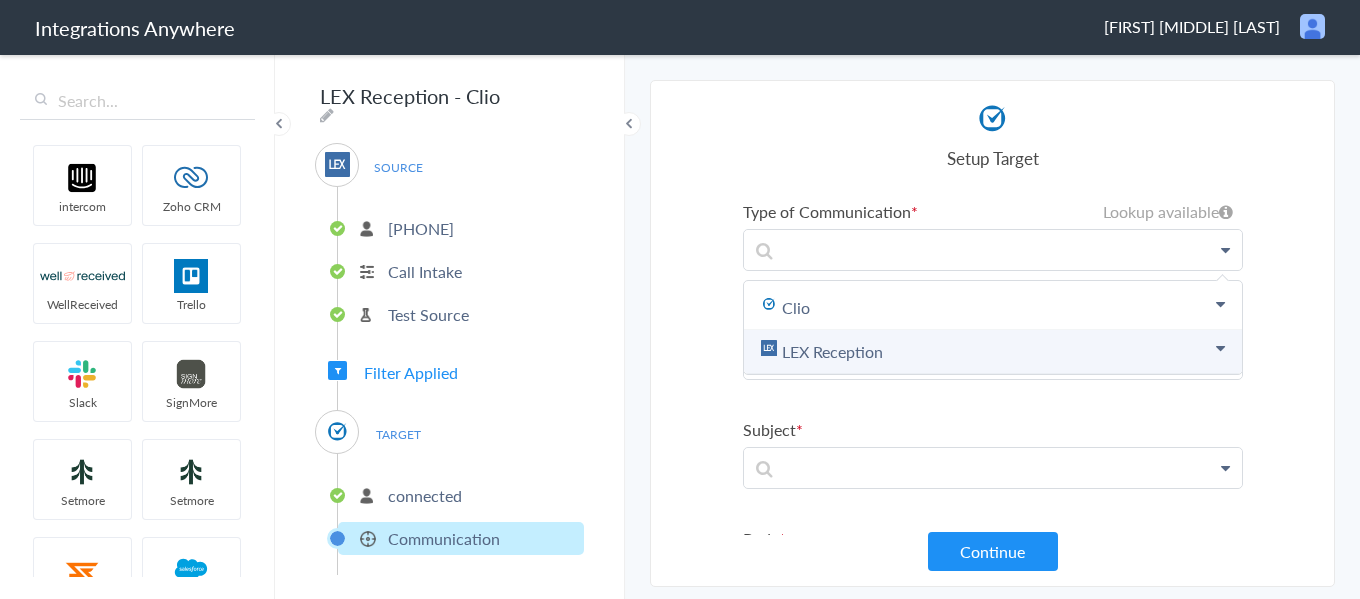 click on "LEX Reception" at bounding box center [993, 352] 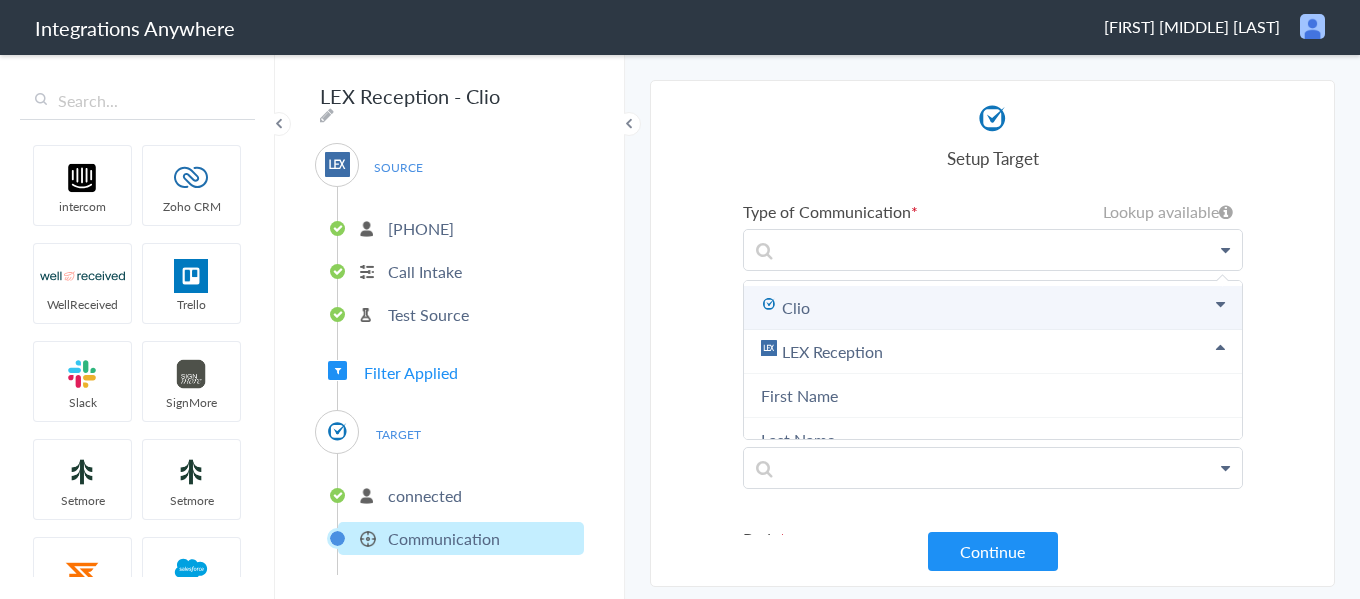 click on "Clio" at bounding box center [993, 308] 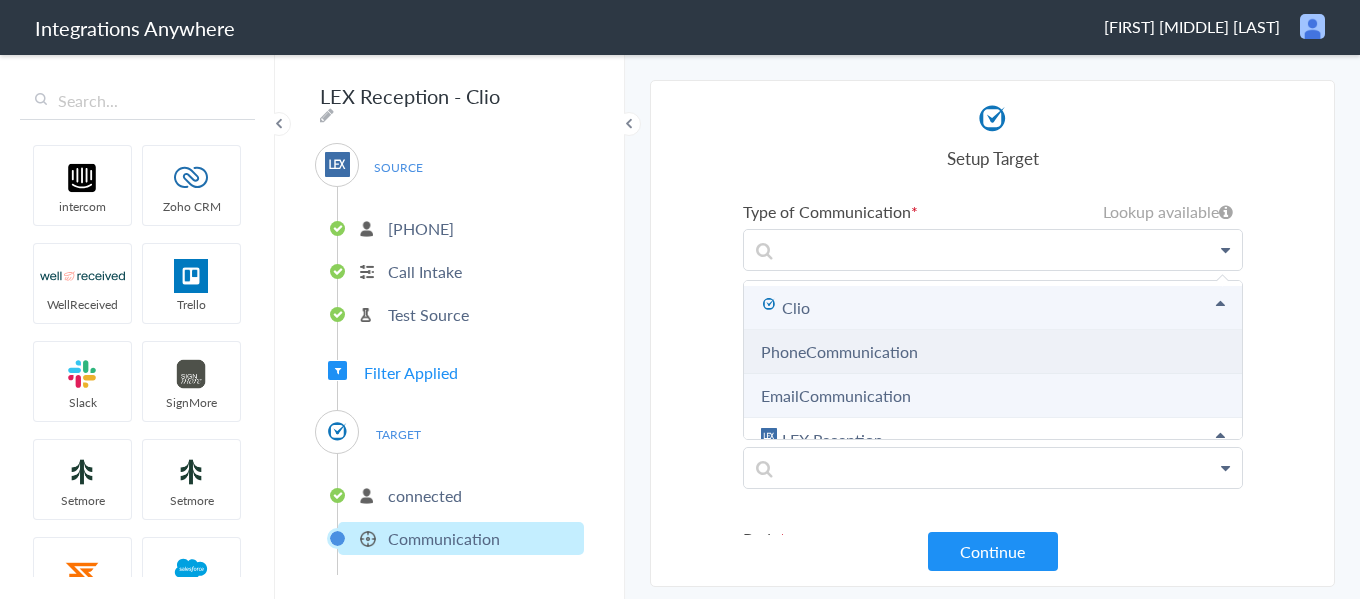 click on "PhoneCommunication" at bounding box center [839, 351] 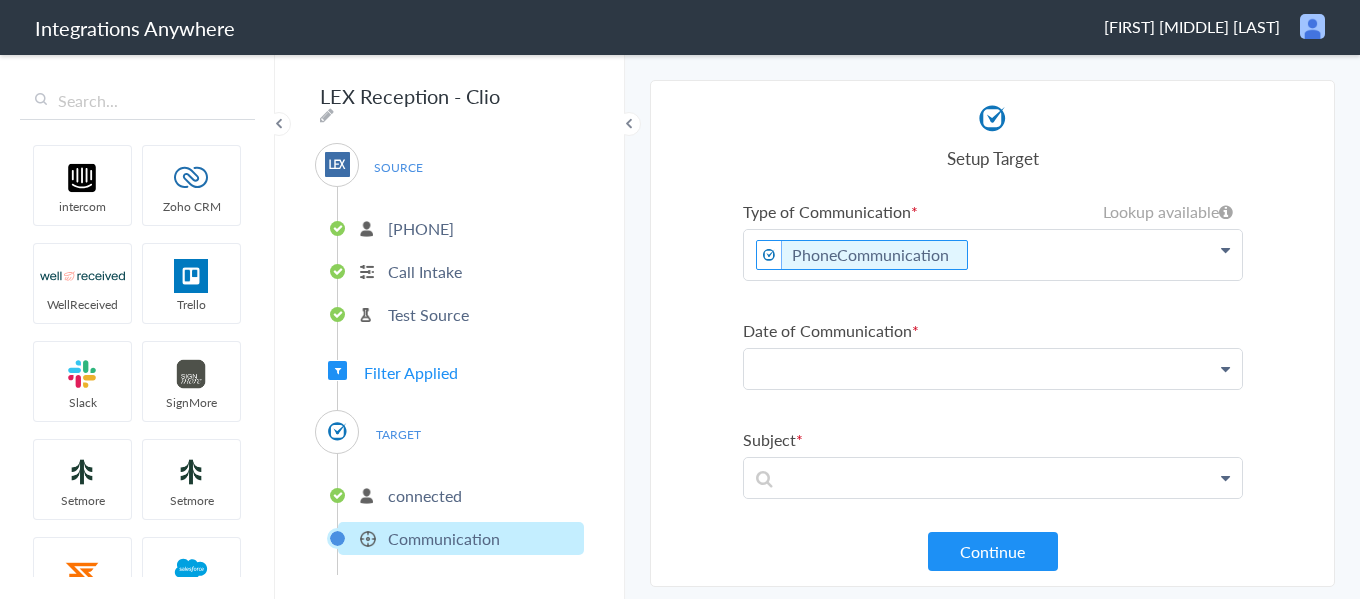 click at bounding box center [993, 255] 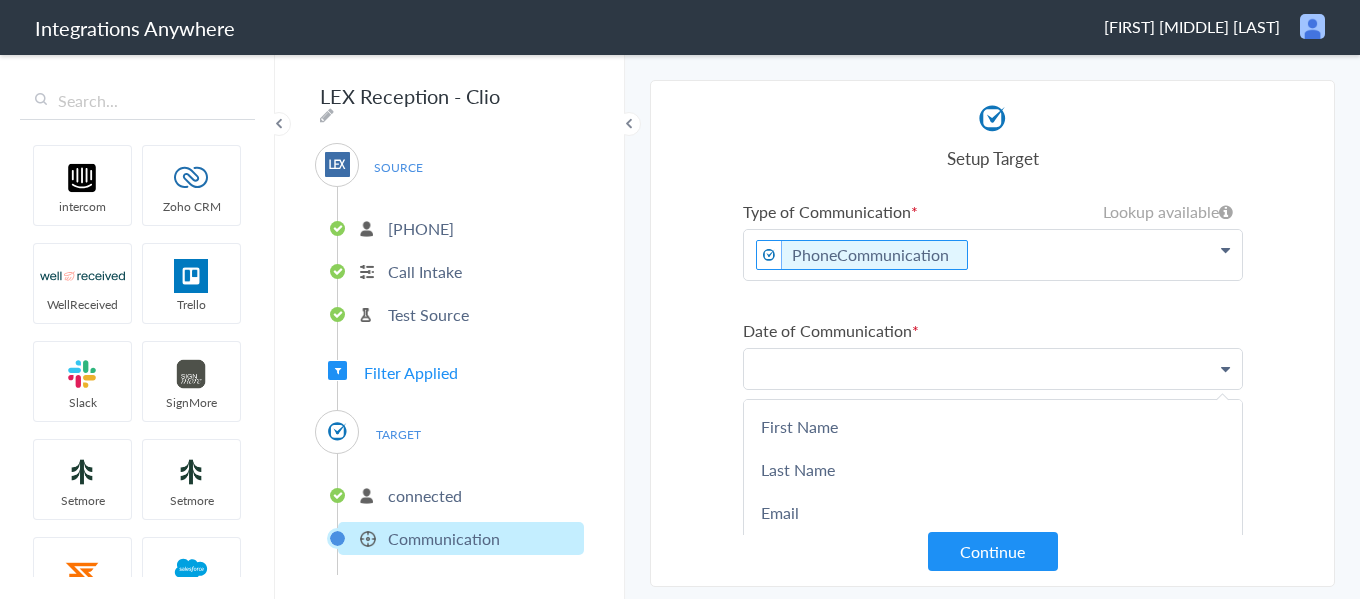 type 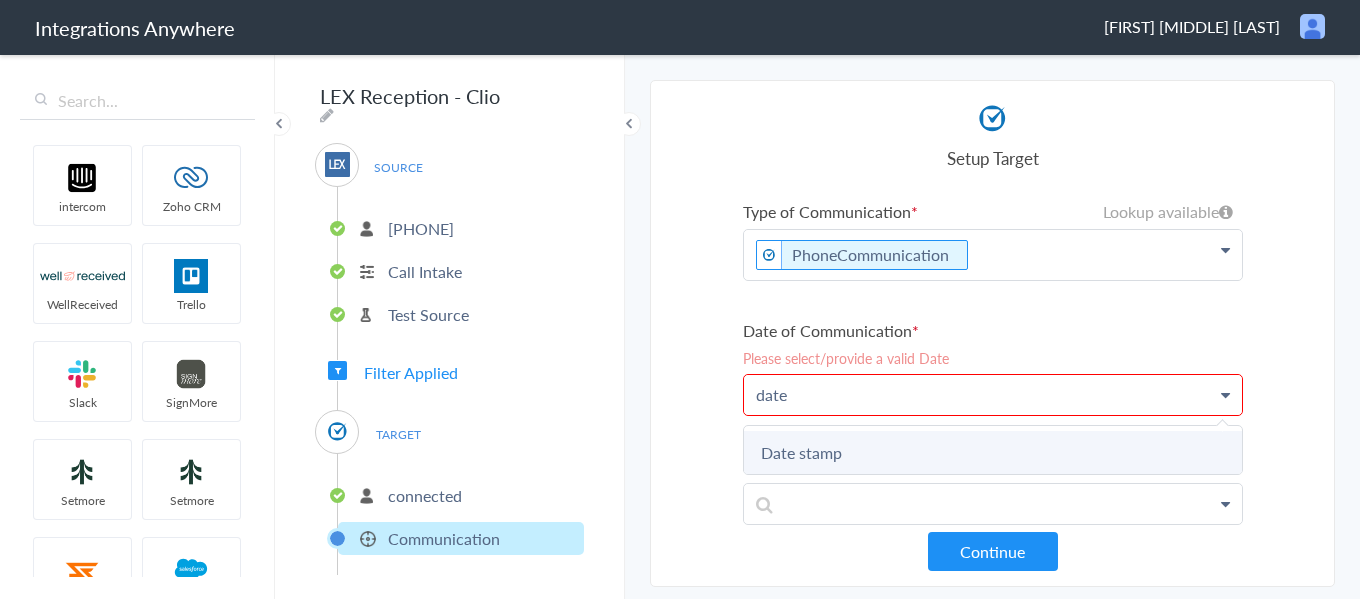 click on "Date stamp" at bounding box center (0, 0) 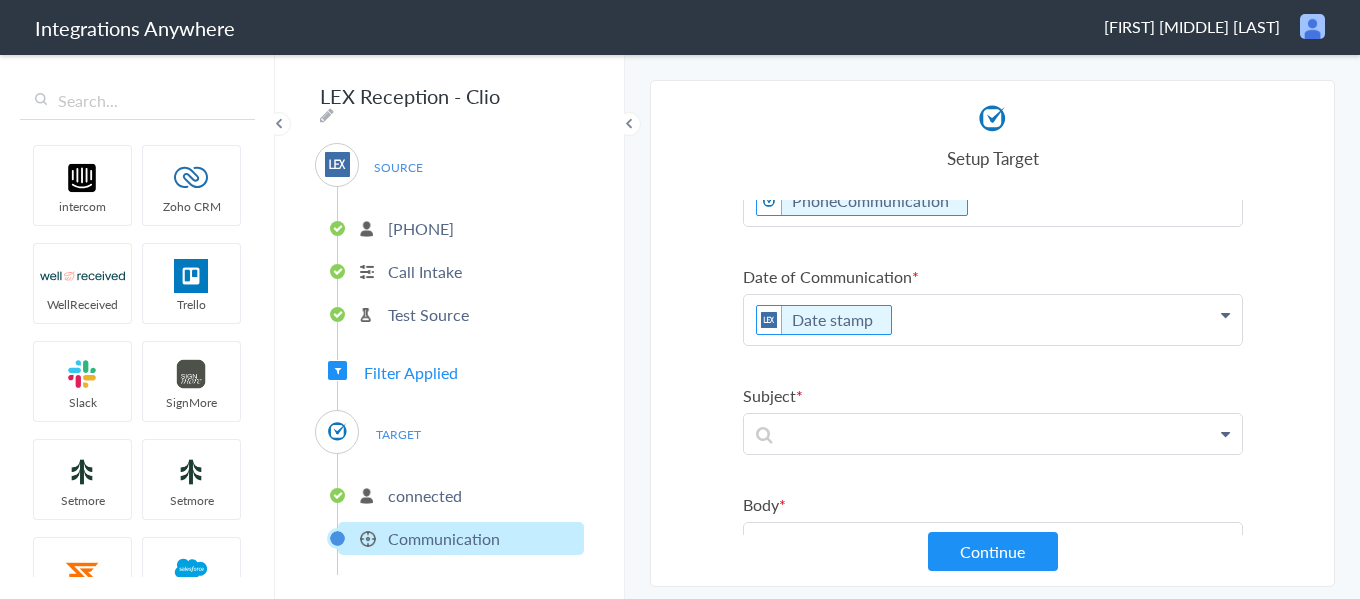 scroll, scrollTop: 100, scrollLeft: 0, axis: vertical 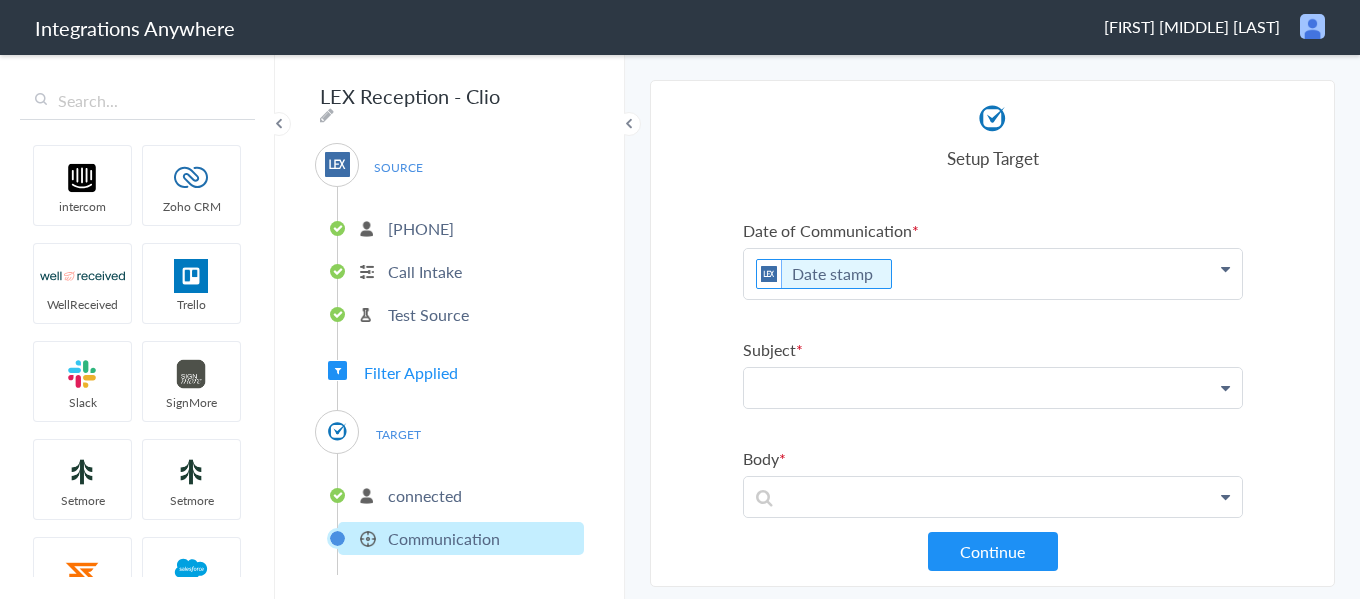 click at bounding box center (993, 155) 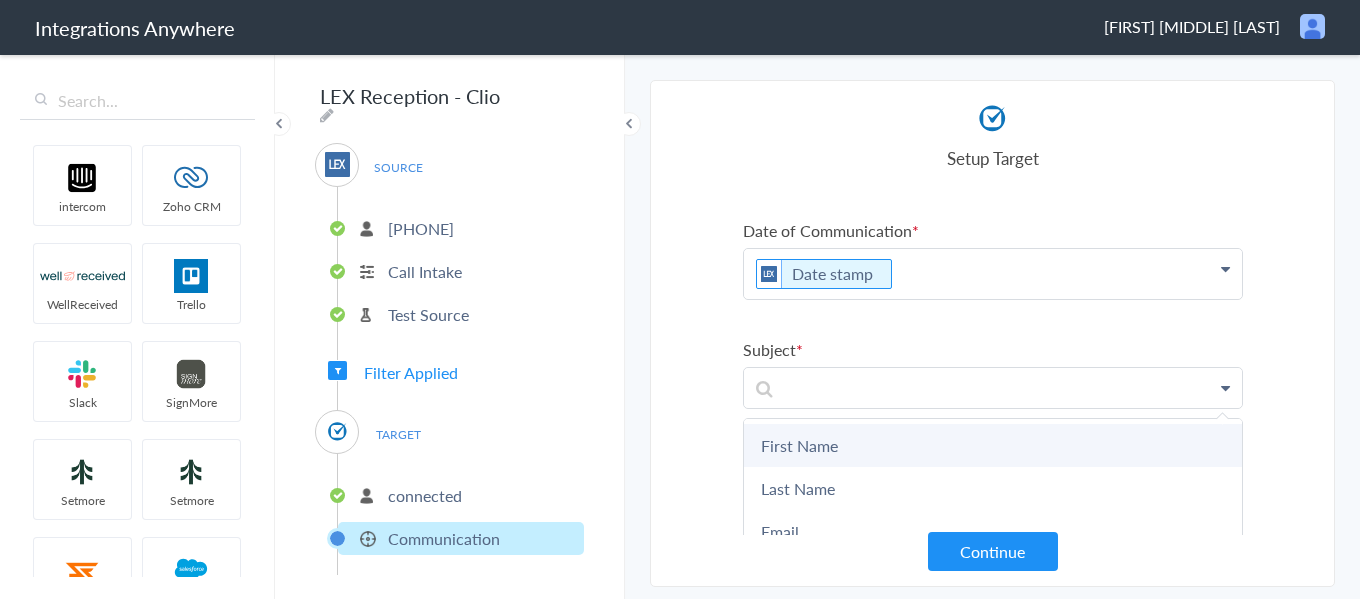 click on "First Name" at bounding box center [0, 0] 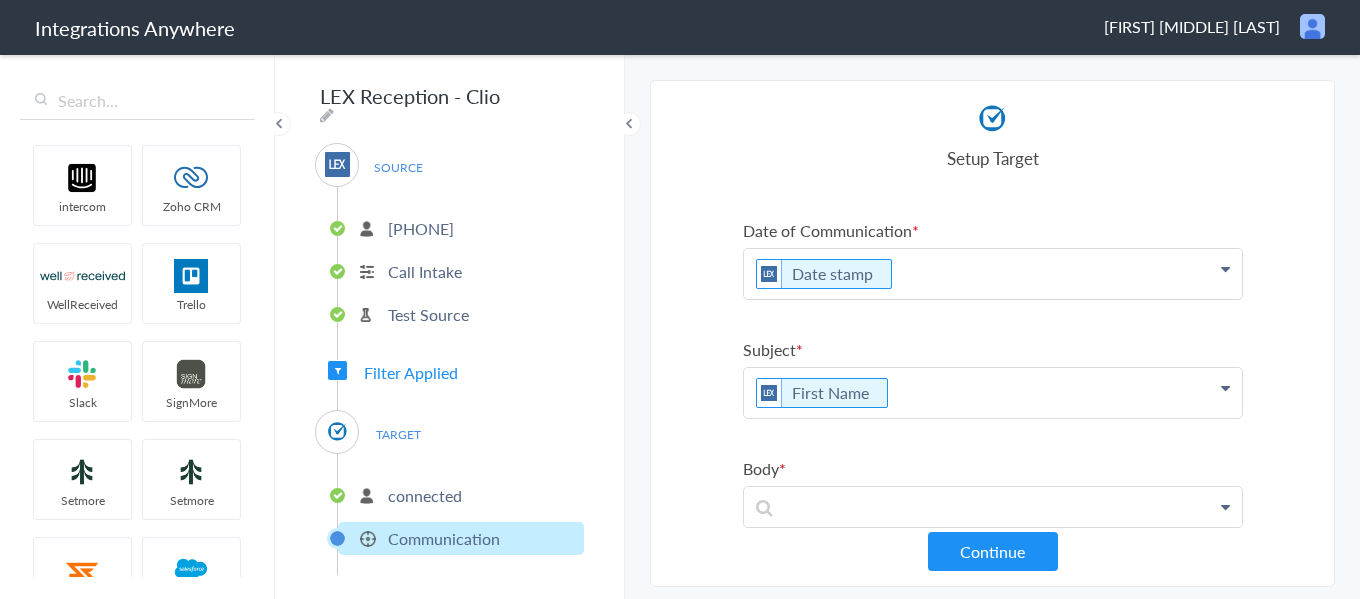 click on "First Name" at bounding box center [993, 155] 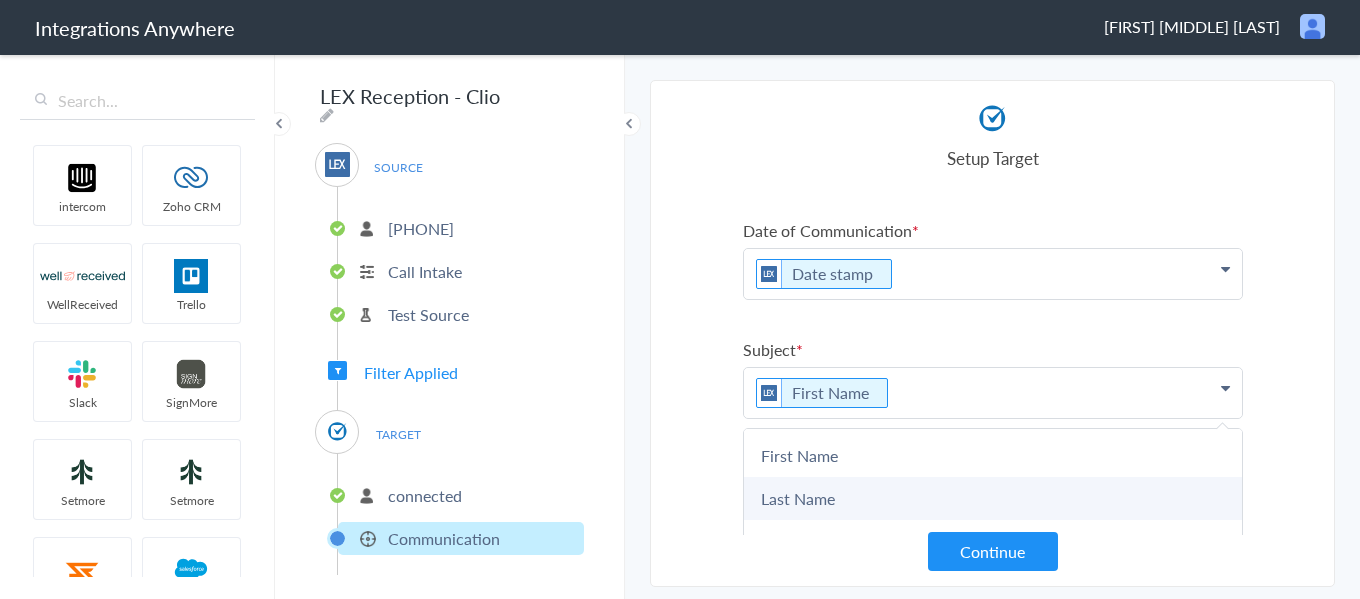 click on "Last Name" at bounding box center (0, 0) 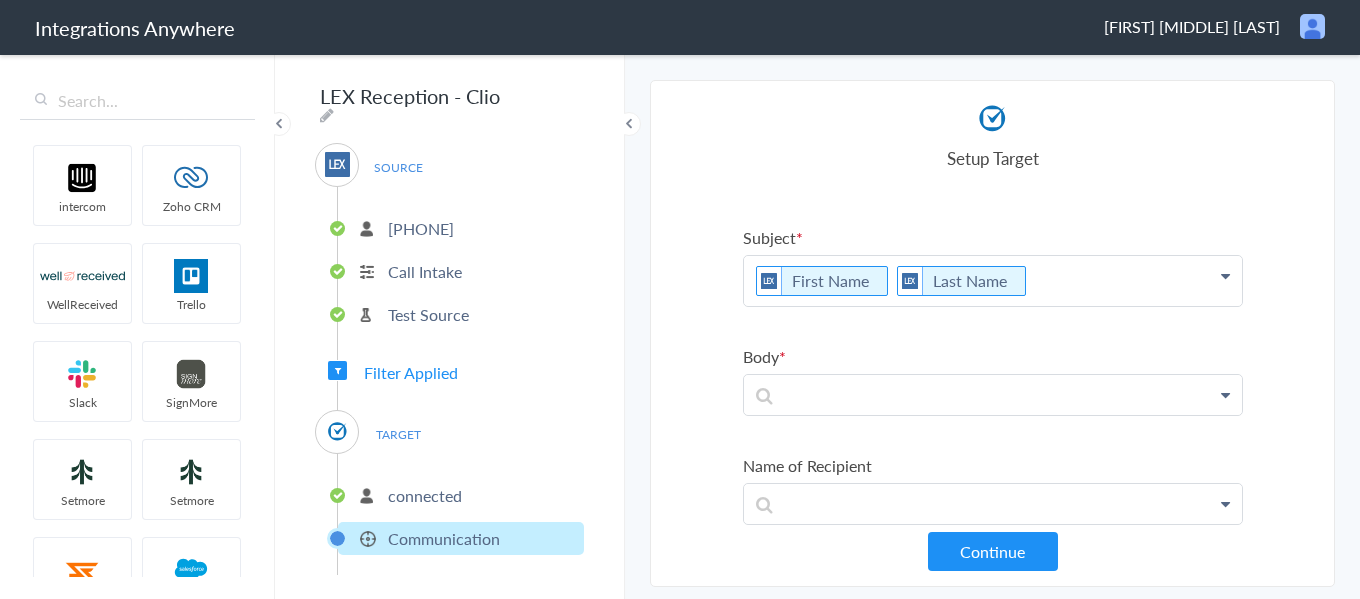 scroll, scrollTop: 300, scrollLeft: 0, axis: vertical 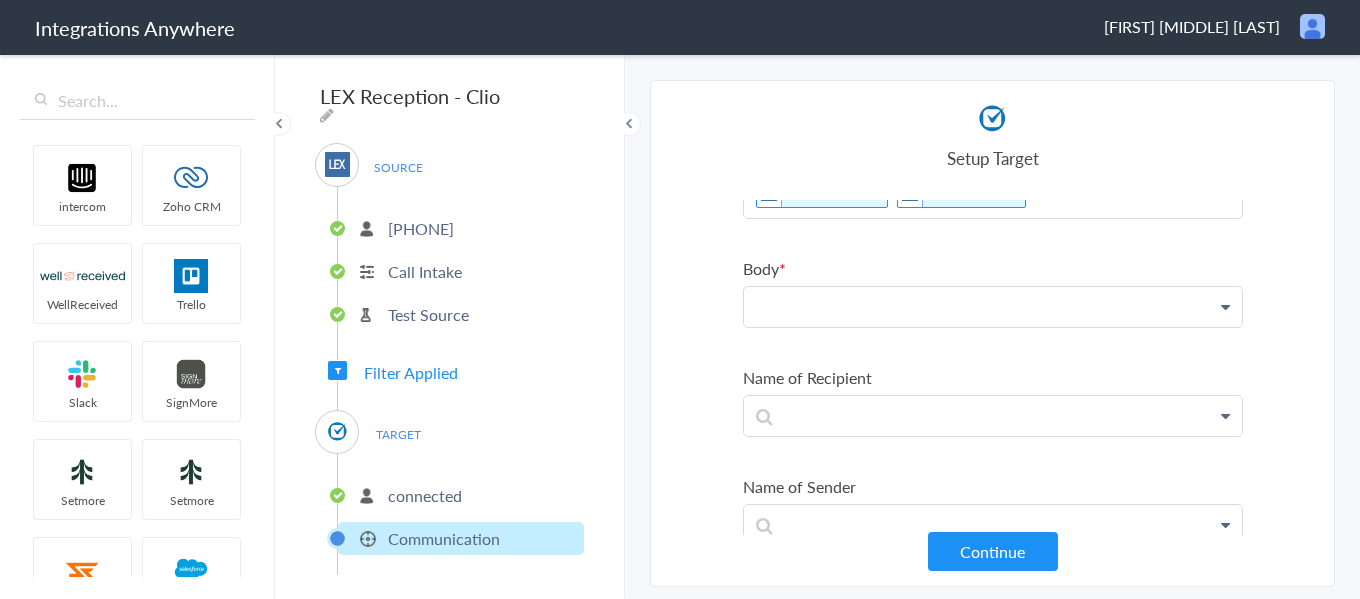 click at bounding box center [993, -45] 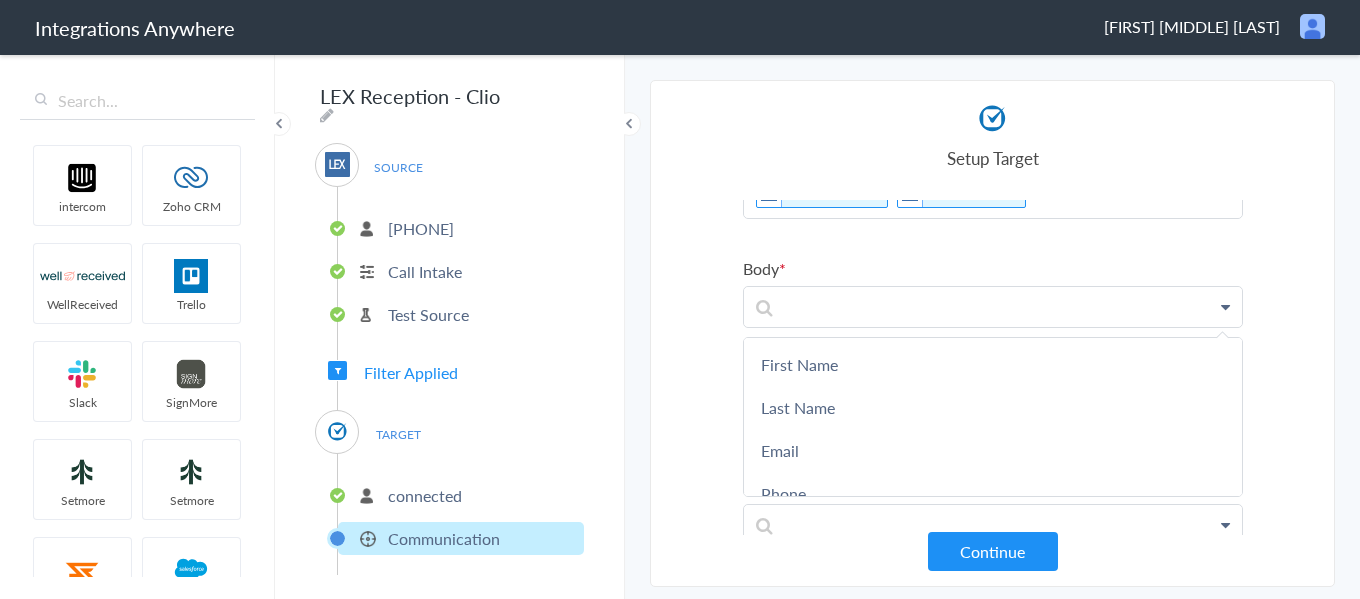 click on "Select  Account [PHONE]       Rename   Delete   (4 minutes ago) + connect Continue Setup Source Call Intake Triggers when a new Call is taken Continue Test Source Test Source Test Failed
Select  Account connected       Rename   Delete   (2 minutes ago) + connect Continue Setup Target Communication Create a new Communication Contacts Creates a new Contact in Clio Create or Update Contact Create or Update a Contact in Clio Tasks Creates a new Task Clio Continue   Type of Communication   Lookup available  PhoneCommunication      Clio    PhoneCommunication EmailCommunication      LEX Reception    First Name Last Name Email Phone Case Name/Number Date stamp Message Case Type Brief Description Call End Time Connection Id Caller ID Staff ID Call Closing Note Call Start Time Account ID HistoryId Jurisdiction / Court Sales/Solicitation accountNumber Was the call transferred to Kiersten "Sam" Parris? Call Type Message Page URL Referral Source Specify Case Type   Date of Communication" at bounding box center (992, 333) 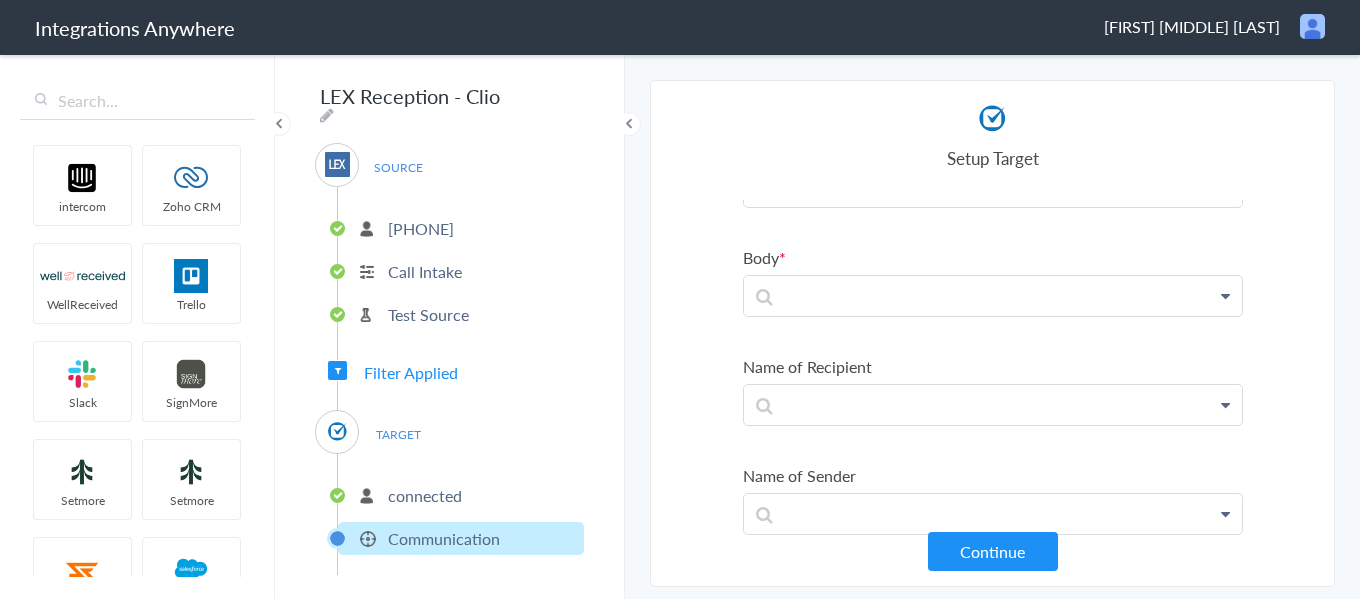 scroll, scrollTop: 276, scrollLeft: 0, axis: vertical 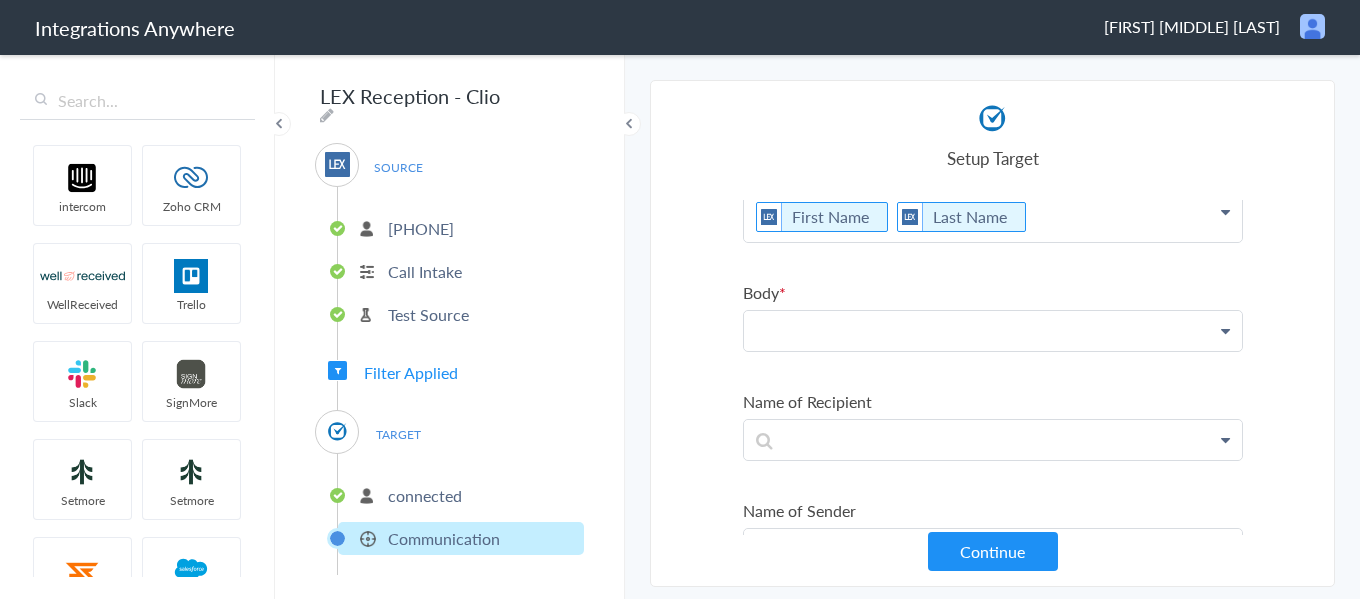 click at bounding box center [993, -21] 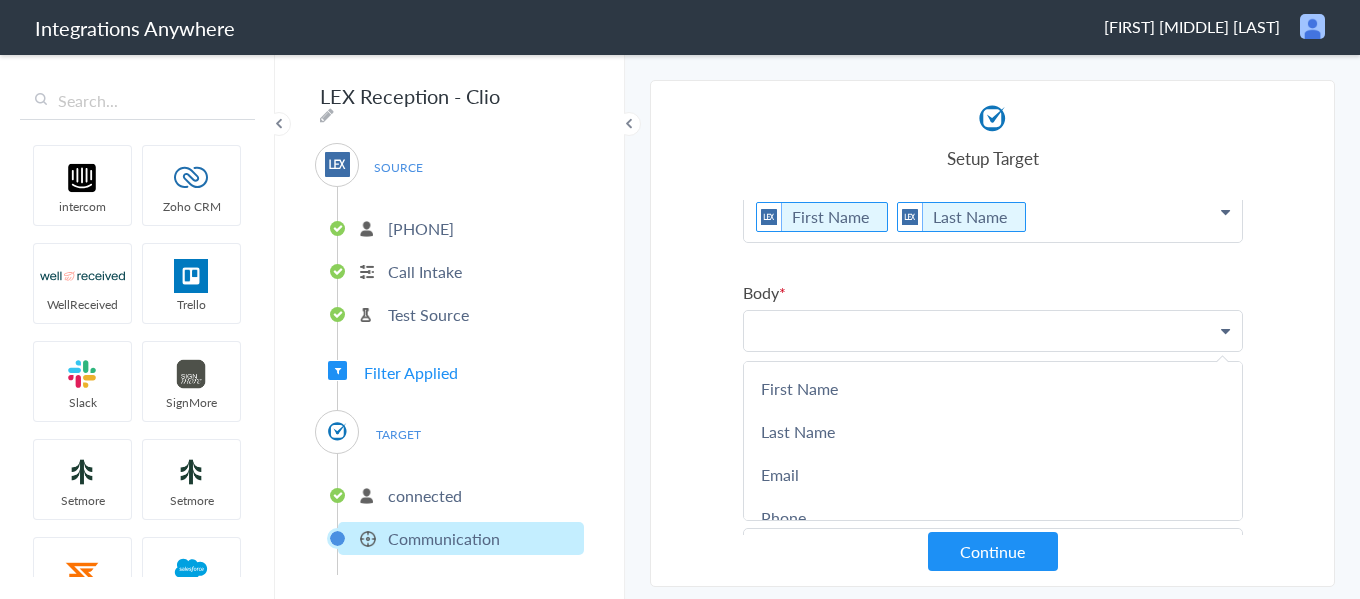 type 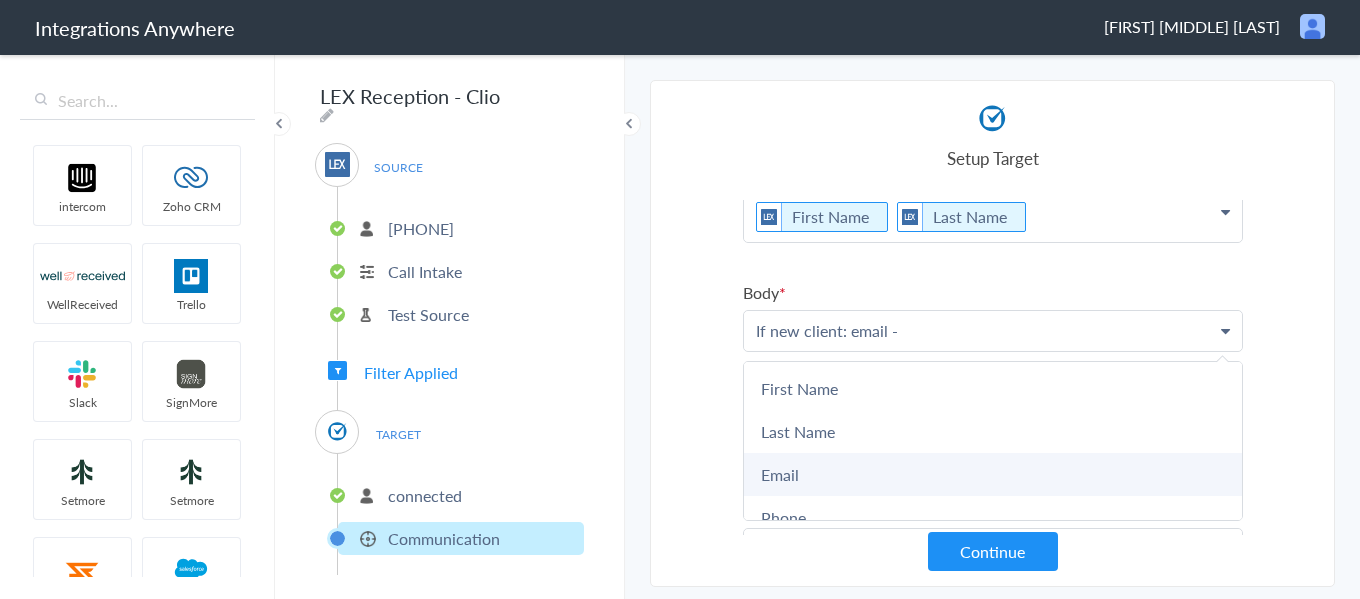 click on "Email" at bounding box center (0, 0) 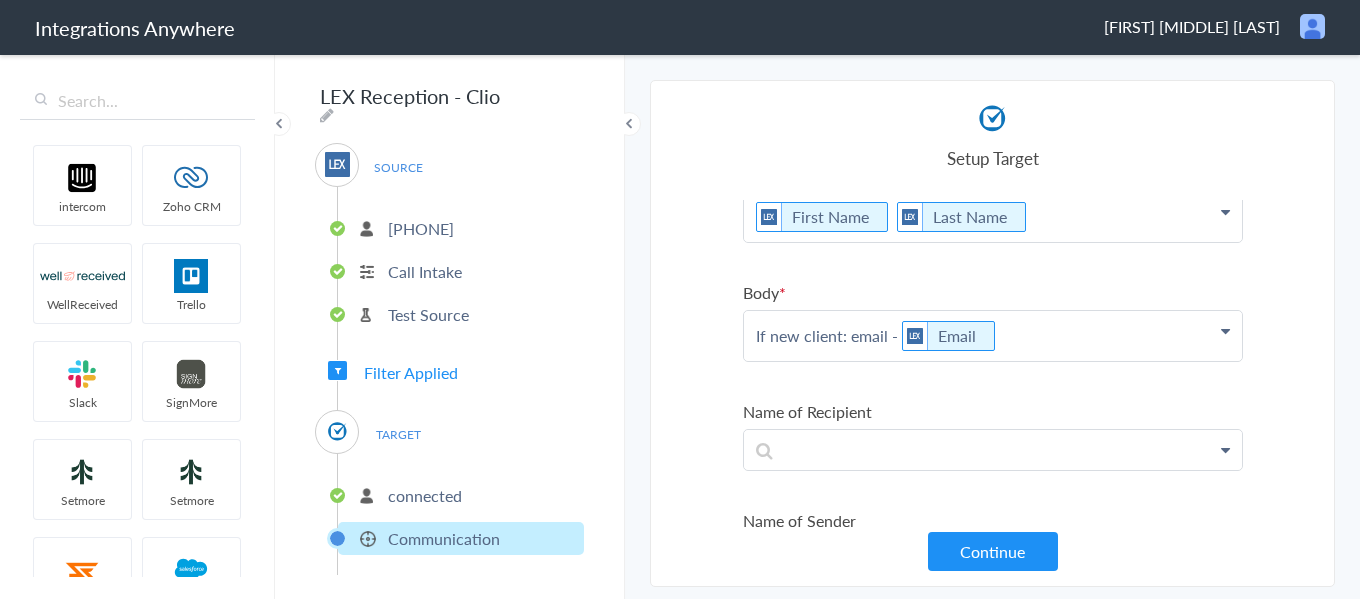 click on "If new client: email -   [EMAIL]" at bounding box center (993, -21) 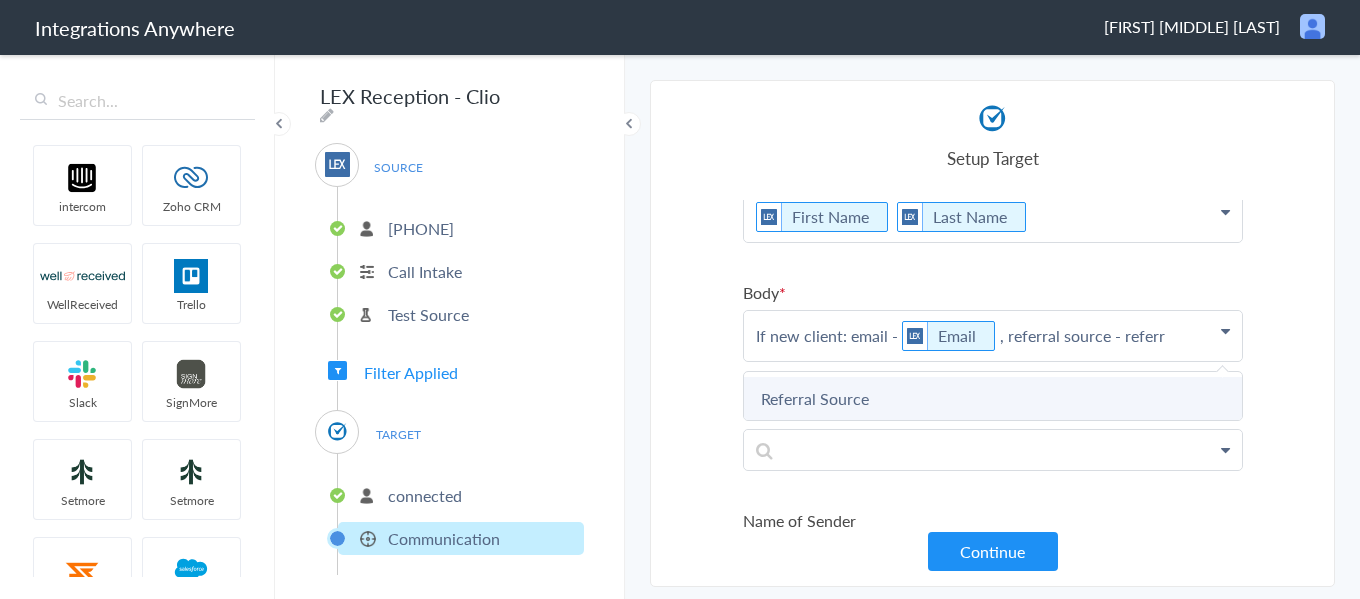 click on "Referral Source" at bounding box center (0, 0) 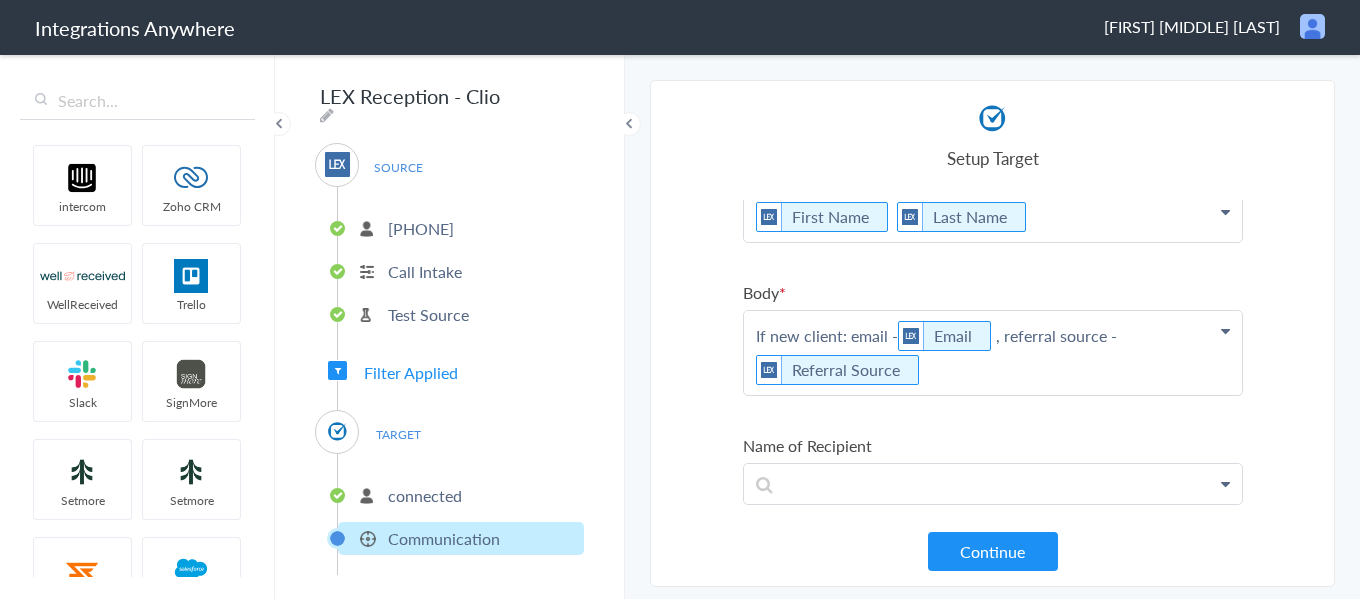 click on "If new client: email -   [EMAIL]  , referral source -  [REFERRAL SOURCE]" at bounding box center (993, -21) 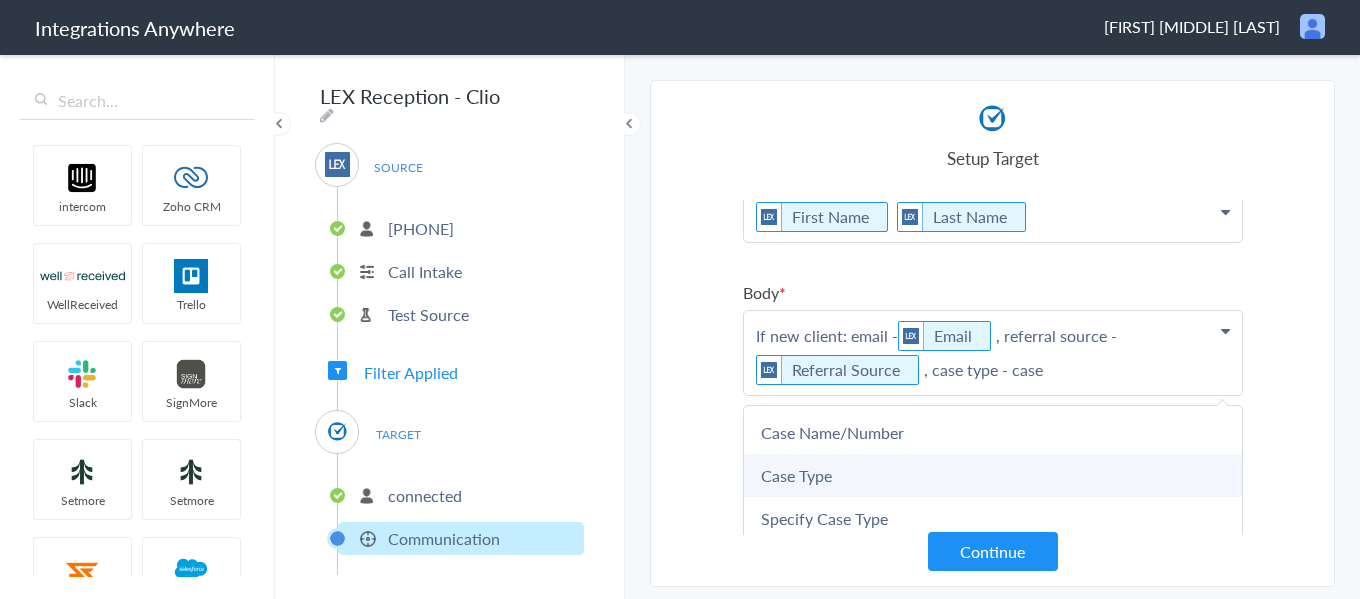 click on "Case Type" at bounding box center [0, 0] 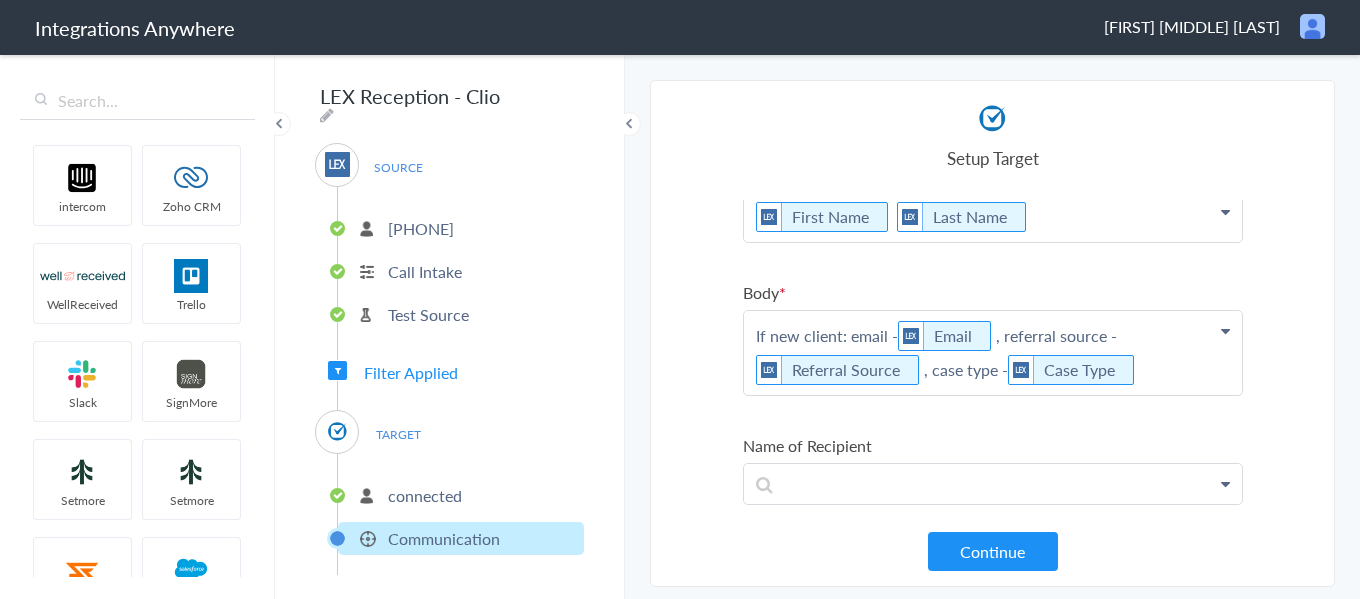 click on "If new client: email -   [EMAIL]  , referral source -  [REFERRAL SOURCE]  , case type -  [CASE TYPE]" at bounding box center (993, -21) 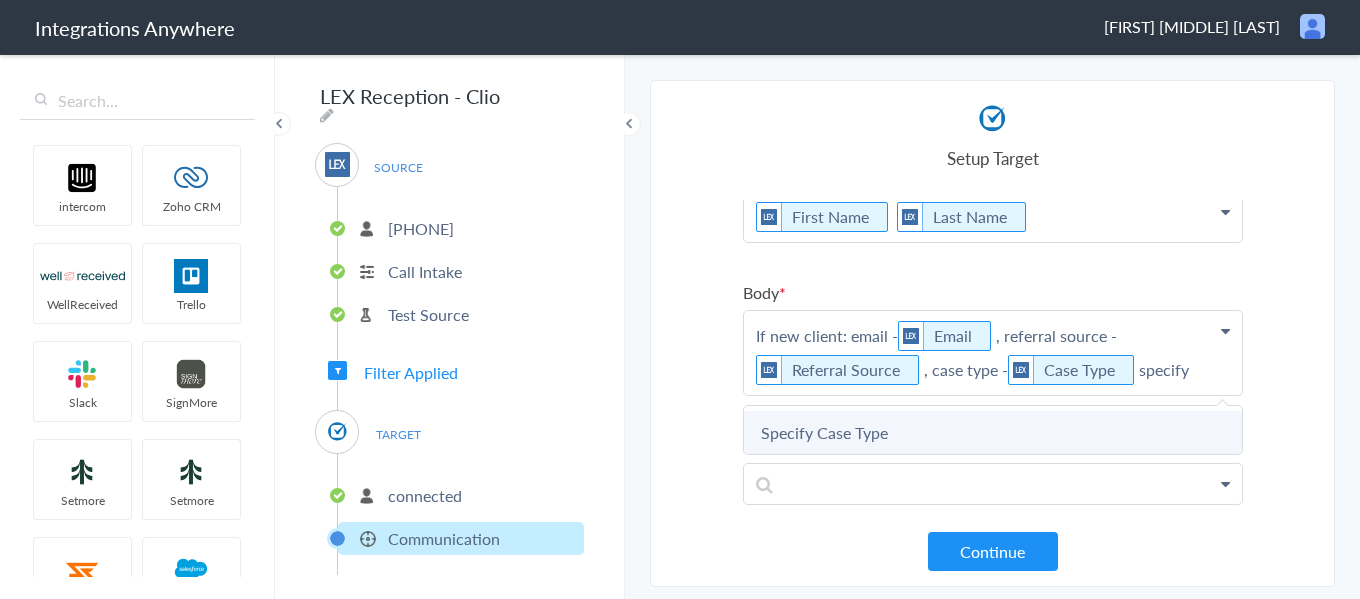 click on "Specify Case Type" at bounding box center [0, 0] 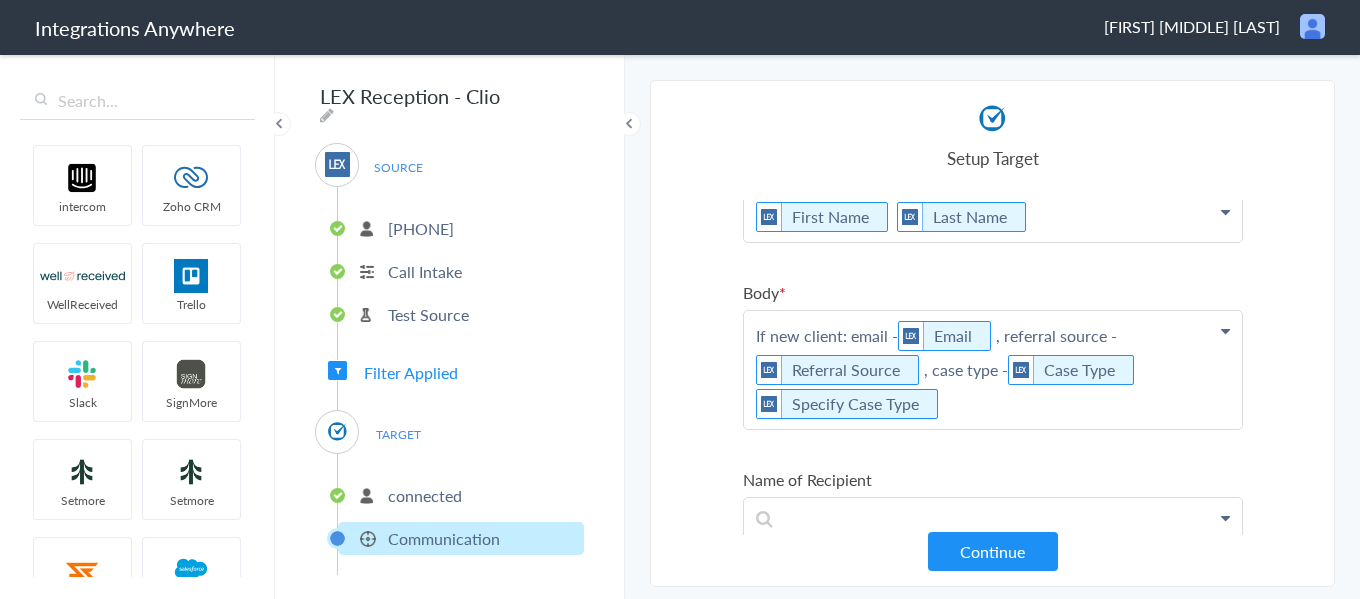click on "If new client: email -   [EMAIL]  , referral source -  [REFERRAL SOURCE]  , case type -  [CASE TYPE]   Specify Case Type" at bounding box center (993, -21) 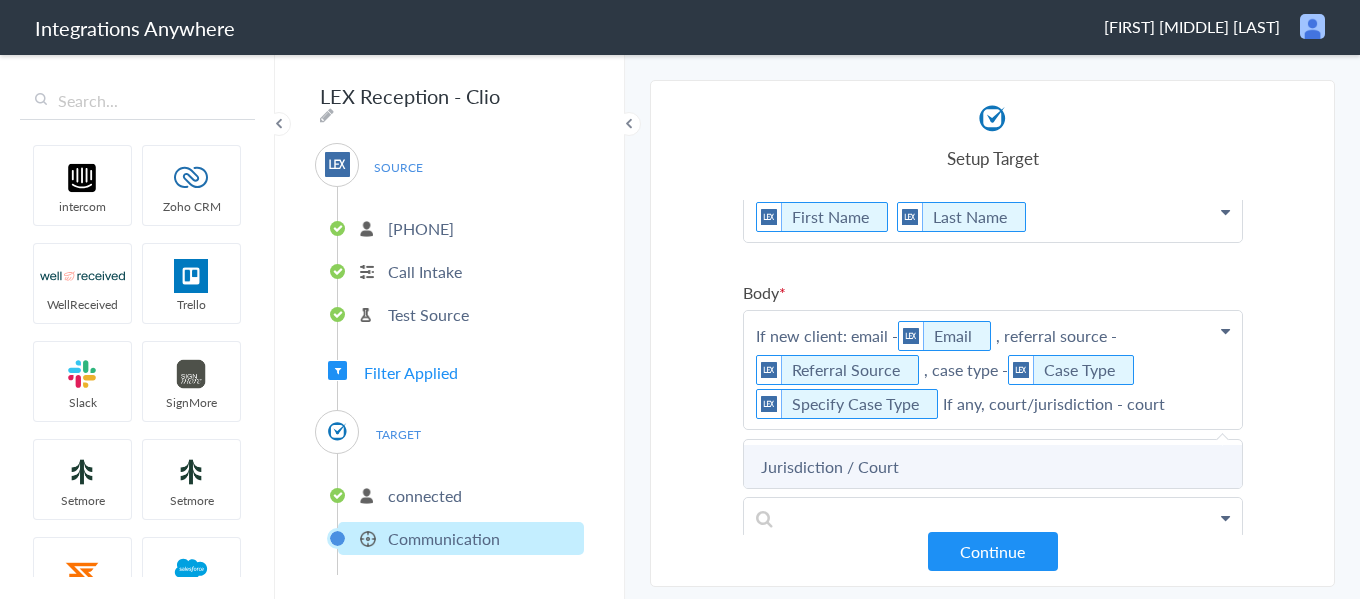 click on "Jurisdiction / Court" at bounding box center (0, 0) 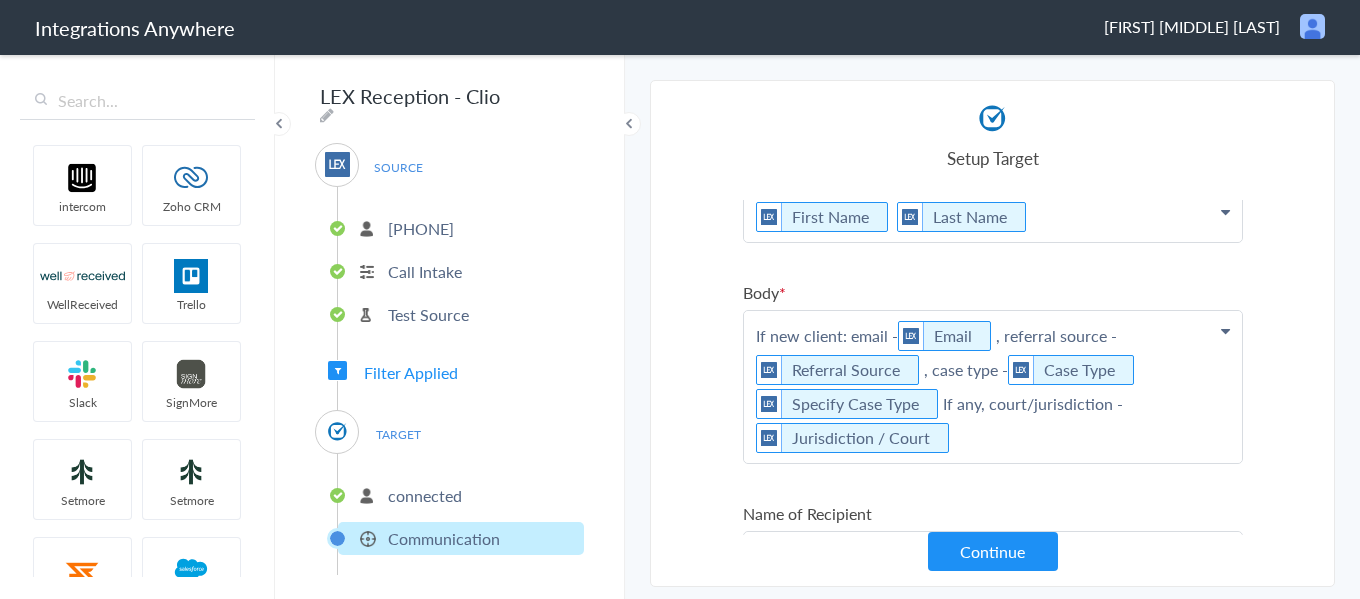 click on "If new client: email -   [EMAIL]  , referral source -  [REFERRAL SOURCE]  , case type -  [CASE TYPE]   [SPECIFY CASE TYPE]  If any, court/jurisdiction -  [JURISDICTION / COURT]" at bounding box center [993, -21] 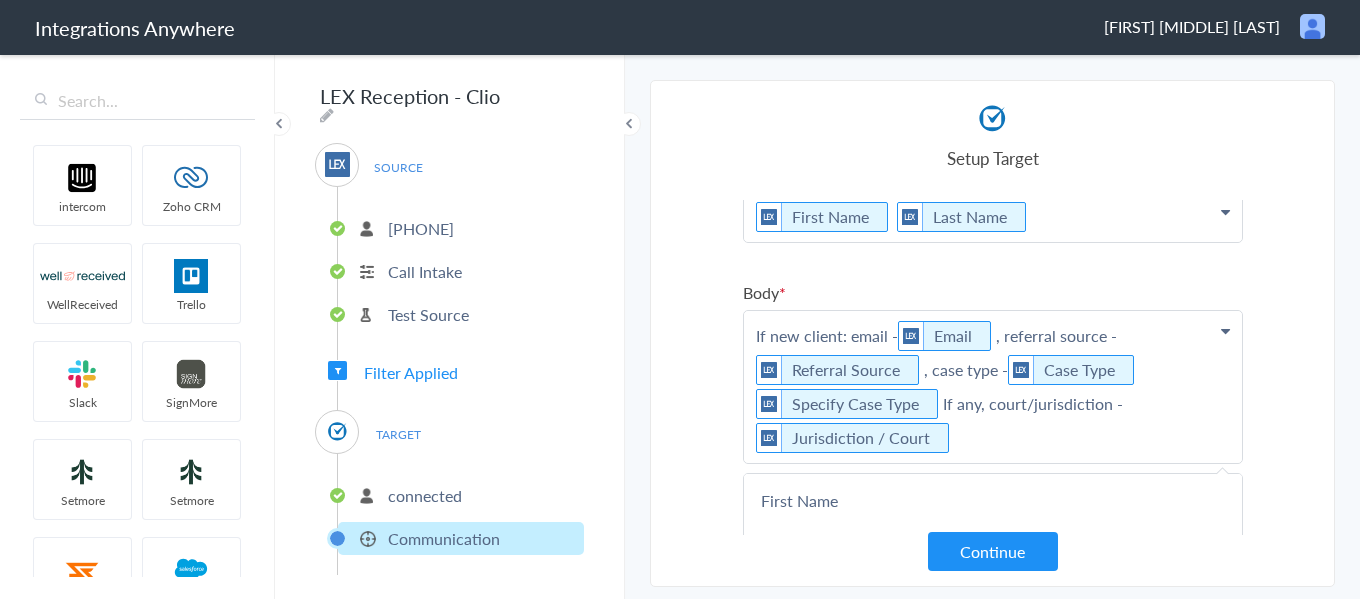 scroll, scrollTop: 376, scrollLeft: 0, axis: vertical 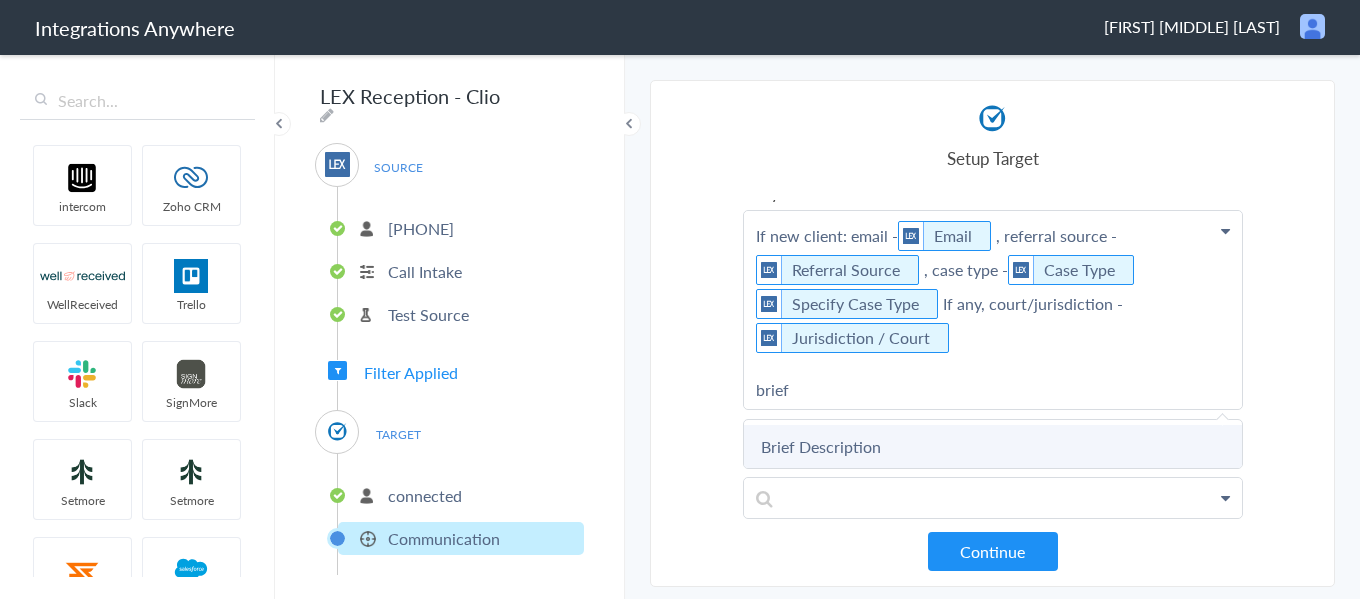 click on "Brief Description" at bounding box center [0, 0] 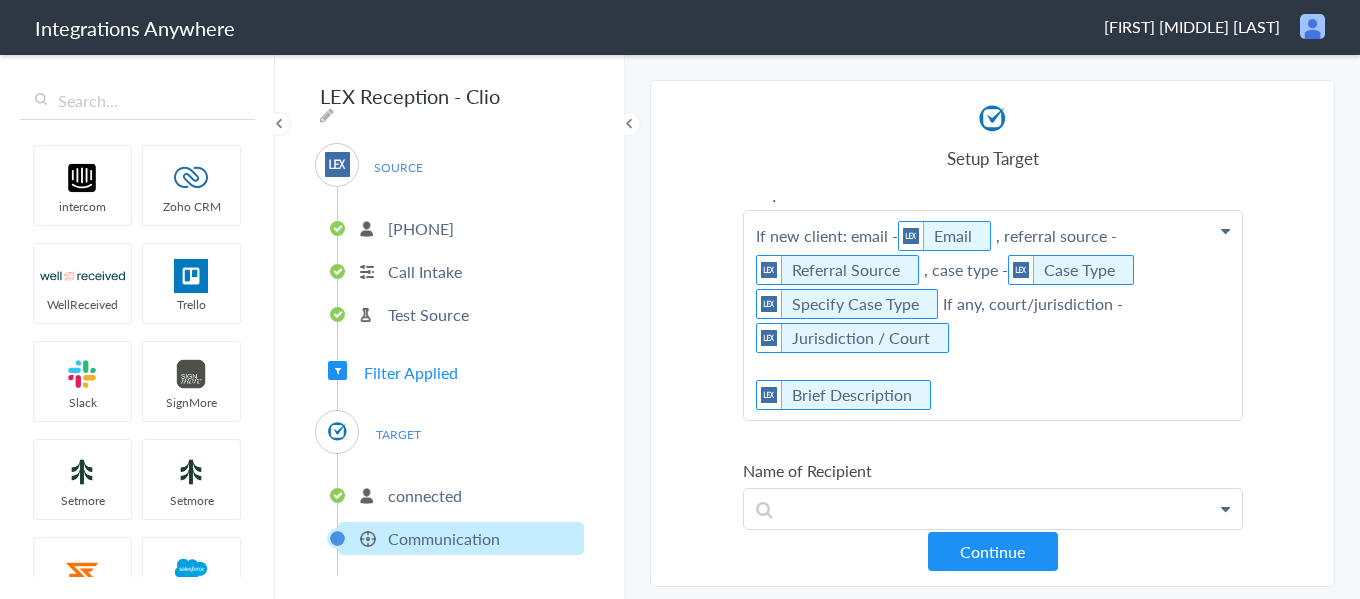 click on "Type of Communication   Lookup available  PhoneCommunication      Clio    PhoneCommunication EmailCommunication      LEX Reception    [FIRST NAME] [LAST NAME] [EMAIL] [PHONE] [CASE NAME/NUMBER] [DATE STAMP] [MESSAGE] [CASE TYPE] [BRIEF DESCRIPTION] [CALL END TIME] [CONNECTION ID] [CALLER ID] [STAFF ID] [CALL CLOSING NOTE] [CALL START TIME] [ACCOUNT ID] [HISTORY ID] [JURISDICTION / COURT] [SALES/SOLICITATION] [ACCOUNT NUMBER] Was the call transferred to Kiersten "Sam" Parris? Call Type [MESSAGE] [PAGE URL] [REFERRAL SOURCE] Why not transferred to Kiersten "Sam" Parris? [SPECIFY CASE TYPE]   [DATE OF COMMUNICATION] [DATE STAMP]   [FIRST NAME] [LAST NAME] [EMAIL] [PHONE] [CASE NAME/NUMBER] [DATE STAMP] [MESSAGE] [CASE TYPE] [BRIEF DESCRIPTION] [CALL END TIME] [CONNECTION ID] [CALLER ID] [STAFF ID] [CALL CLOSING NOTE] [CALL START TIME] [ACCOUNT ID] [HISTORY ID] [JURISDICTION / COURT] [SALES/SOLICITATION] [ACCOUNT NUMBER] Was the call transferred to Kiersten "Sam" Parris? Call Type [MESSAGE] [PAGE URL] [REFERRAL SOURCE] Why not transferred to Kiersten "Sam" Parris? [SPECIFY CASE TYPE] [SUBJECT] [FIRST NAME]     Body" at bounding box center (993, 395) 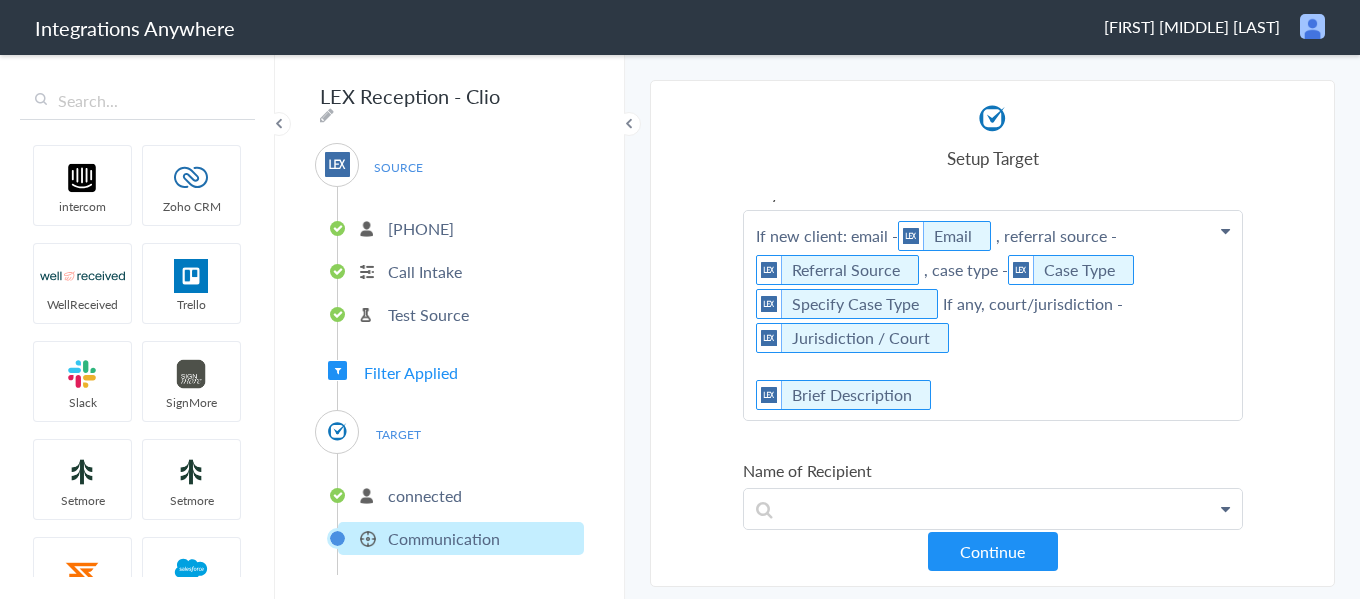 click on "If new client: email -   [EMAIL]  , referral source -  [REFERRAL SOURCE]  , case type -  [CASE TYPE]   Specify Case Type  If any, court/jurisdiction -  [JURISDICTION / COURT]     Brief Description" at bounding box center [993, -121] 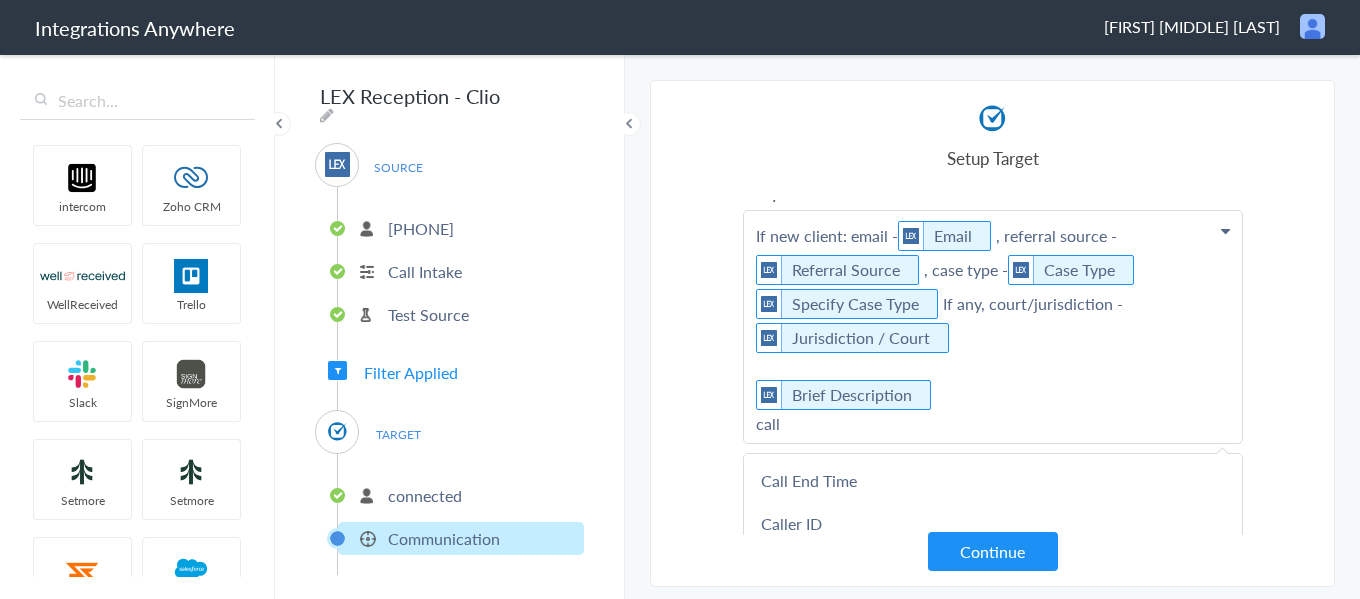 click on "If new client: email -   [EMAIL]  , referral source -  [REFERRAL SOURCE]  , case type -  [CASE TYPE]   Specify Case Type  If any, court/jurisdiction -  [JURISDICTION / COURT]       Brief Description    call" at bounding box center (993, 327) 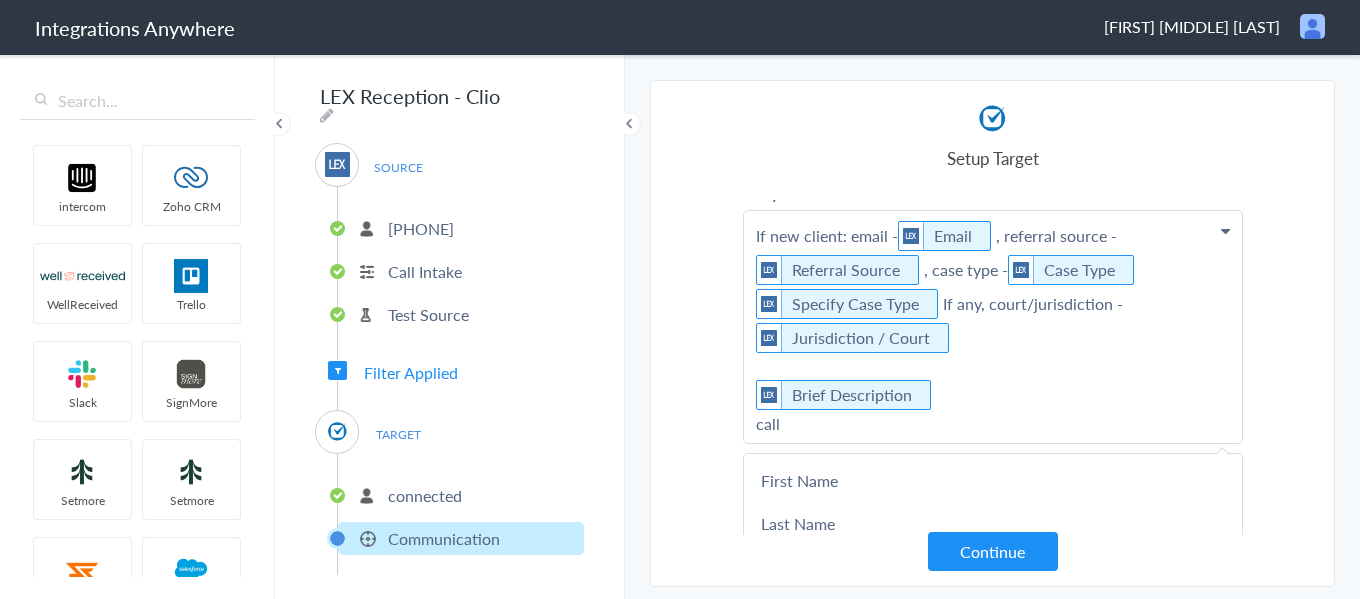 click on "If new client: email -   [EMAIL]  , referral source -  [REFERRAL SOURCE]  , case type -  [CASE TYPE]   Specify Case Type  If any, court/jurisdiction -  [JURISDICTION / COURT]       Brief Description    call" at bounding box center (993, 327) 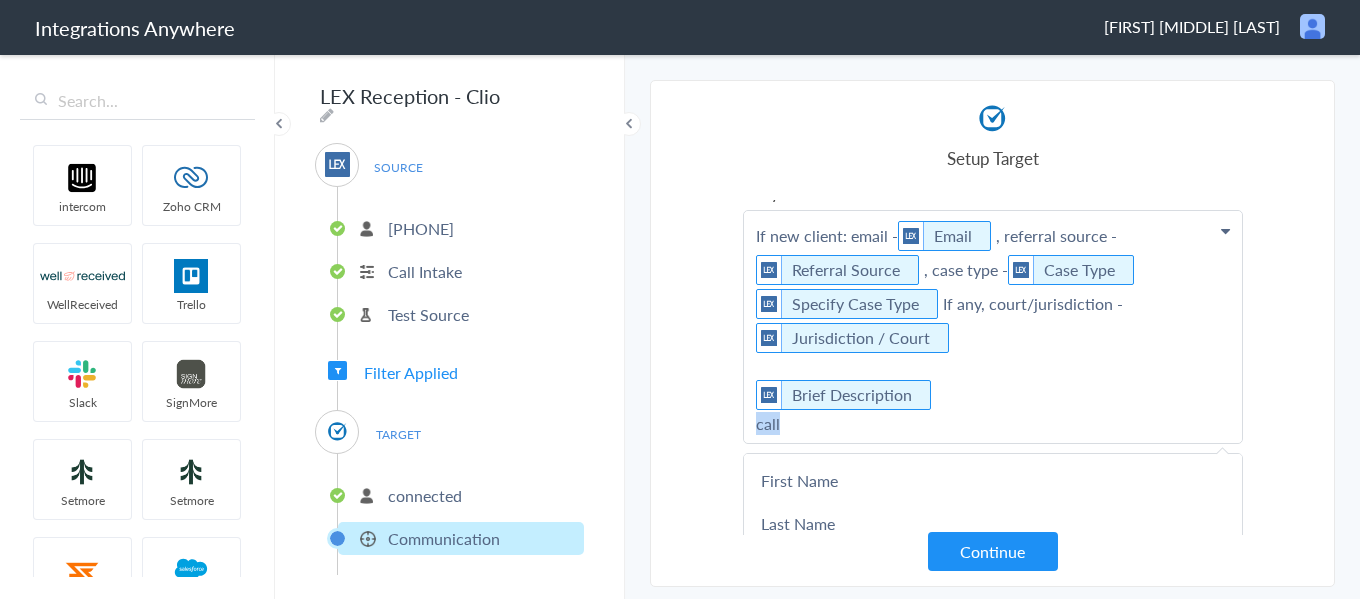 click on "If new client: email -   [EMAIL]  , referral source -  [REFERRAL SOURCE]  , case type -  [CASE TYPE]   Specify Case Type  If any, court/jurisdiction -  [JURISDICTION / COURT]       Brief Description    call" at bounding box center (993, 327) 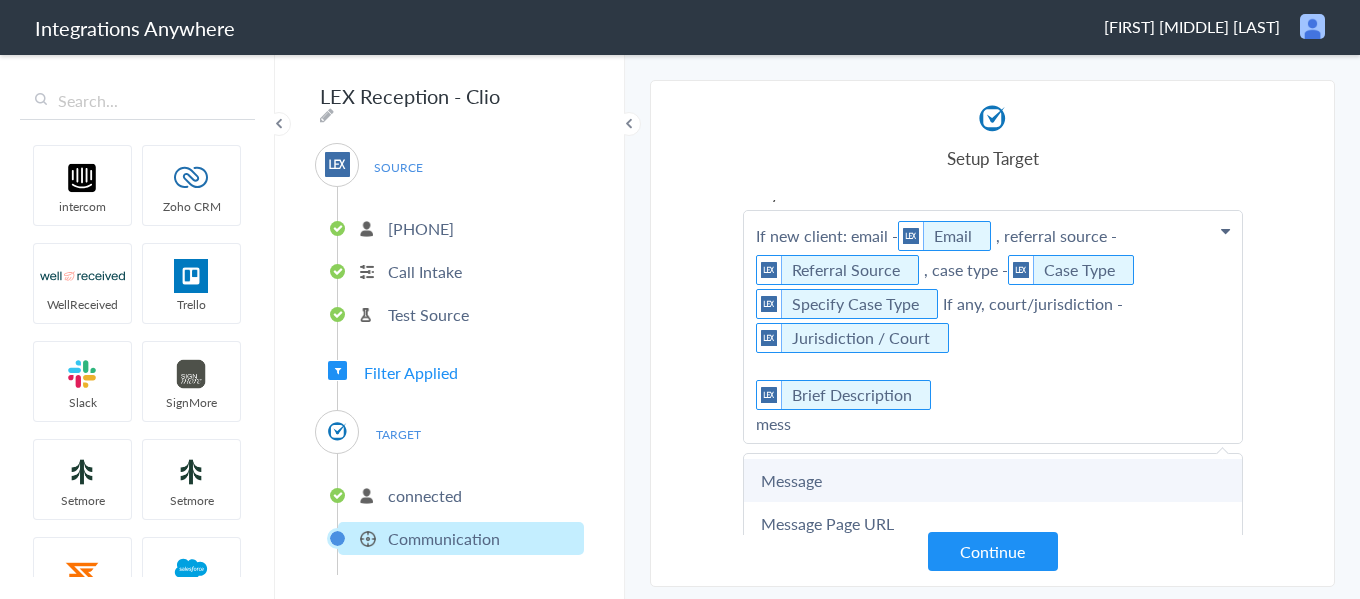 click on "Message" at bounding box center (0, 0) 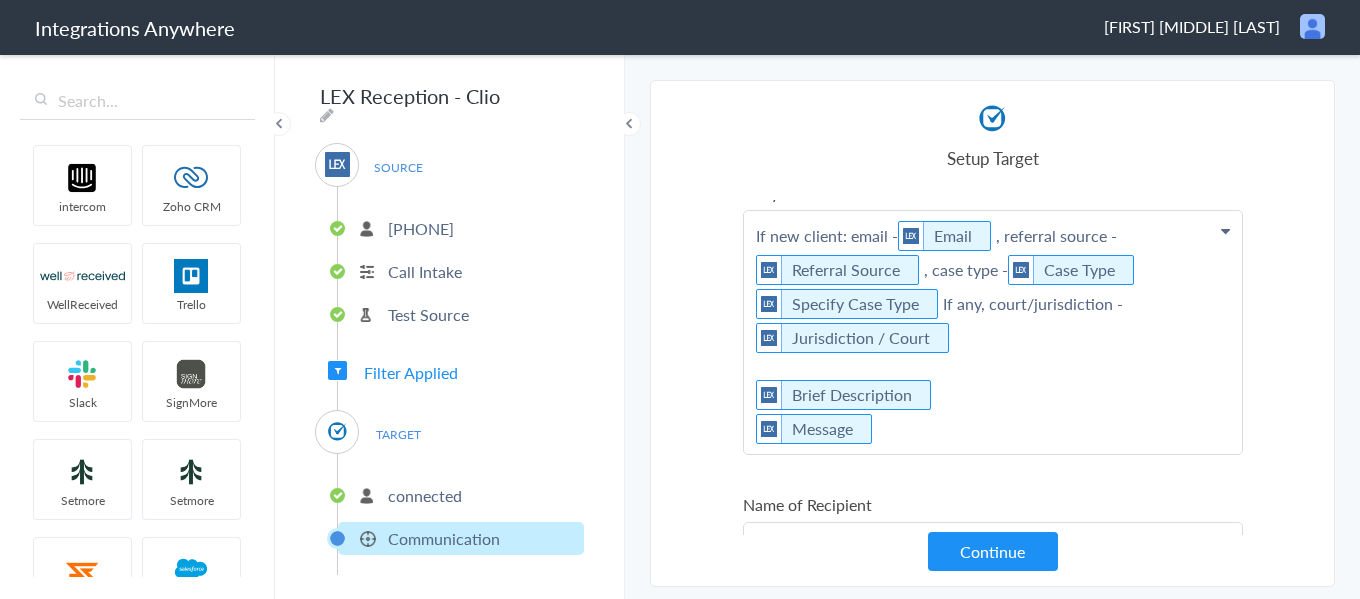scroll, scrollTop: 476, scrollLeft: 0, axis: vertical 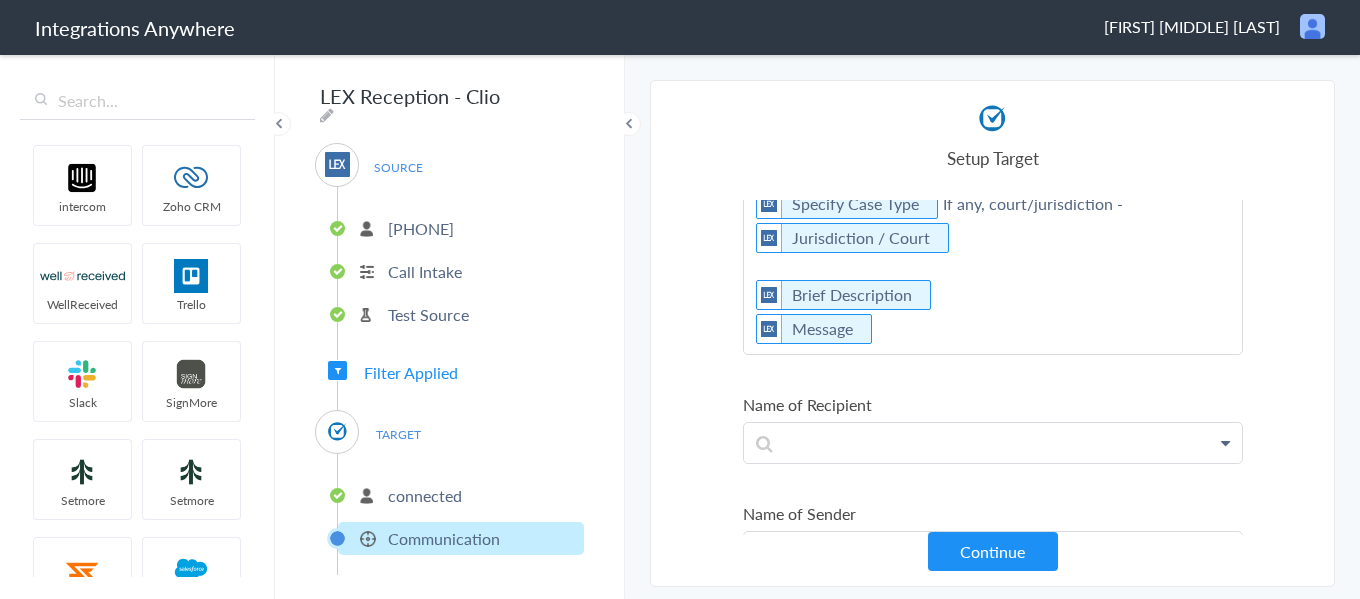 click on "If new client: email -   [EMAIL]  , referral source -  [REFERRAL SOURCE]  , case type -  [CASE TYPE]   Specify Case Type  If any, court/jurisdiction -  [JURISDICTION / COURT]       Brief Description     Message" at bounding box center [993, -221] 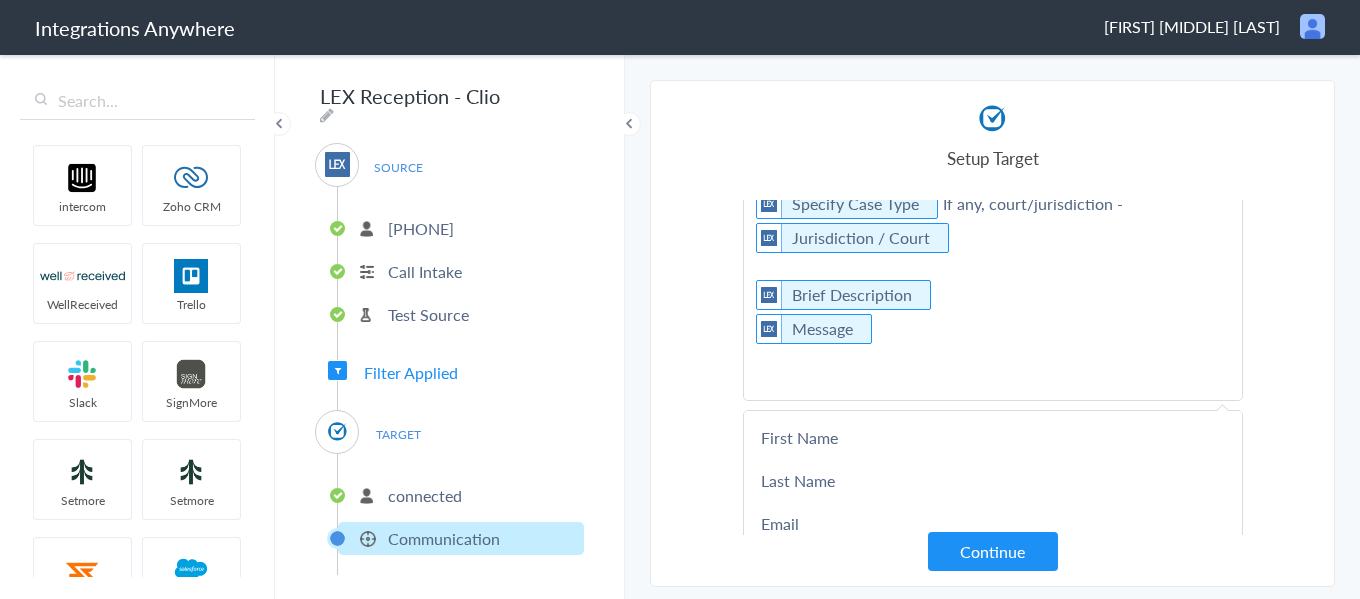click on "Select  Account [PHONE]       Rename   Delete   (4 minutes ago) + connect Continue Setup Source Call Intake Triggers when a new Call is taken Continue Test Source Test Source Test Failed
Select  Account connected       Rename   Delete   (2 minutes ago) + connect Continue Setup Target Communication Create a new Communication Contacts Creates a new Contact in Clio Create or Update Contact Create or Update a Contact in Clio Tasks Creates a new Task Clio Continue   Type of Communication   Lookup available  PhoneCommunication      Clio    PhoneCommunication EmailCommunication      LEX Reception    First Name Last Name Email Phone Case Name/Number Date stamp Message Case Type Brief Description Call End Time Connection Id Caller ID Staff ID Call Closing Note Call Start Time Account ID HistoryId Jurisdiction / Court Sales/Solicitation accountNumber Was the call transferred to Kiersten "Sam" Parris? Call Type Message Page URL Referral Source Specify Case Type   Date of Communication" at bounding box center [992, 333] 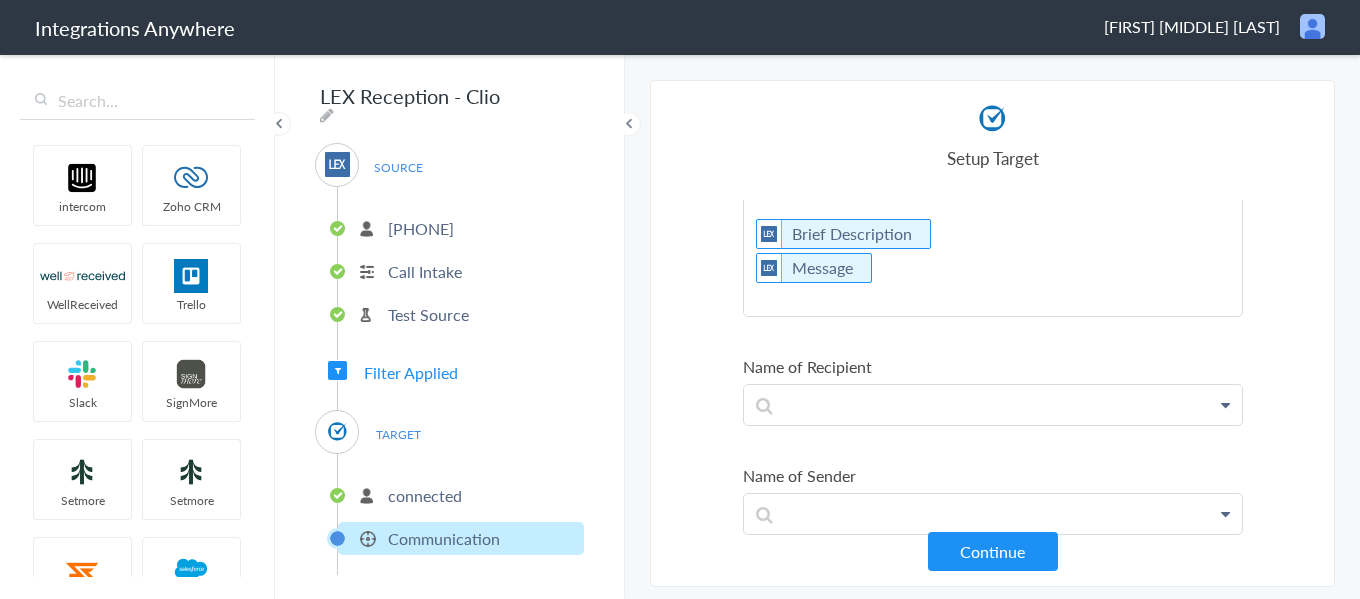 scroll, scrollTop: 502, scrollLeft: 0, axis: vertical 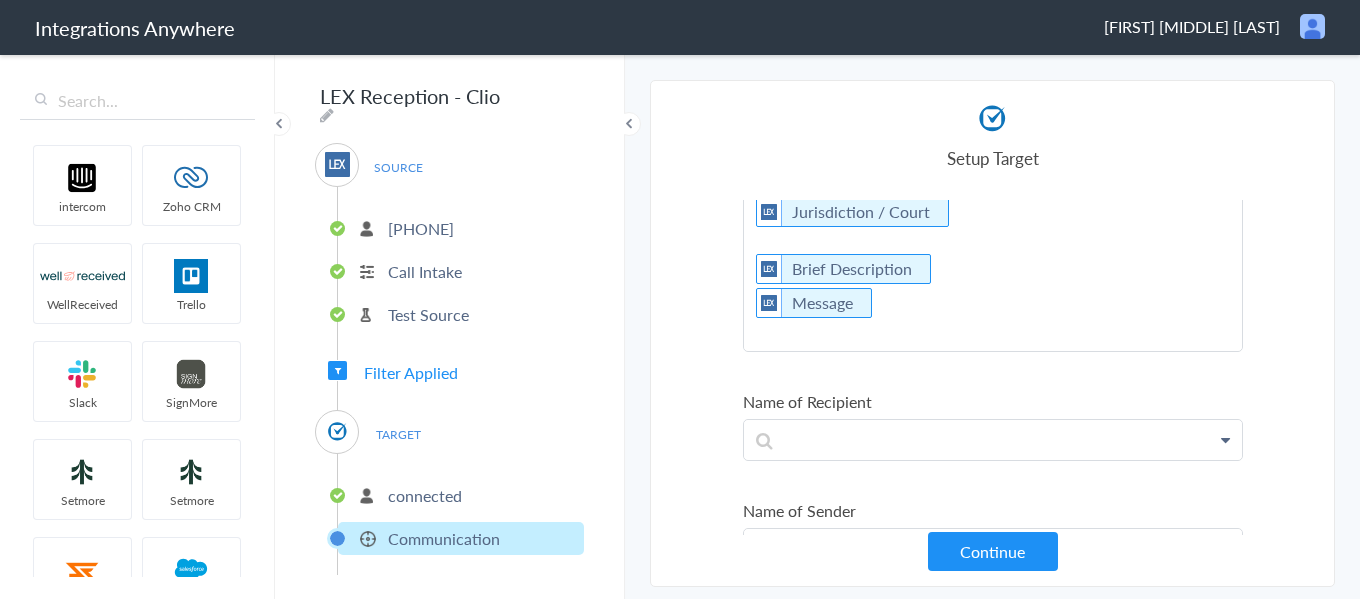 click on "If new client: email -   [EMAIL]  , referral source -  [REFERRAL SOURCE]  , case type -  [CASE TYPE]   Specify Case Type  If any, court/jurisdiction -  [JURISDICTION / COURT]       Brief Description     Message" at bounding box center [993, -247] 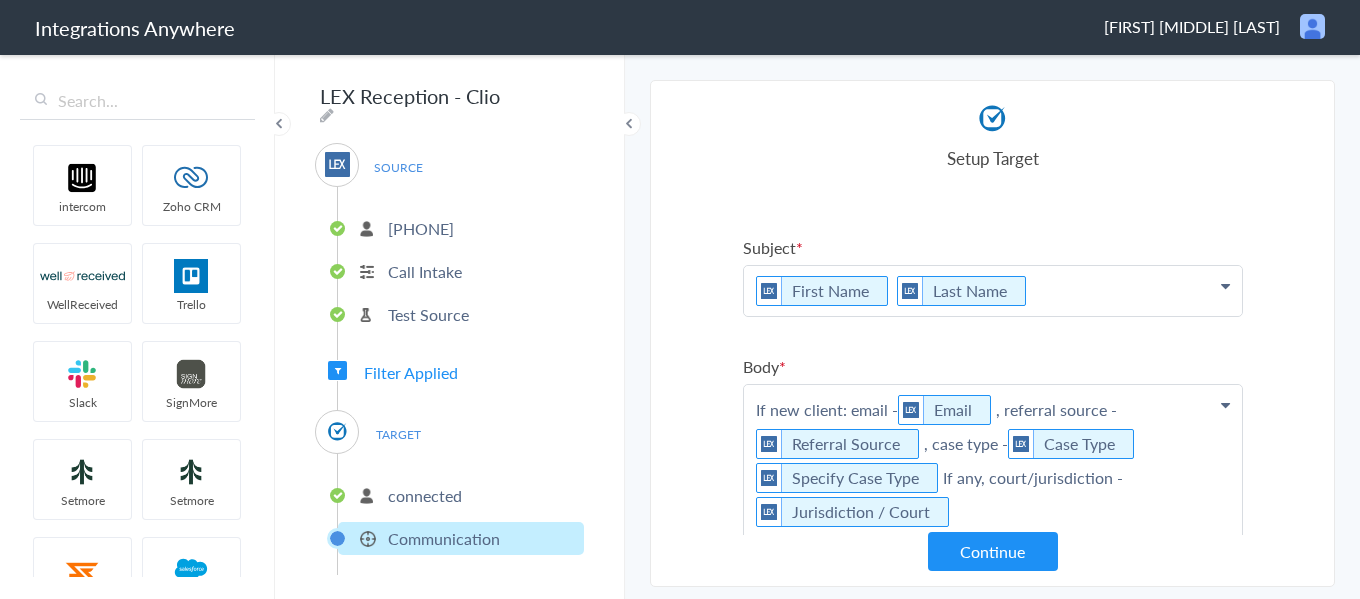 scroll, scrollTop: 302, scrollLeft: 0, axis: vertical 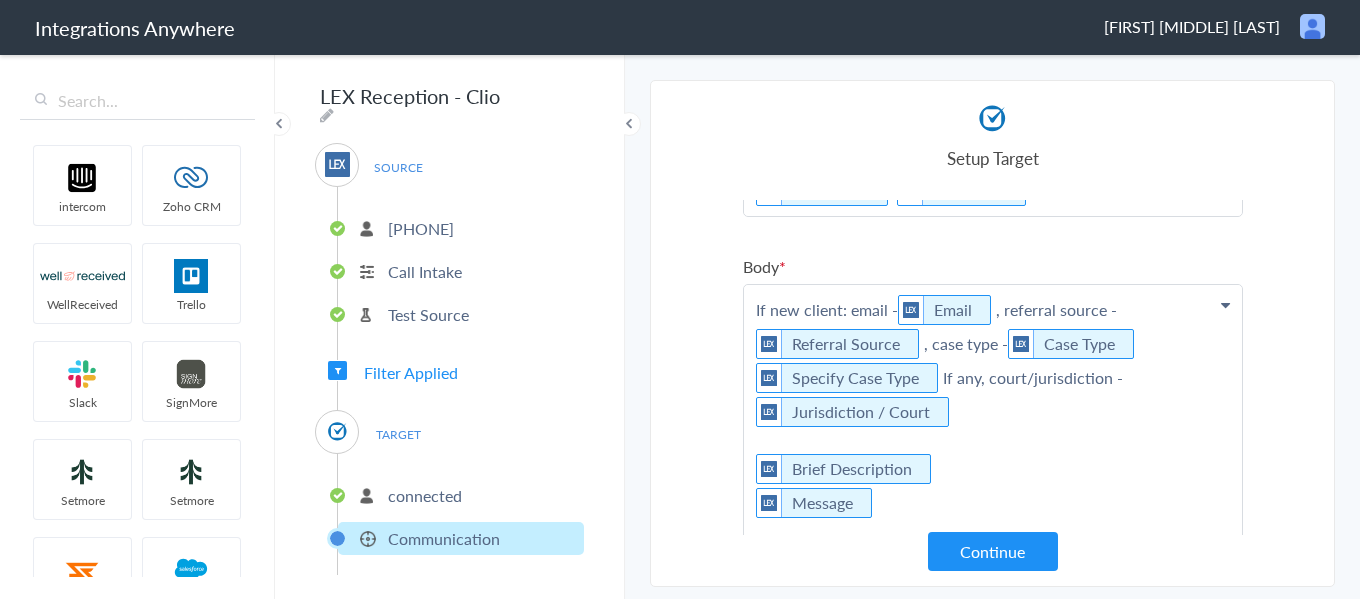 click on "If new client: email -   [EMAIL]  , referral source -  [REFERRAL SOURCE]  , case type -  [CASE TYPE]   Specify Case Type  If any, court/jurisdiction -  [JURISDICTION / COURT]       Brief Description     Message" at bounding box center (993, 429) 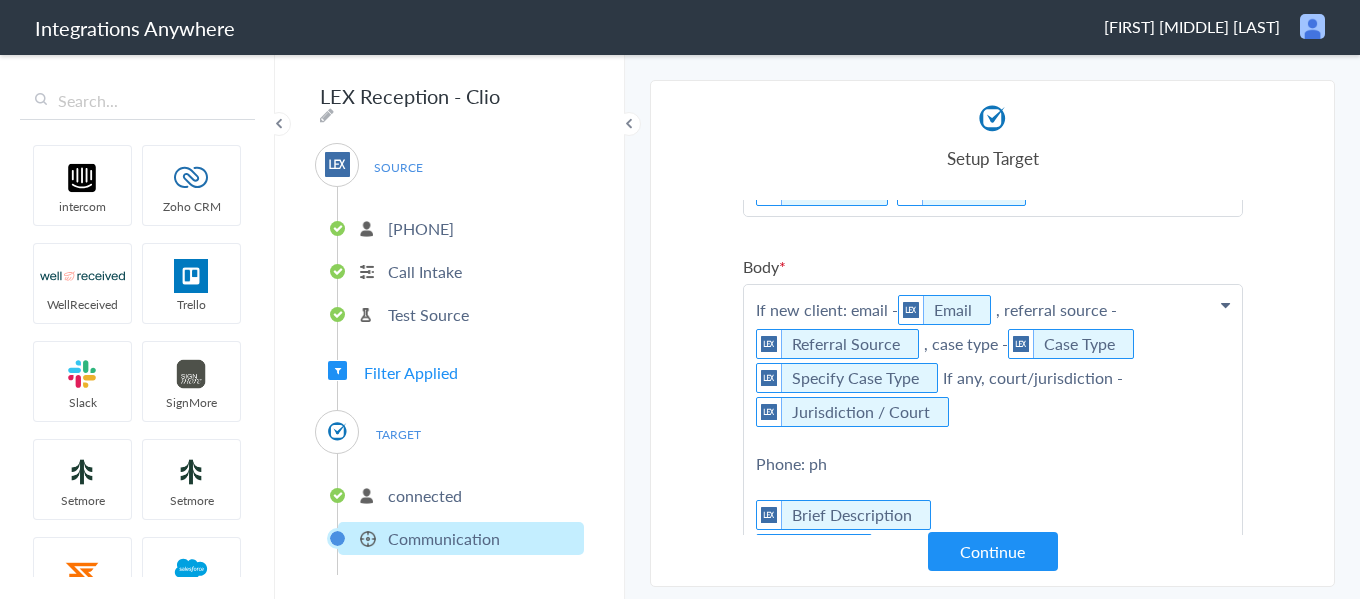 scroll, scrollTop: 342, scrollLeft: 0, axis: vertical 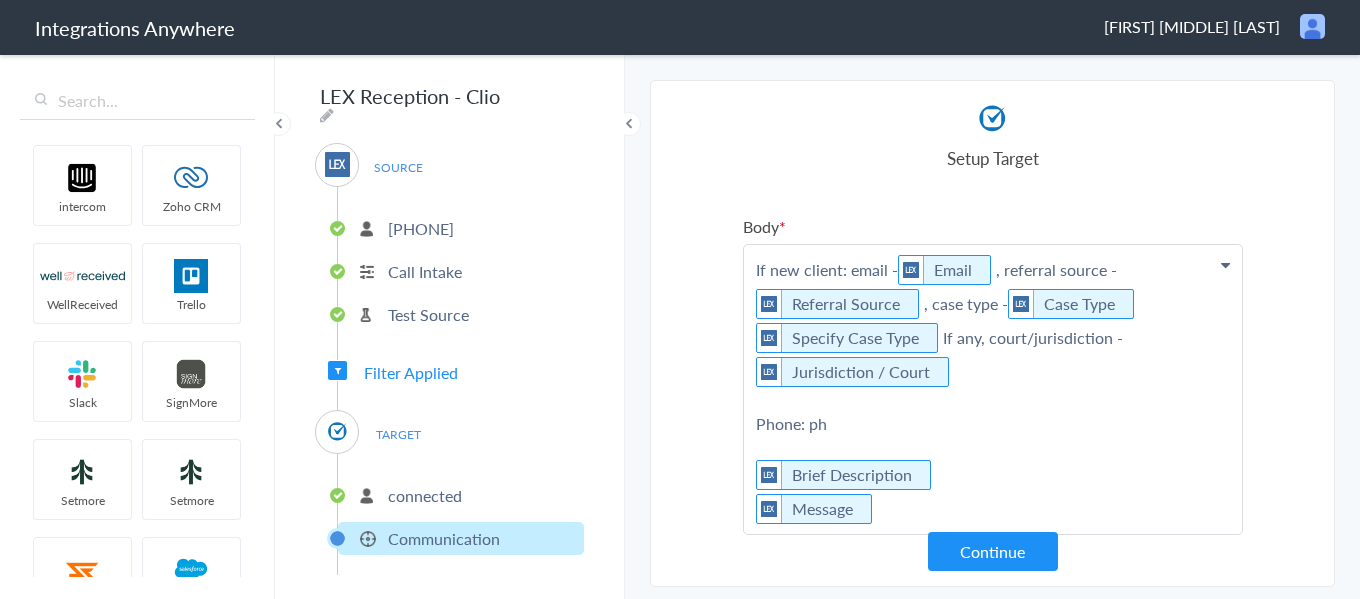 click on "If new client: email -   [EMAIL]  , referral source -  [REFERRAL SOURCE]  , case type -  [CASE TYPE]   Specify Case Type  If any, court/jurisdiction -  [JURISDICTION / COURT]       Phone: [PHONE]    Brief Description     Message" at bounding box center [993, 389] 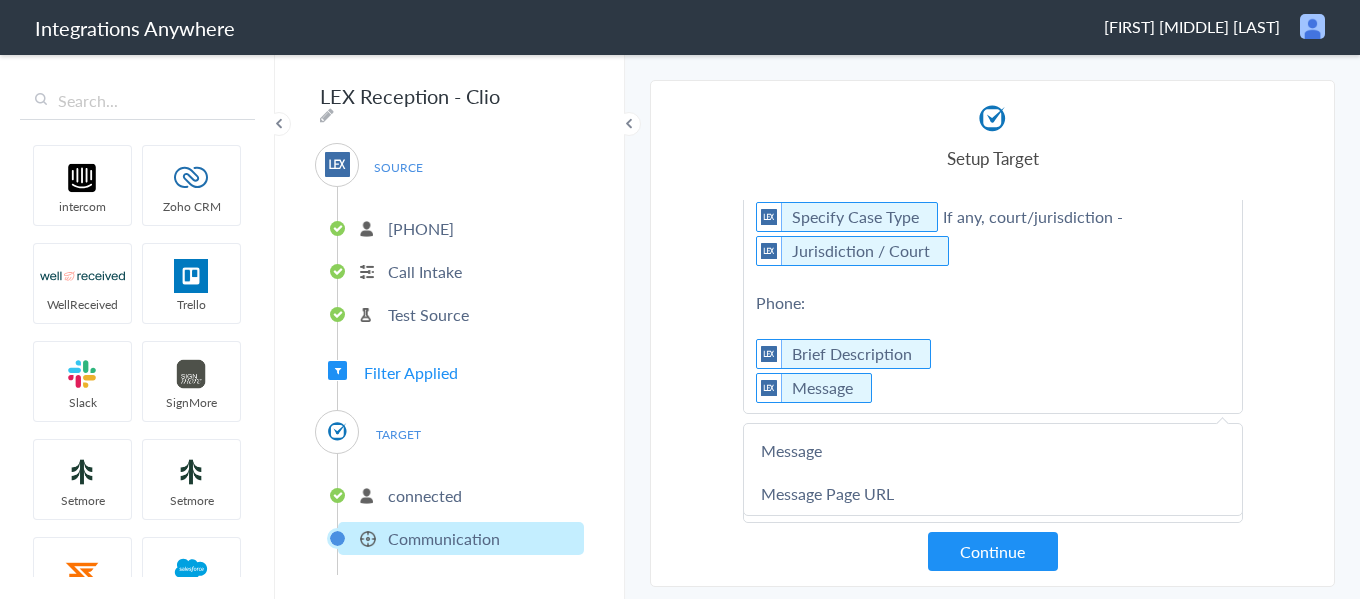 scroll, scrollTop: 442, scrollLeft: 0, axis: vertical 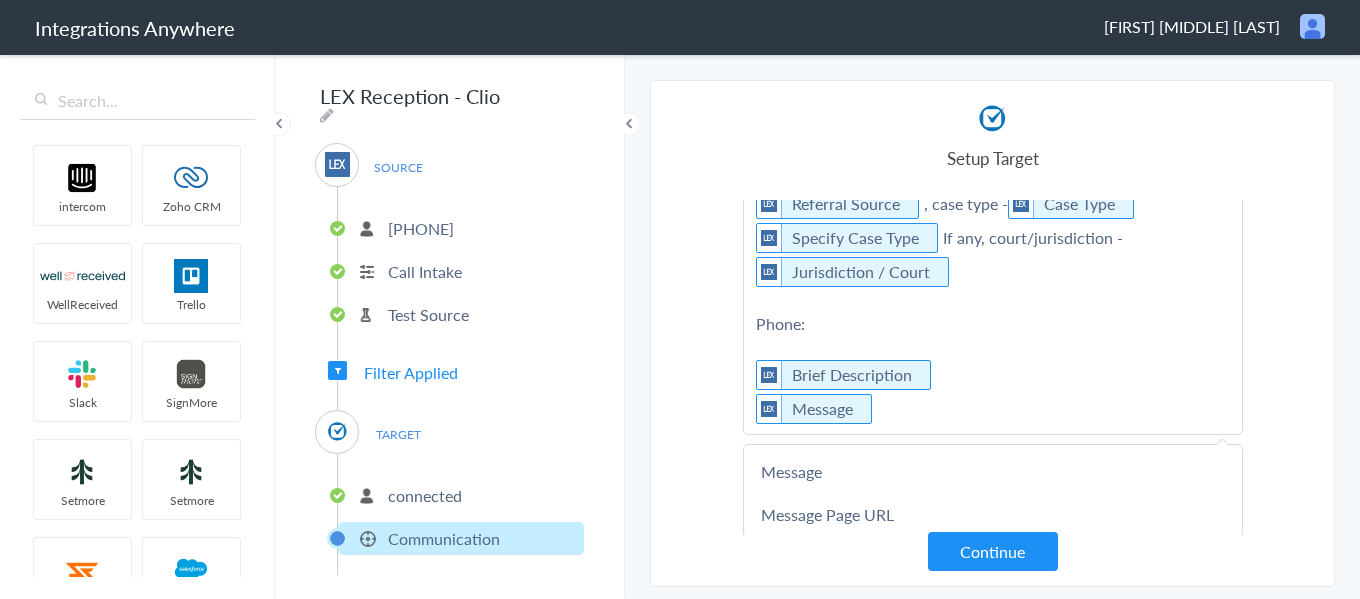 click on "If new client: email -   [EMAIL]  , referral source -  [REFERRAL SOURCE]  , case type -  [CASE TYPE]   Specify Case Type  If any, court/jurisdiction -  [JURISDICTION / COURT]       Phone:     Brief Description     Message" at bounding box center [993, 289] 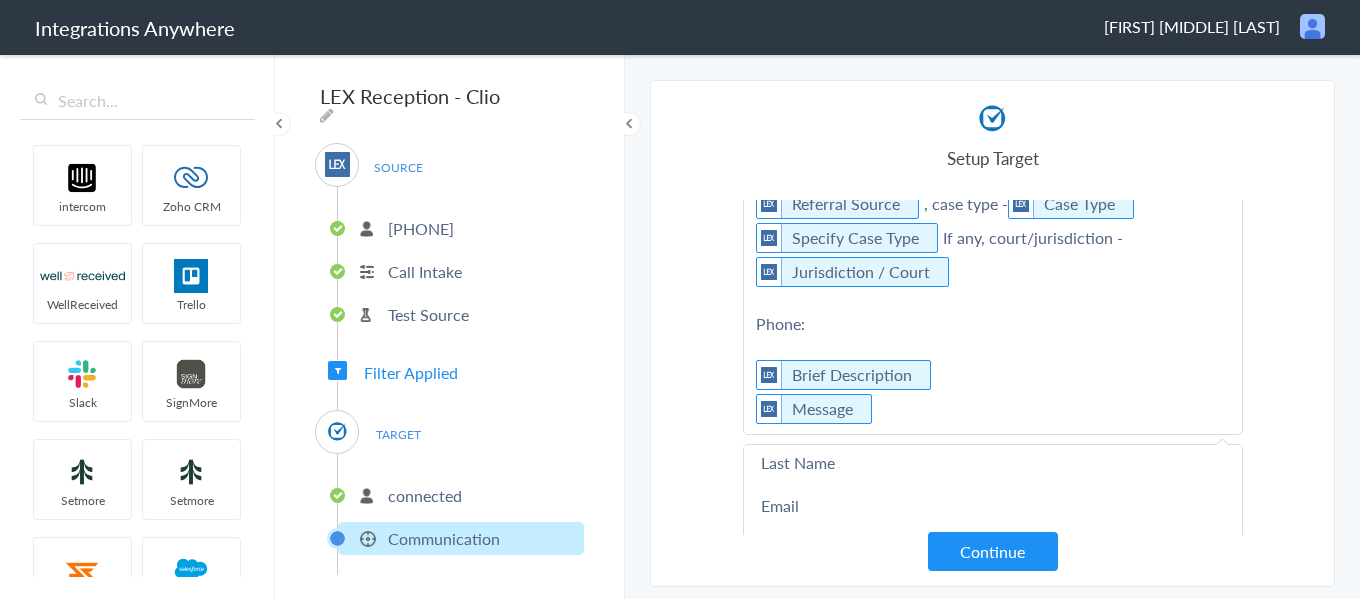 scroll, scrollTop: 100, scrollLeft: 0, axis: vertical 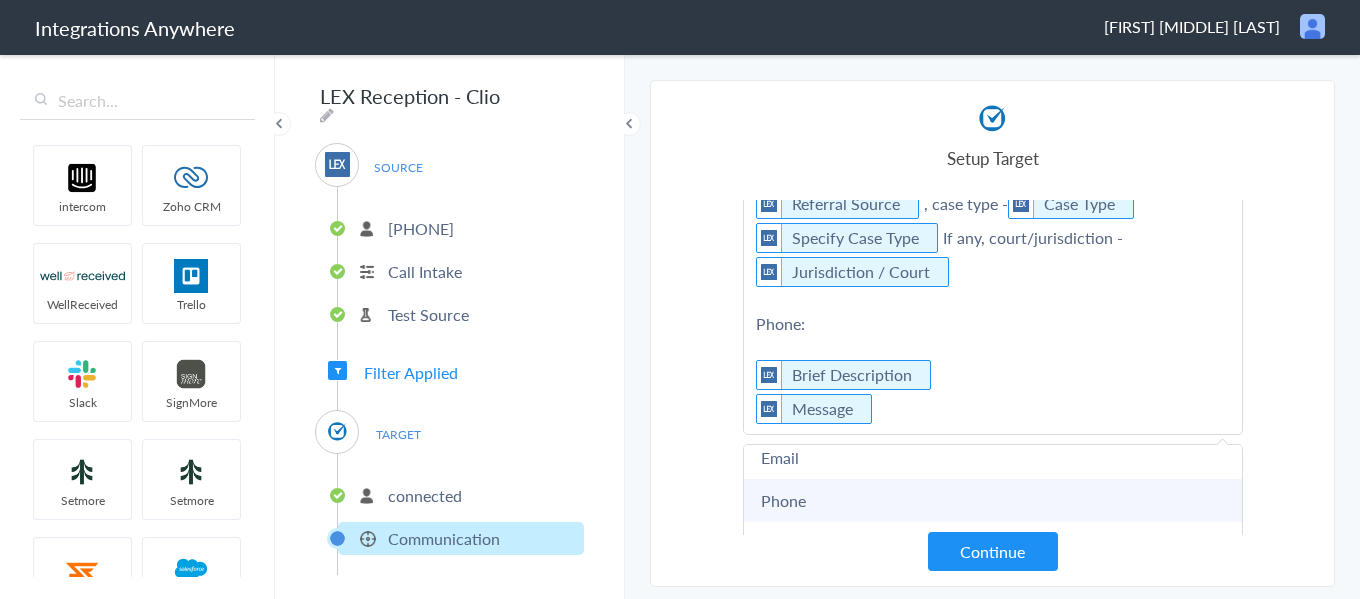 click on "Phone" at bounding box center [0, 0] 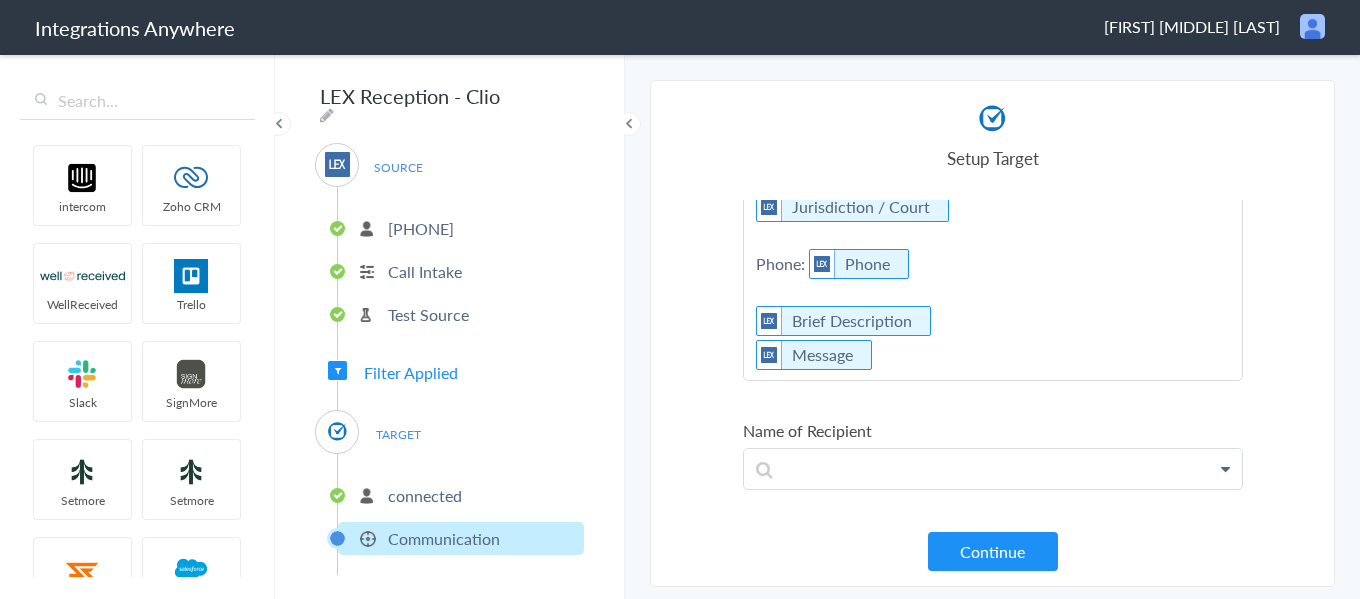 scroll, scrollTop: 542, scrollLeft: 0, axis: vertical 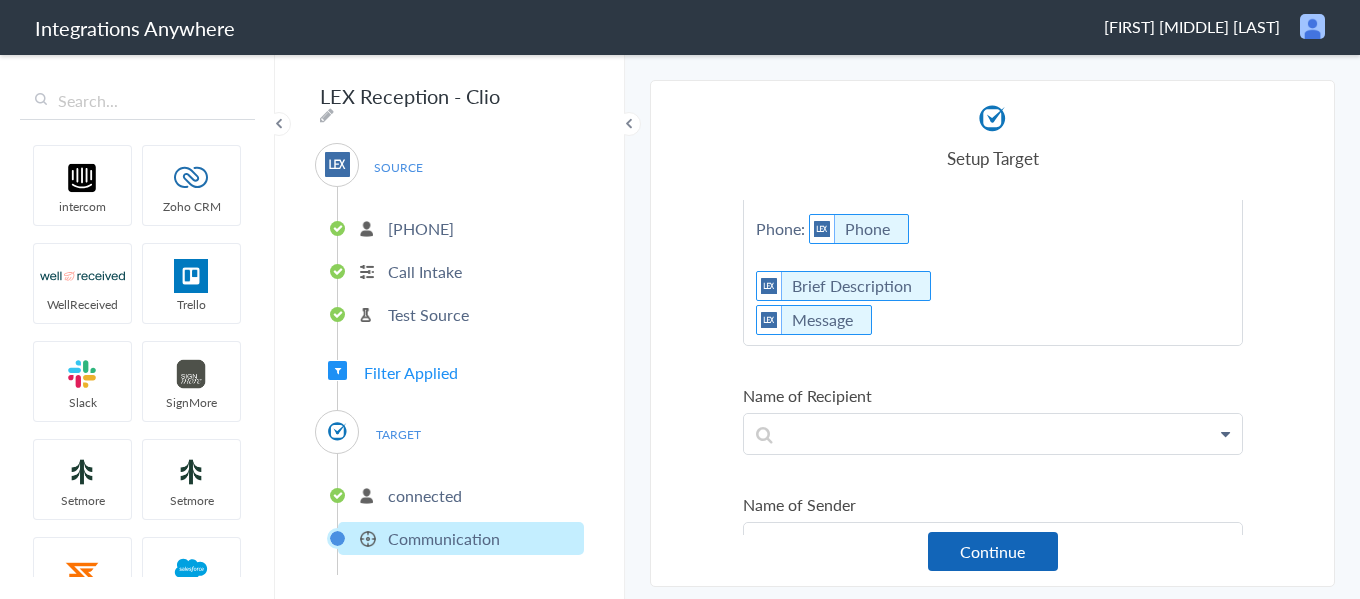 click on "Continue" at bounding box center (993, 551) 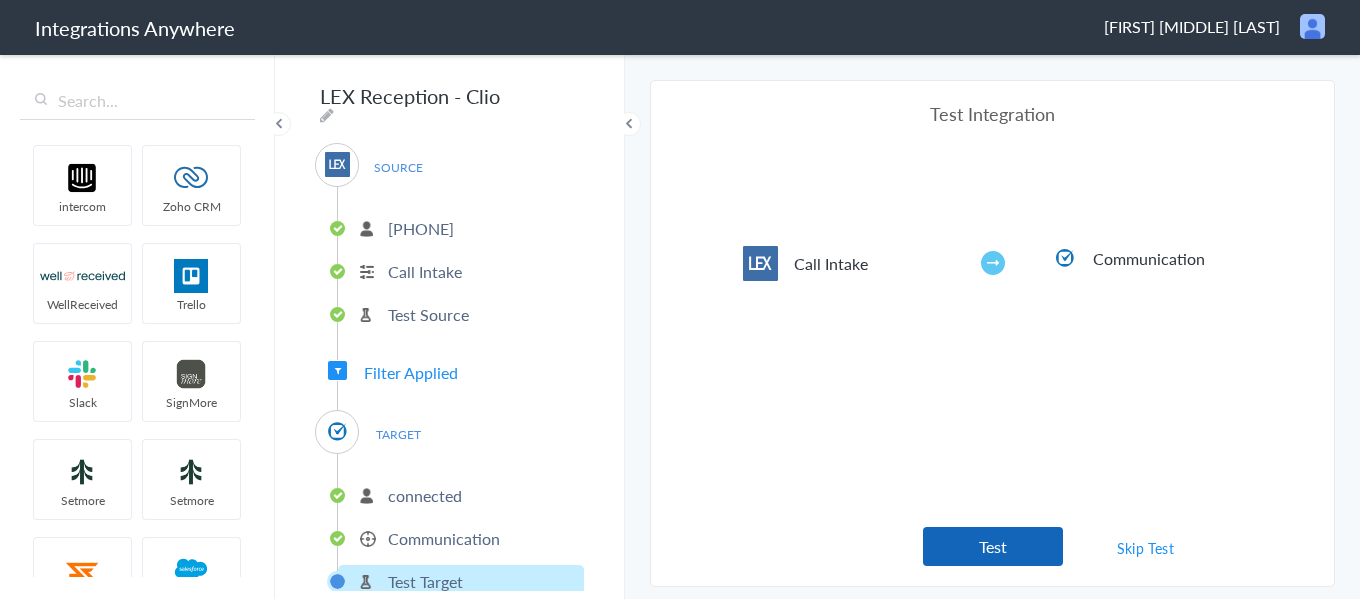 click on "Test" at bounding box center (993, 546) 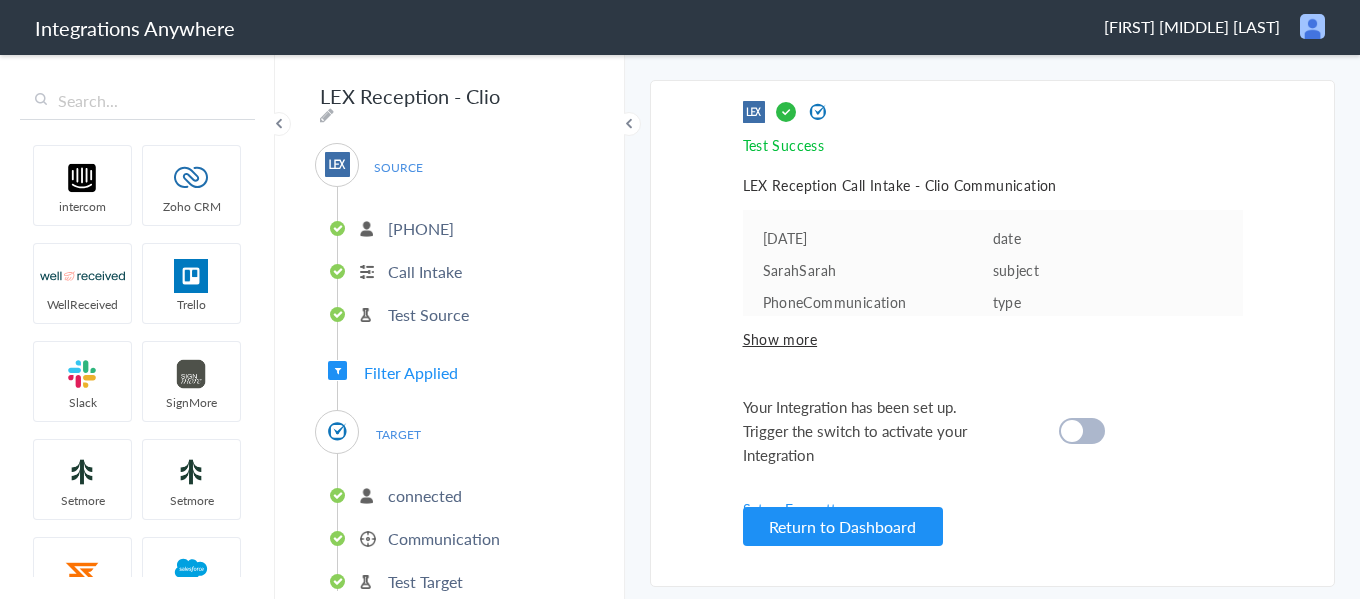 click on "Communication" at bounding box center (444, 538) 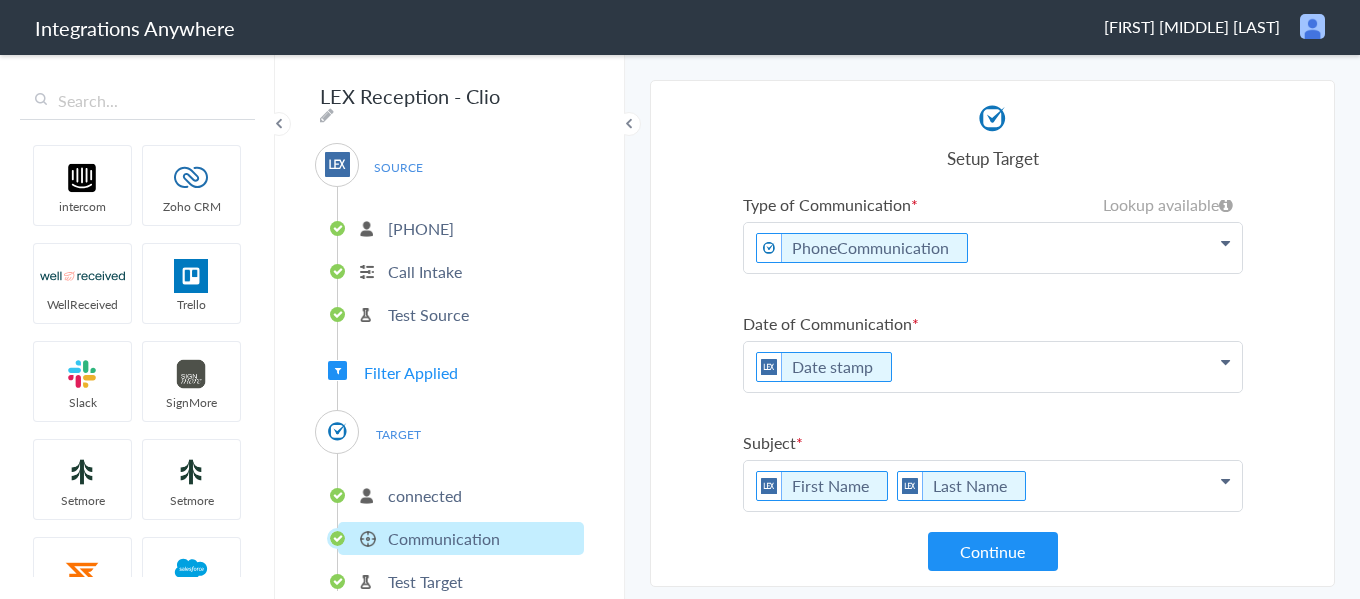 scroll, scrollTop: 0, scrollLeft: 0, axis: both 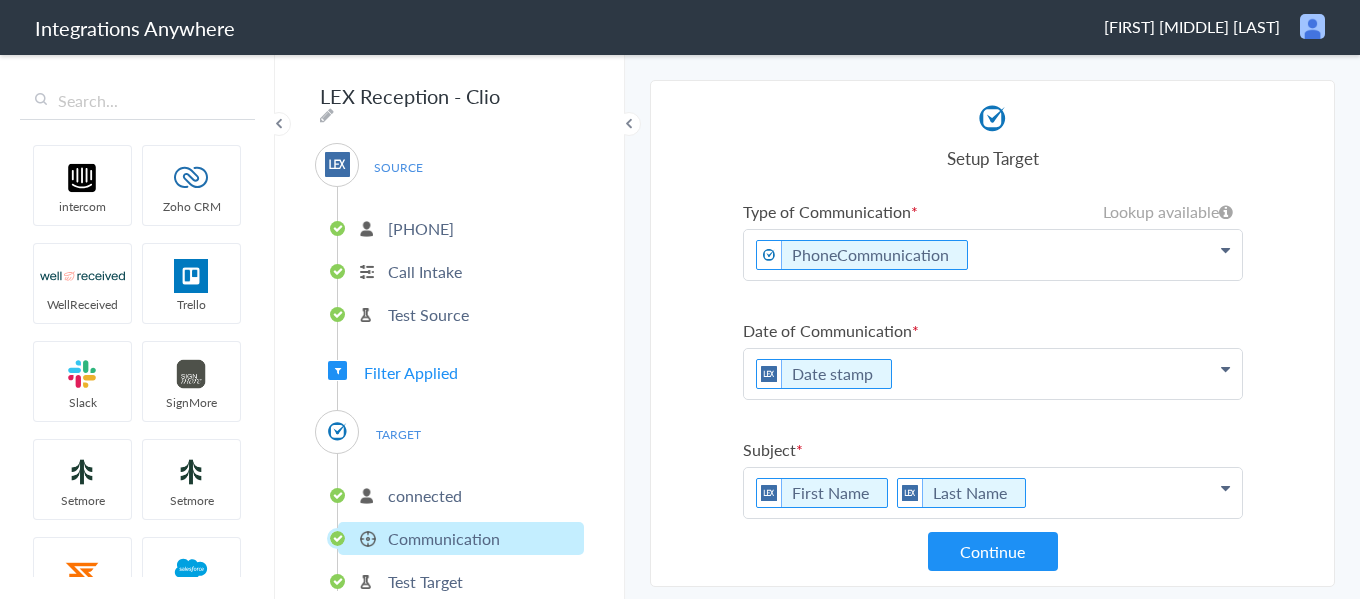 click at bounding box center (1225, 250) 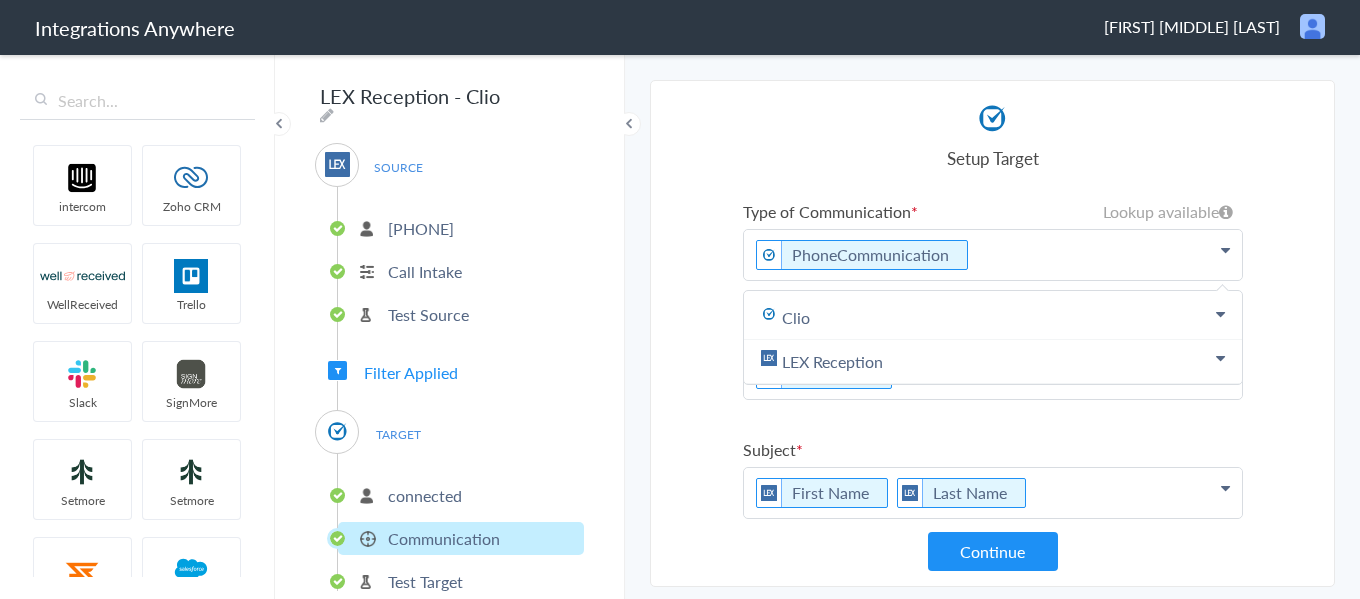 click at bounding box center (1225, 250) 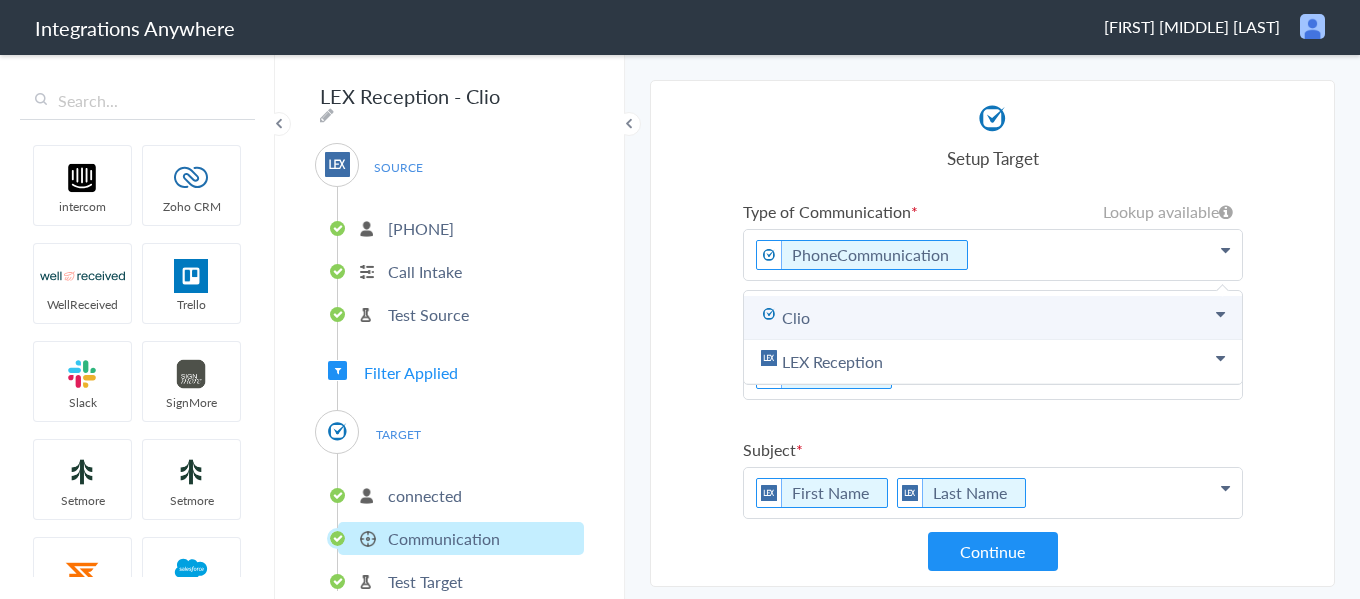 click on "Clio" at bounding box center [993, 318] 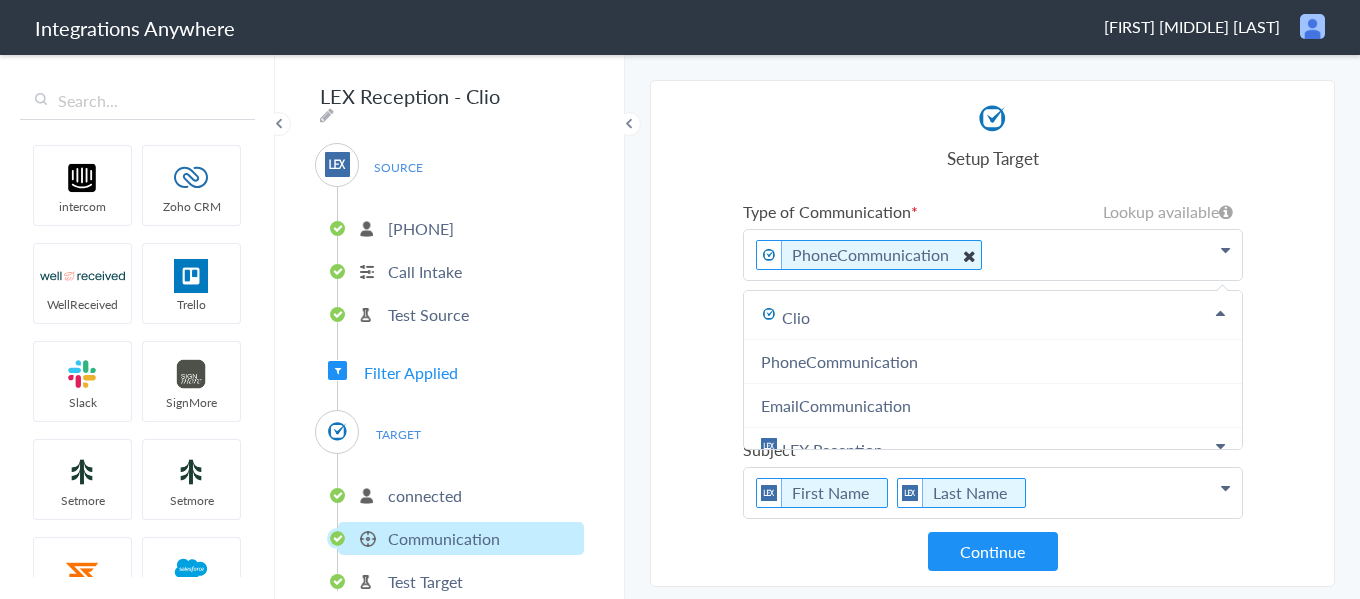 click at bounding box center [968, 255] 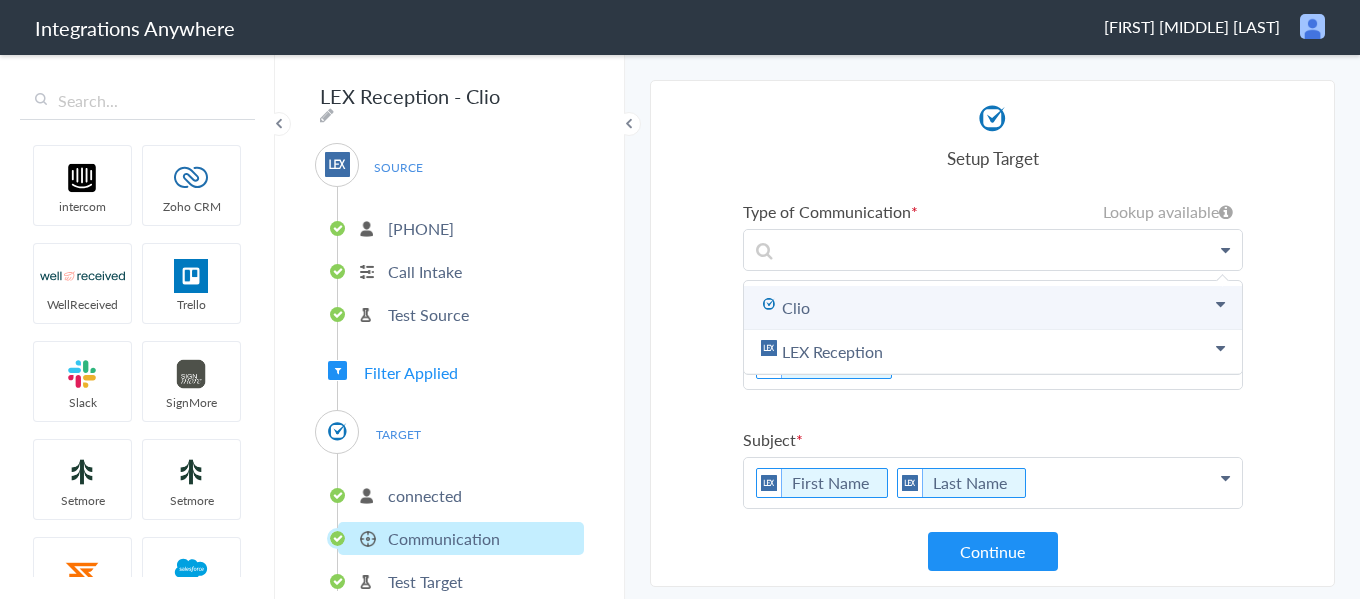 click on "Clio" at bounding box center [993, 308] 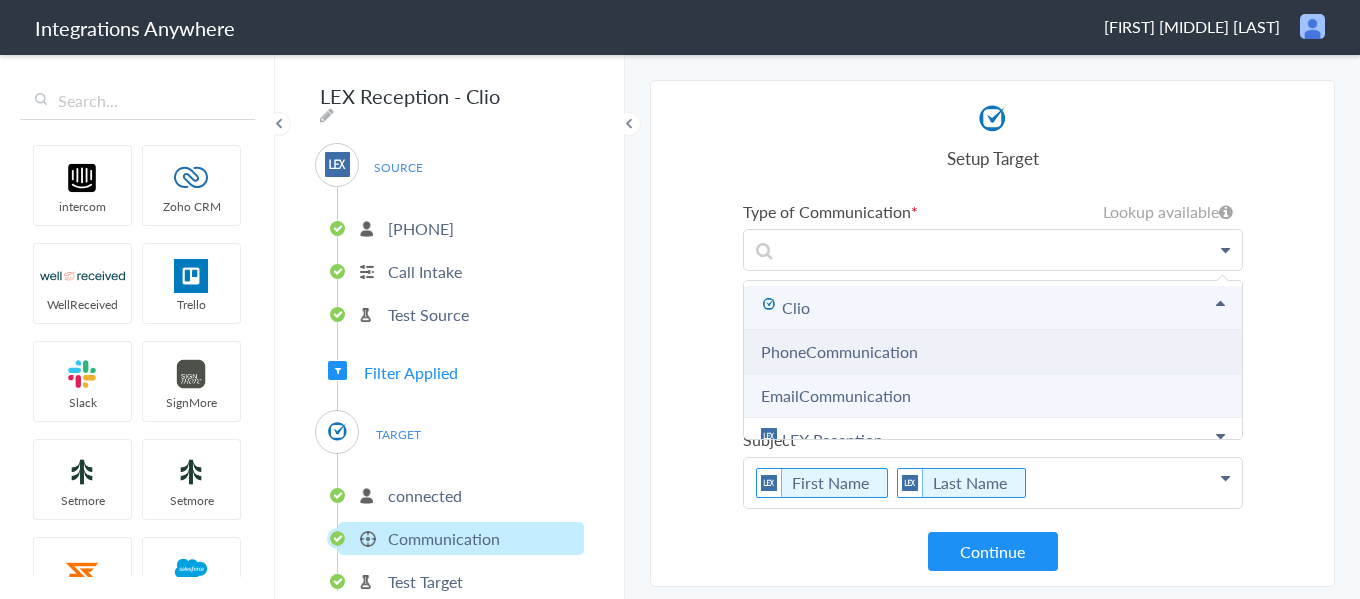 scroll, scrollTop: 23, scrollLeft: 0, axis: vertical 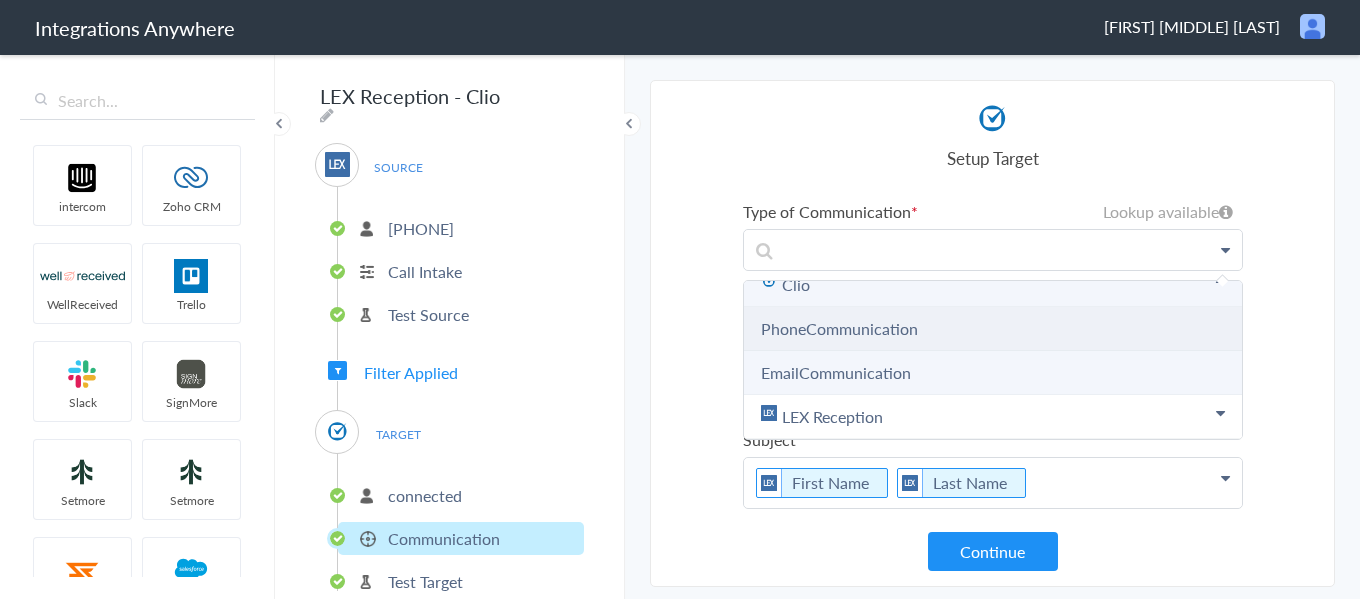 click on "PhoneCommunication" at bounding box center (839, 328) 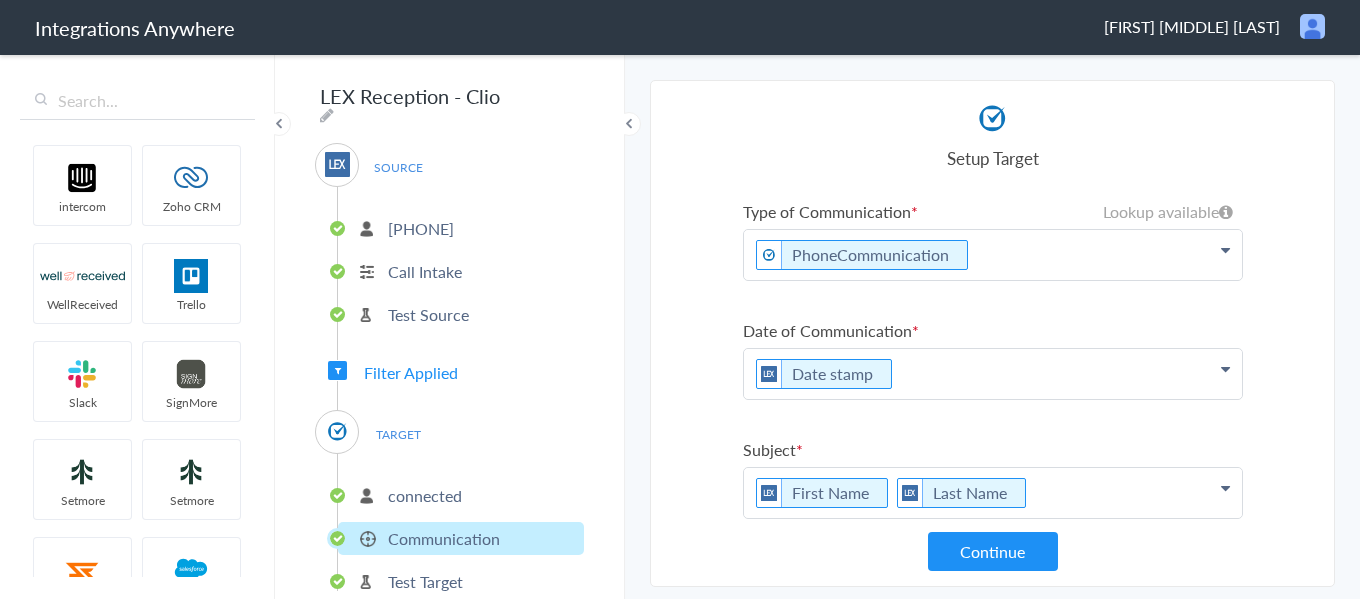 click on "Type of Communication   Lookup available  PhoneCommunication      Clio    PhoneCommunication EmailCommunication      LEX Reception    [FIRST NAME] [LAST NAME] [EMAIL] [PHONE] [CASE NAME/NUMBER] [DATE STAMP] [MESSAGE] [CASE TYPE] [BRIEF DESCRIPTION] [CALL END TIME] [CONNECTION ID] [CALLER ID] [STAFF ID] [CALL CLOSING NOTE] [CALL START TIME] [ACCOUNT ID] [HISTORY ID] [JURISDICTION / COURT] [SALES/SOLICITATION] [ACCOUNT NUMBER] Was the call transferred to Kiersten "Sam" Parris? Call Type [MESSAGE] [PAGE URL] [REFERRAL SOURCE] Why not transferred to Kiersten "Sam" Parris? [SPECIFY CASE TYPE]   [DATE OF COMMUNICATION] [DATE STAMP]   [FIRST NAME] [LAST NAME] [EMAIL] [PHONE] [CASE NAME/NUMBER] [DATE STAMP] [MESSAGE] [CASE TYPE] [BRIEF DESCRIPTION] [CALL END TIME] [CONNECTION ID] [CALLER ID] [STAFF ID] [CALL CLOSING NOTE] [CALL START TIME] [ACCOUNT ID] [HISTORY ID] [JURISDICTION / COURT] [SALES/SOLICITATION] [ACCOUNT NUMBER] Was the call transferred to Kiersten "Sam" Parris? Call Type [MESSAGE] [PAGE URL] [REFERRAL SOURCE] Why not transferred to Kiersten "Sam" Parris? [SPECIFY CASE TYPE] [SUBJECT] [FIRST NAME]     Body" at bounding box center [993, 816] 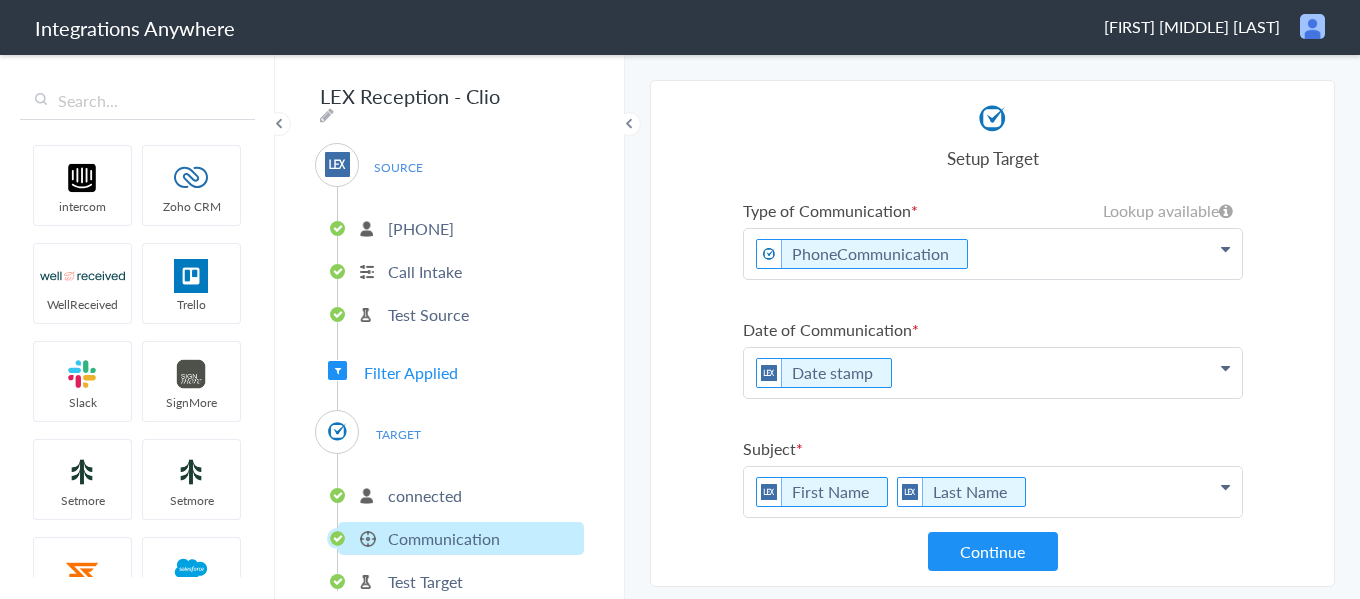 scroll, scrollTop: 0, scrollLeft: 0, axis: both 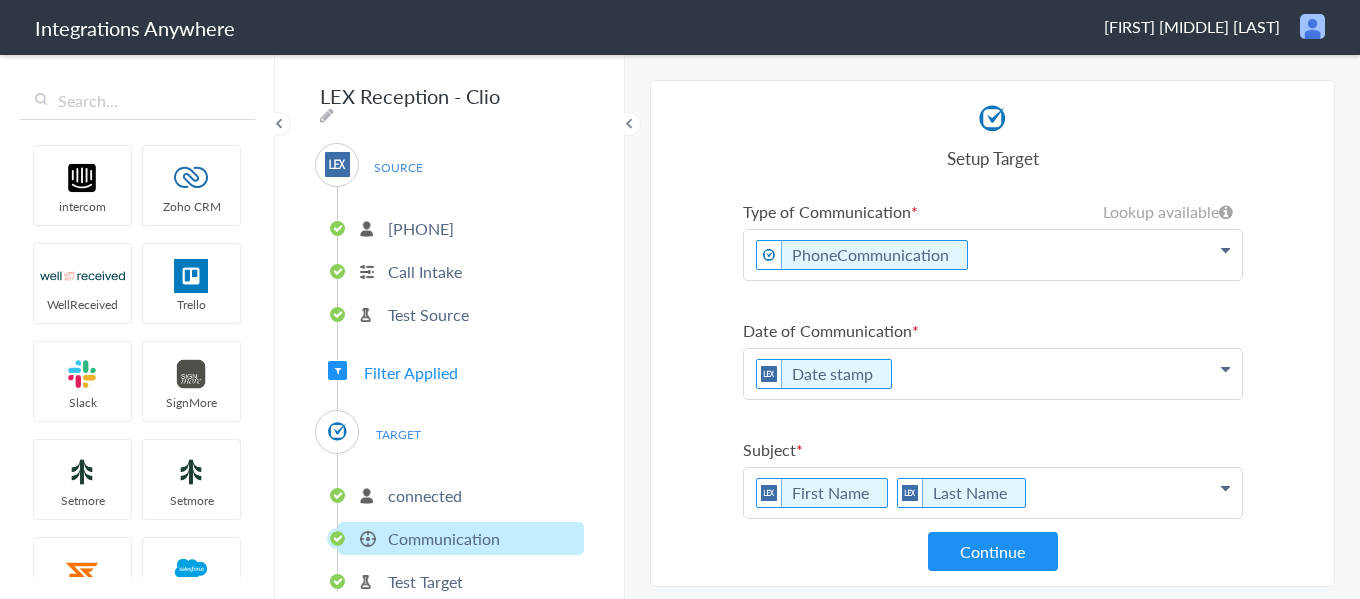 click on "PhoneCommunication" at bounding box center [993, 255] 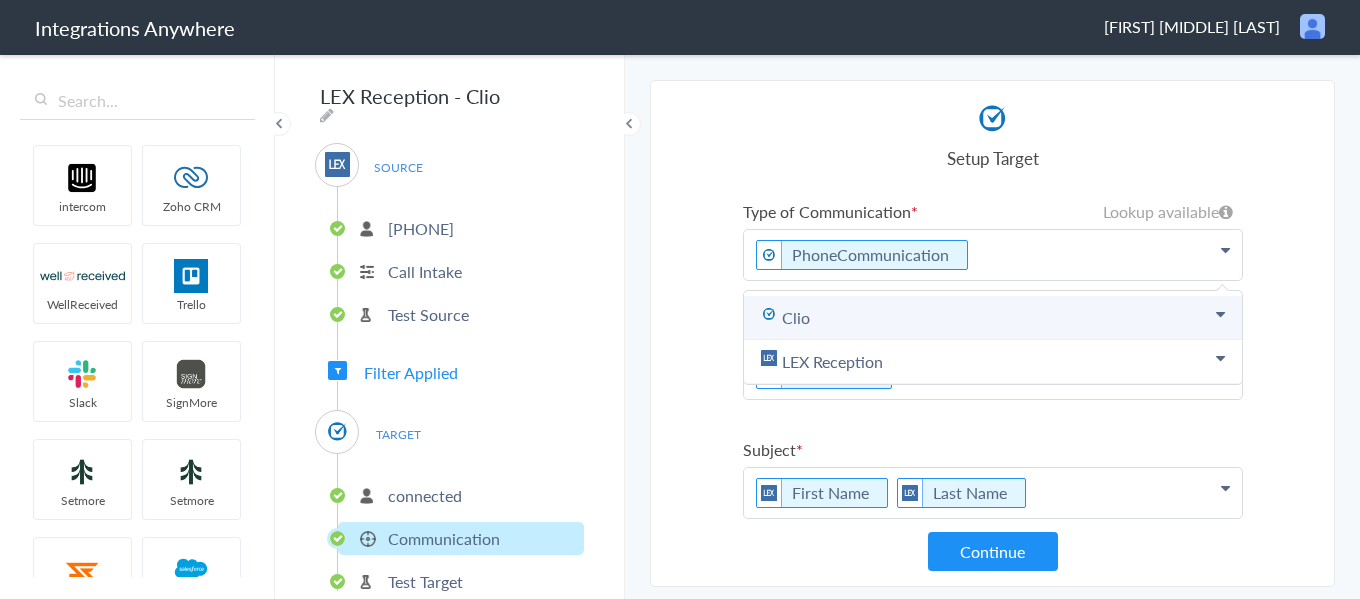 click on "Clio" at bounding box center [993, 318] 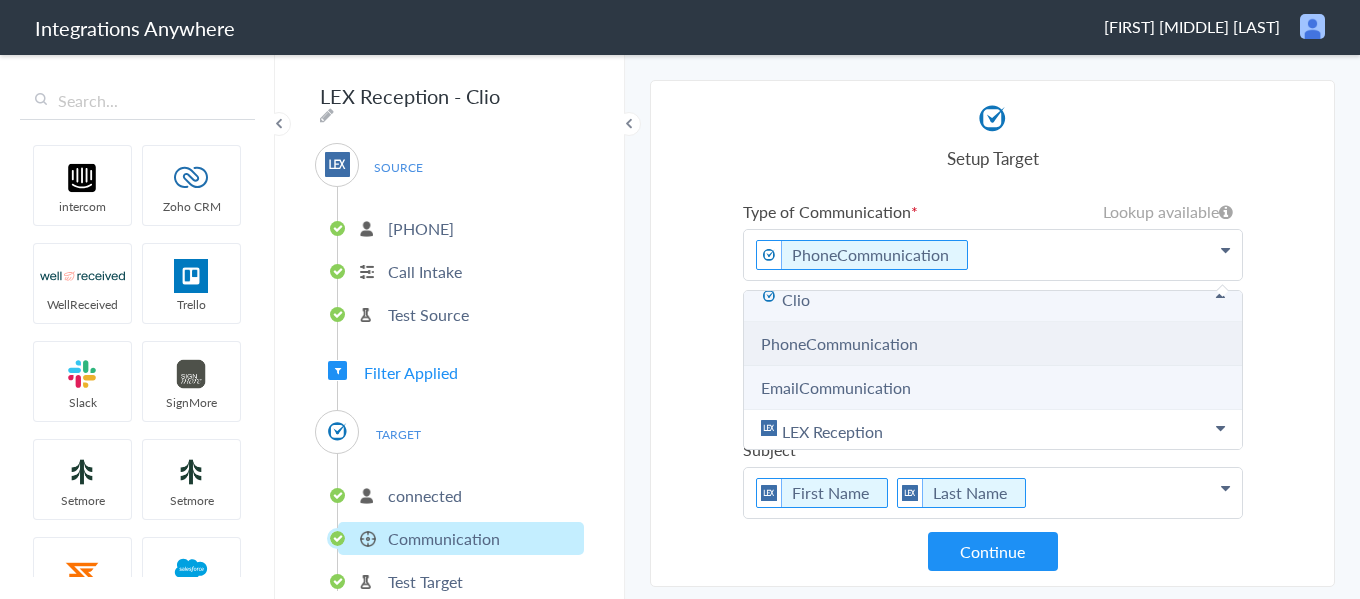scroll, scrollTop: 23, scrollLeft: 0, axis: vertical 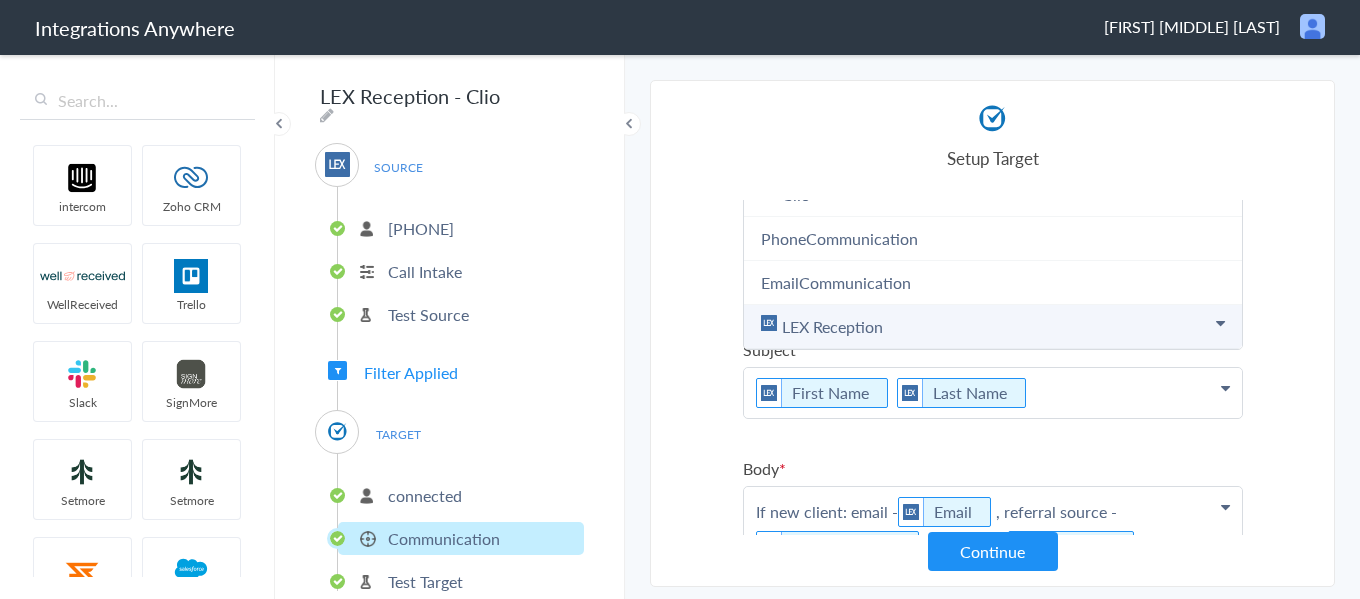 click on "LEX Reception" at bounding box center [993, 327] 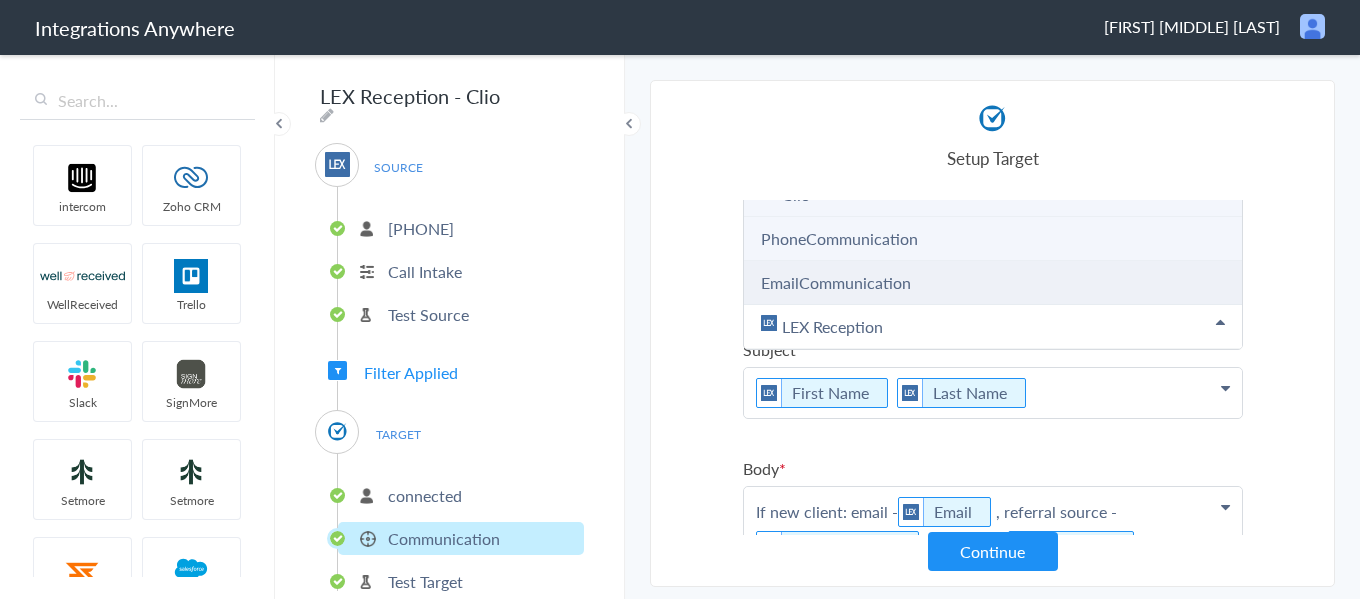 scroll, scrollTop: 0, scrollLeft: 0, axis: both 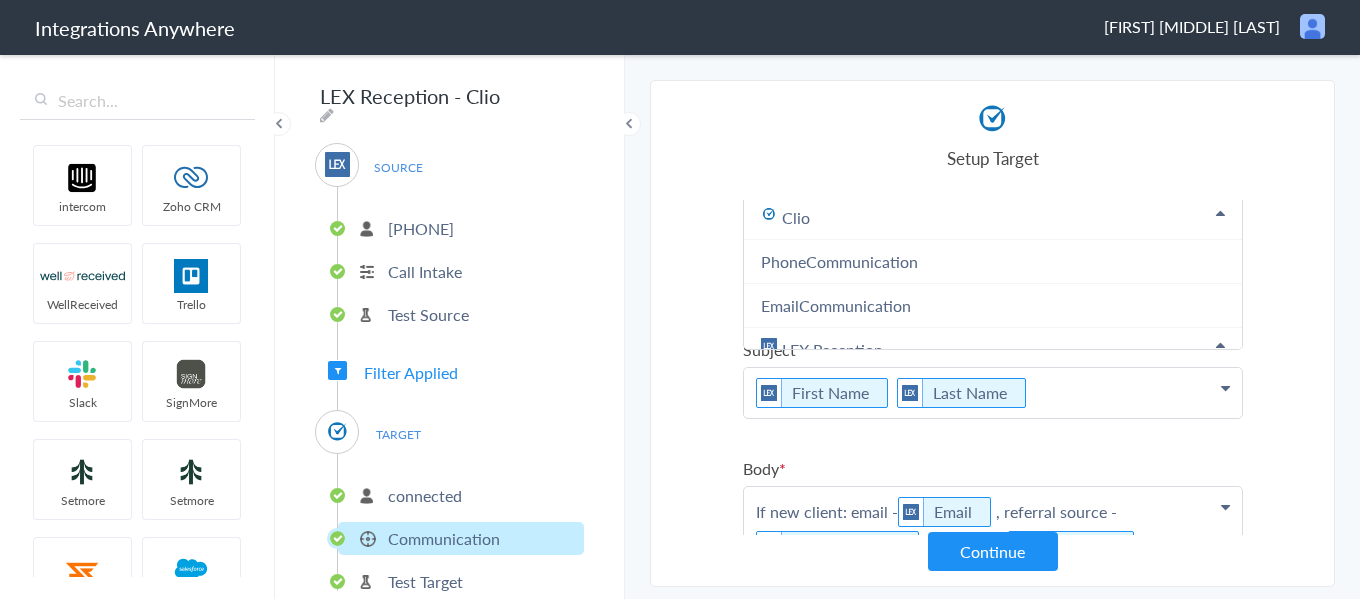 click on "Select  Account [PHONE]       Rename   Delete   (4 minutes ago) + connect Continue Setup Source Call Intake Triggers when a new Call is taken Continue Test Source Test Source Test Failed
Select  Account connected       Rename   Delete   (2 minutes ago) + connect Continue Setup Target Communication Create a new Communication Contacts Creates a new Contact in Clio Create or Update Contact Create or Update a Contact in Clio Tasks Creates a new Task Clio Continue   Type of Communication   Lookup available  PhoneCommunication      Clio    PhoneCommunication EmailCommunication      LEX Reception    First Name Last Name Email Phone Case Name/Number Date stamp Message Case Type Brief Description Call End Time Connection Id Caller ID Staff ID Call Closing Note Call Start Time Account ID HistoryId Jurisdiction / Court Sales/Solicitation accountNumber Was the call transferred to Kiersten "Sam" Parris? Call Type Message Page URL Referral Source Specify Case Type   Date of Communication" at bounding box center [992, 333] 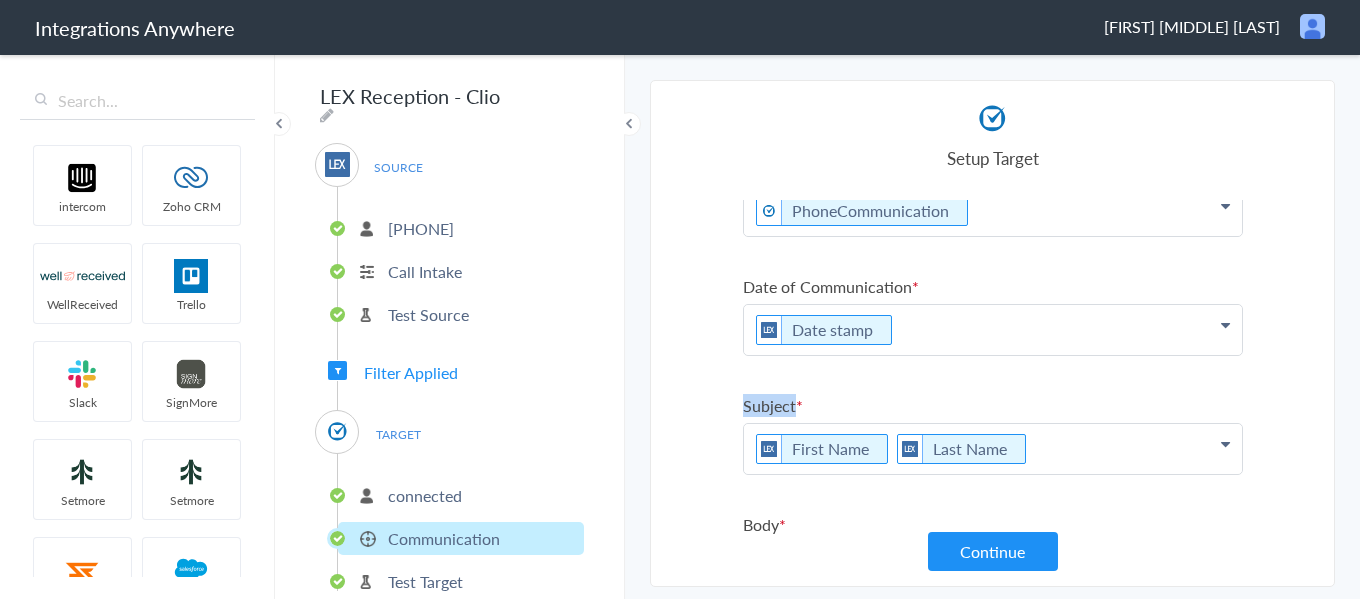 scroll, scrollTop: 0, scrollLeft: 0, axis: both 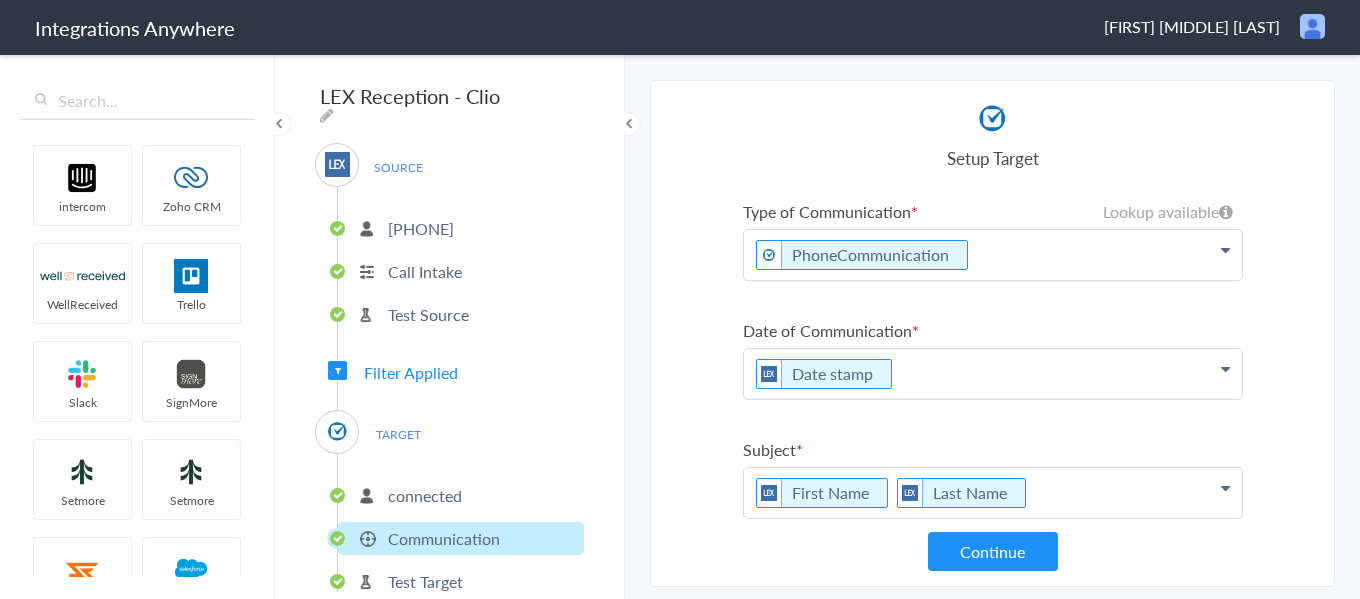 click on "Select  Account [PHONE]       Rename   Delete   (4 minutes ago) + connect Continue Setup Source Call Intake Triggers when a new Call is taken Continue Test Source Test Source Test Failed
Select  Account connected       Rename   Delete   (2 minutes ago) + connect Continue Setup Target Communication Create a new Communication Contacts Creates a new Contact in Clio Create or Update Contact Create or Update a Contact in Clio Tasks Creates a new Task Clio Continue   Type of Communication   Lookup available  PhoneCommunication      Clio    PhoneCommunication EmailCommunication      LEX Reception    First Name Last Name Email Phone Case Name/Number Date stamp Message Case Type Brief Description Call End Time Connection Id Caller ID Staff ID Call Closing Note Call Start Time Account ID HistoryId Jurisdiction / Court Sales/Solicitation accountNumber Was the call transferred to Kiersten "Sam" Parris? Call Type Message Page URL Referral Source Specify Case Type   Date of Communication" at bounding box center [992, 333] 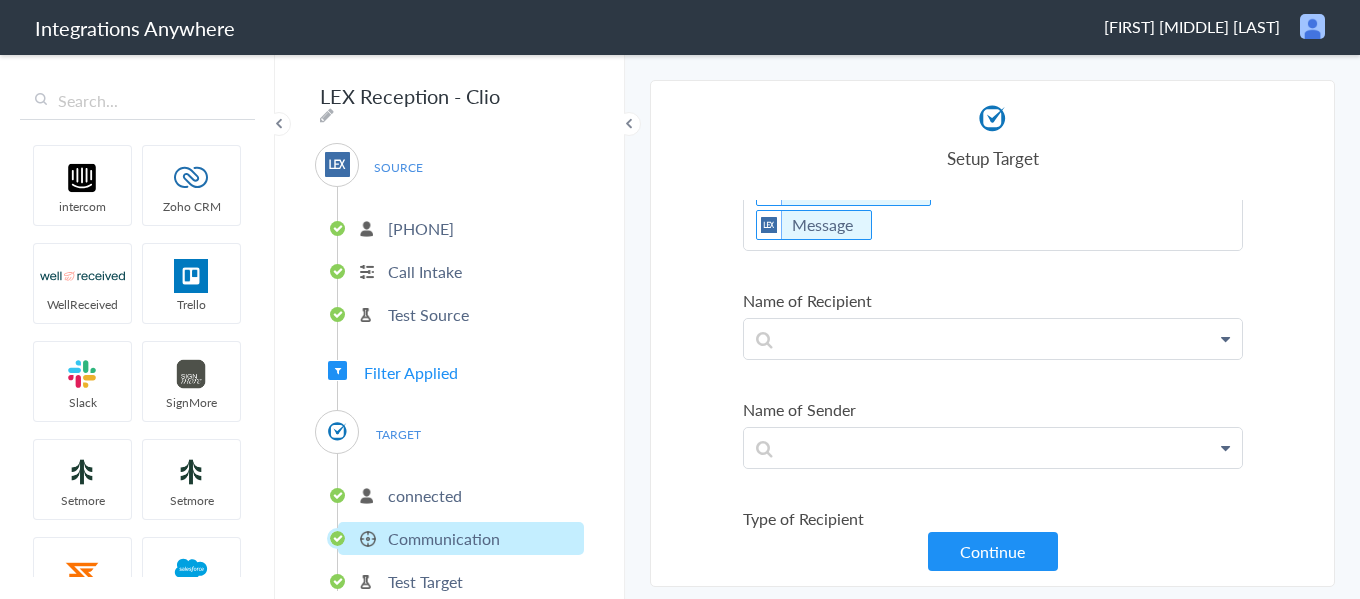 scroll, scrollTop: 636, scrollLeft: 0, axis: vertical 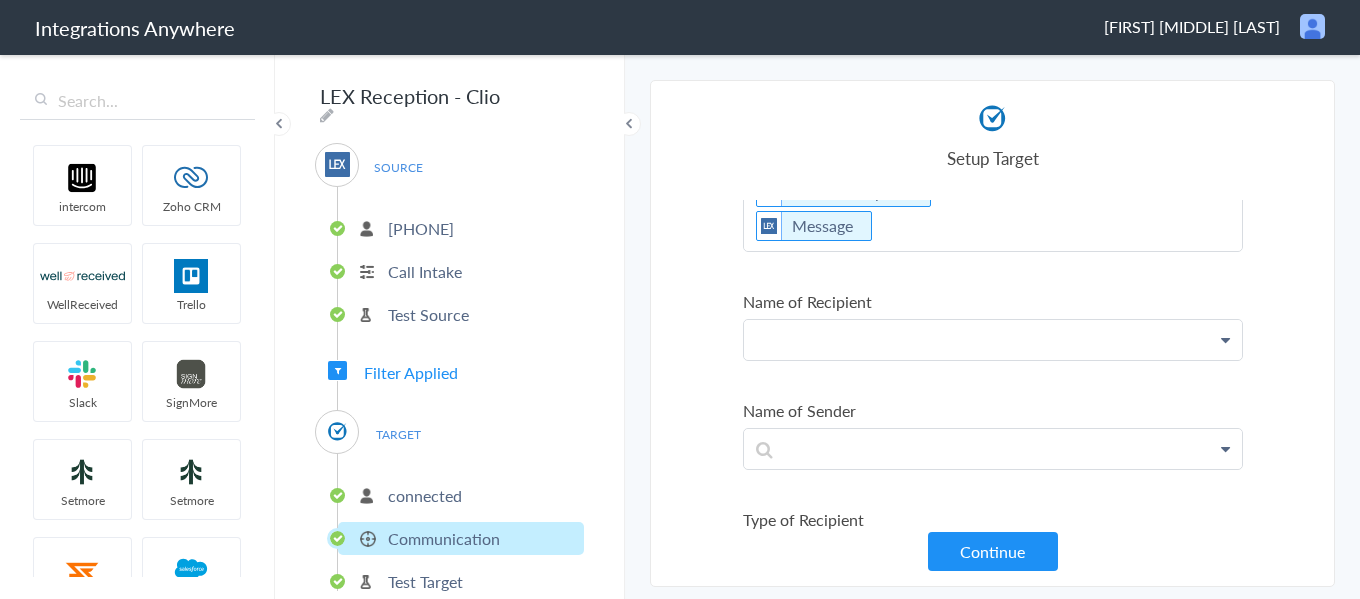click at bounding box center [993, -381] 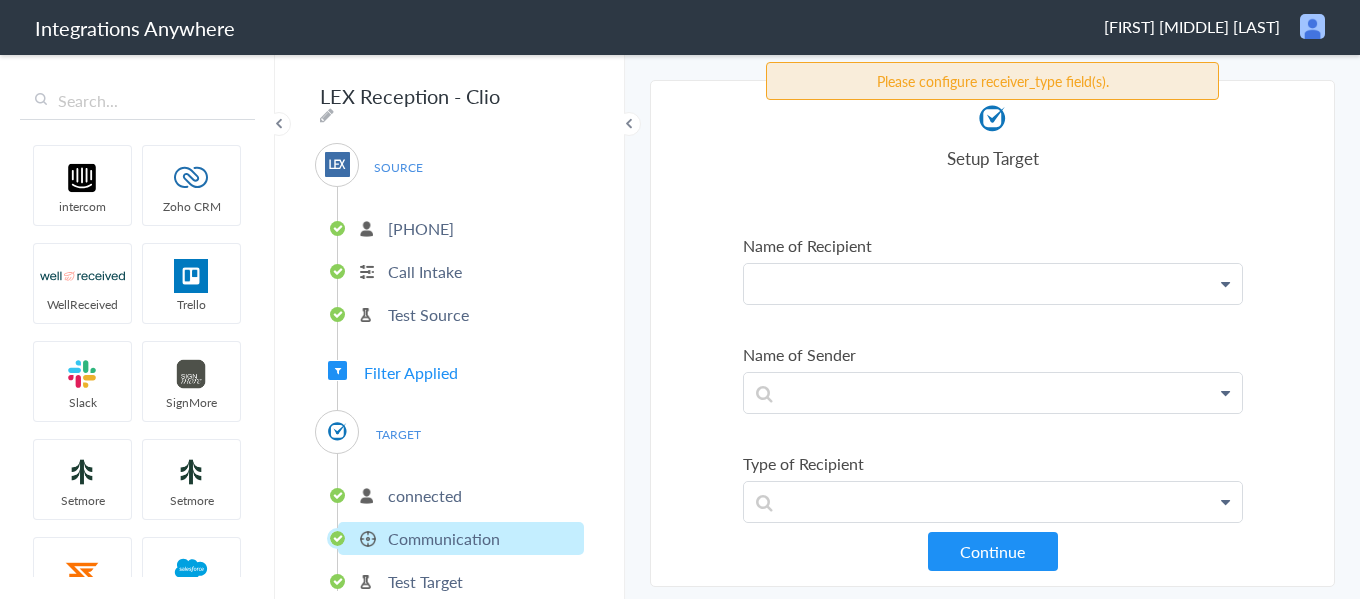 scroll, scrollTop: 736, scrollLeft: 0, axis: vertical 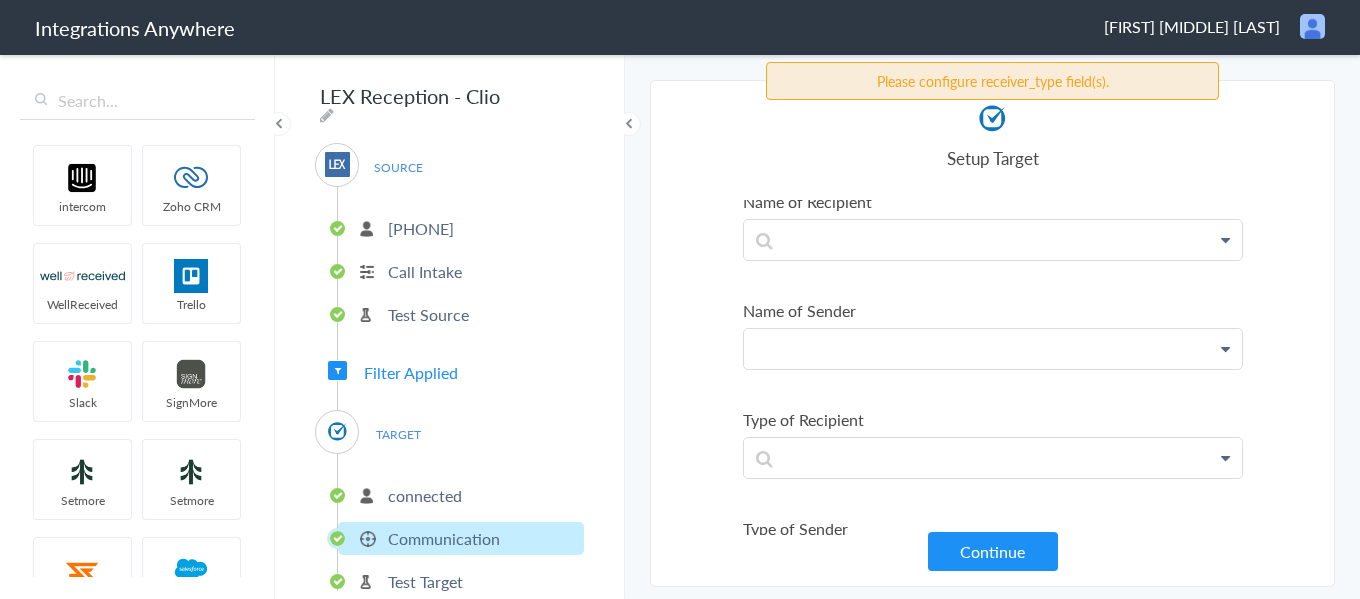 click at bounding box center [993, -481] 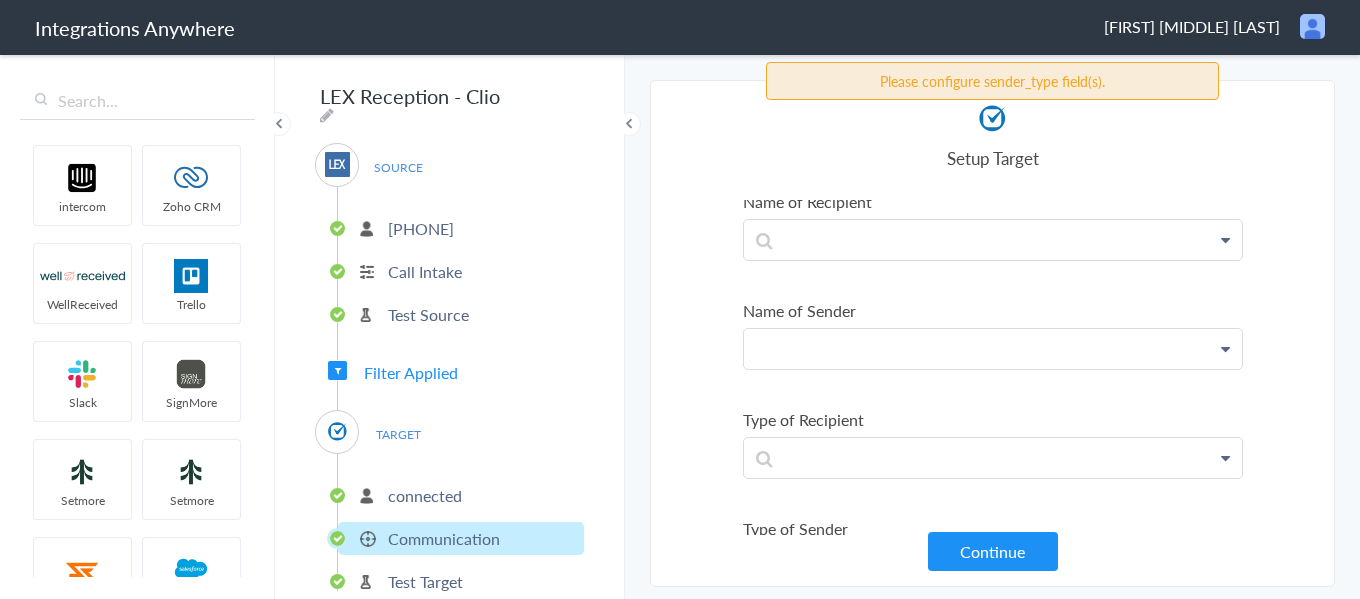 scroll, scrollTop: 836, scrollLeft: 0, axis: vertical 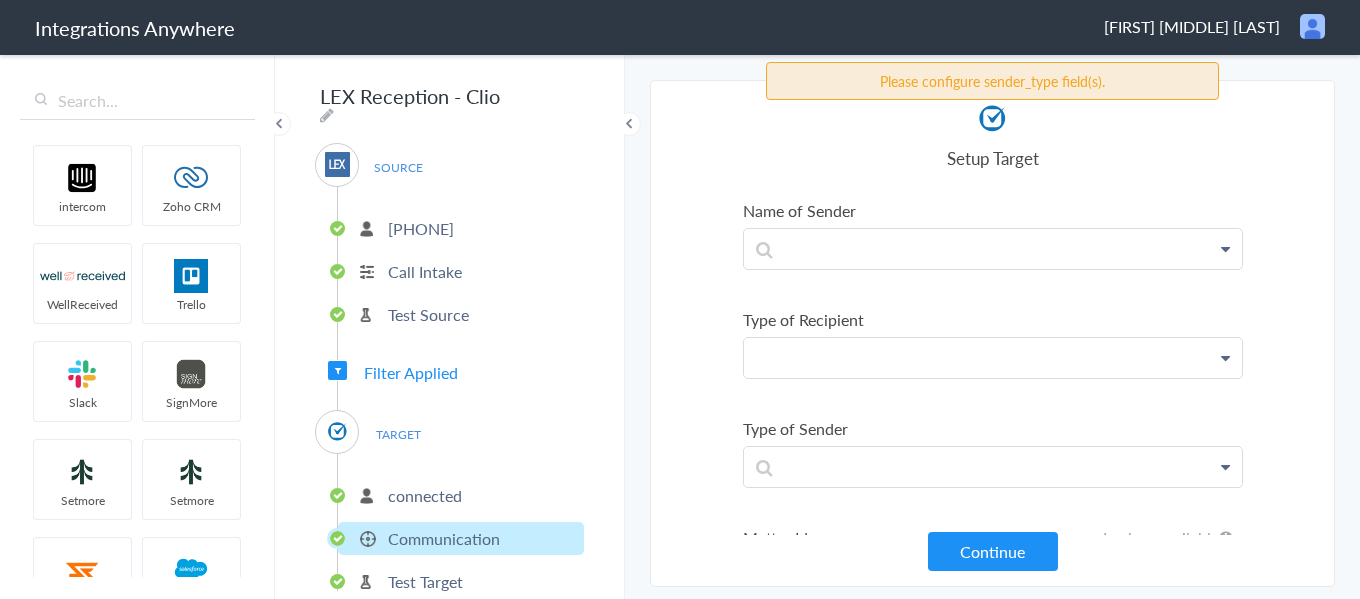 click at bounding box center (993, -581) 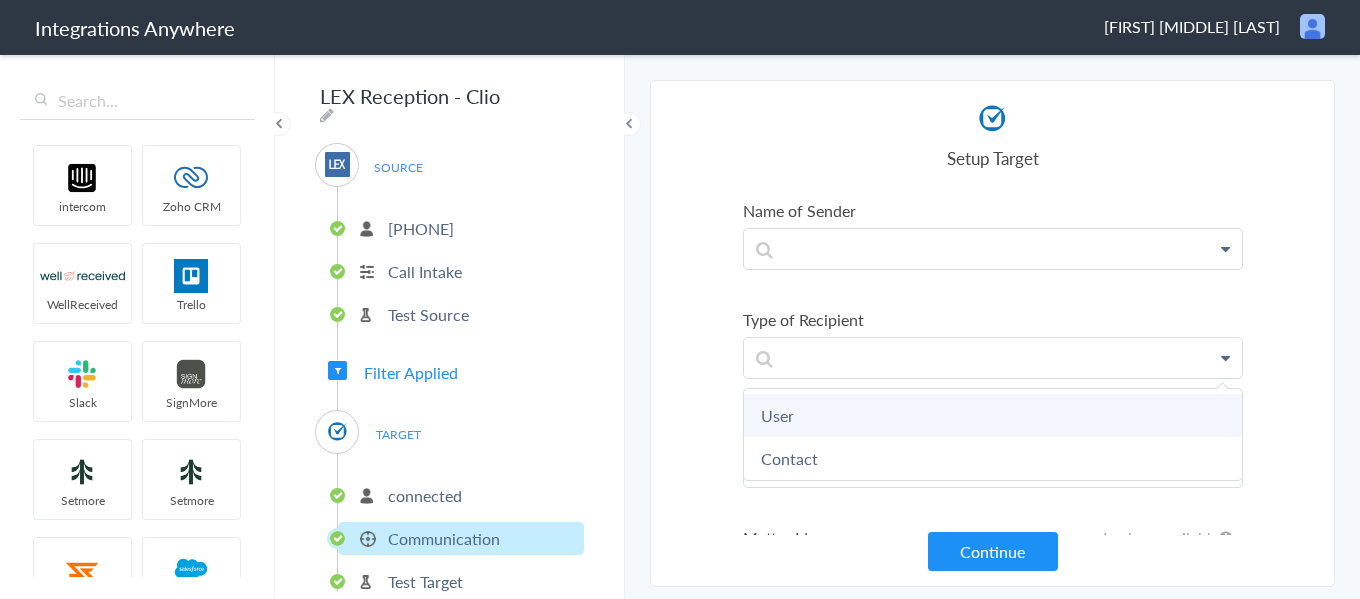 click on "User" at bounding box center (993, 415) 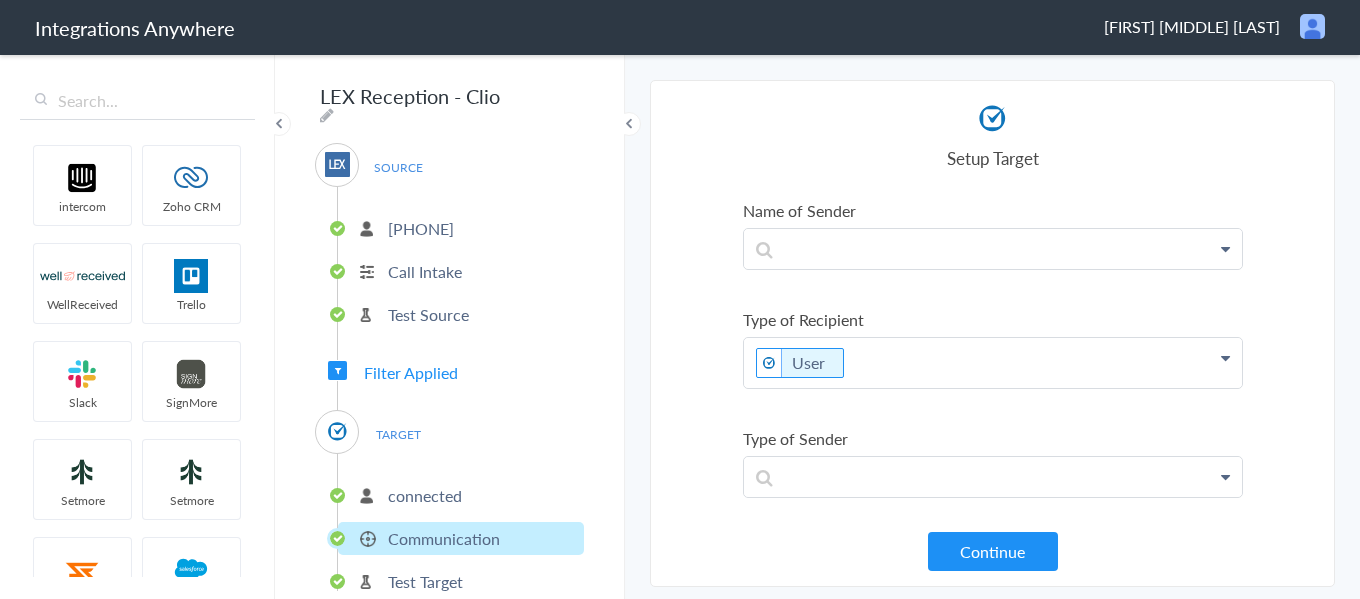 click on "User" at bounding box center [993, -581] 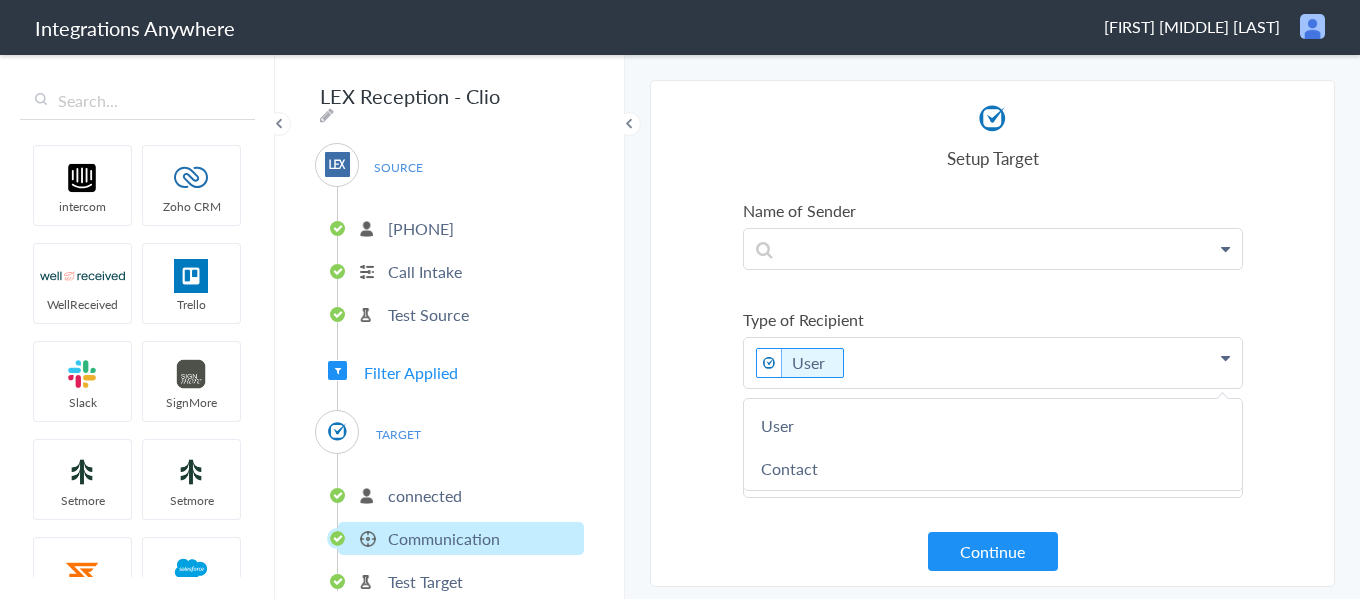 type 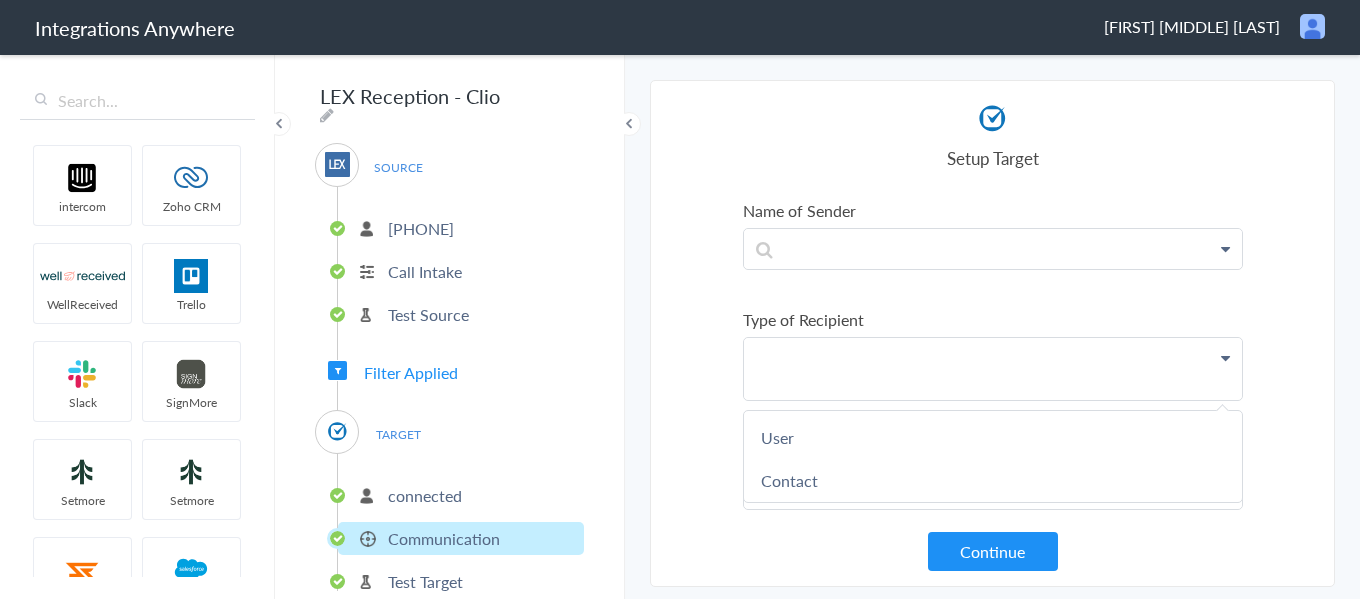click on "Select  Account [PHONE]       Rename   Delete   (4 minutes ago) + connect Continue Setup Source Call Intake Triggers when a new Call is taken Continue Test Source Test Source Test Failed
Select  Account connected       Rename   Delete   (2 minutes ago) + connect Continue Setup Target Communication Create a new Communication Contacts Creates a new Contact in Clio Create or Update Contact Create or Update a Contact in Clio Tasks Creates a new Task Clio Continue   Type of Communication   Lookup available  PhoneCommunication      Clio    PhoneCommunication EmailCommunication      LEX Reception    First Name Last Name Email Phone Case Name/Number Date stamp Message Case Type Brief Description Call End Time Connection Id Caller ID Staff ID Call Closing Note Call Start Time Account ID HistoryId Jurisdiction / Court Sales/Solicitation accountNumber Was the call transferred to Kiersten "Sam" Parris? Call Type Message Page URL Referral Source Specify Case Type   Date of Communication" at bounding box center (992, 333) 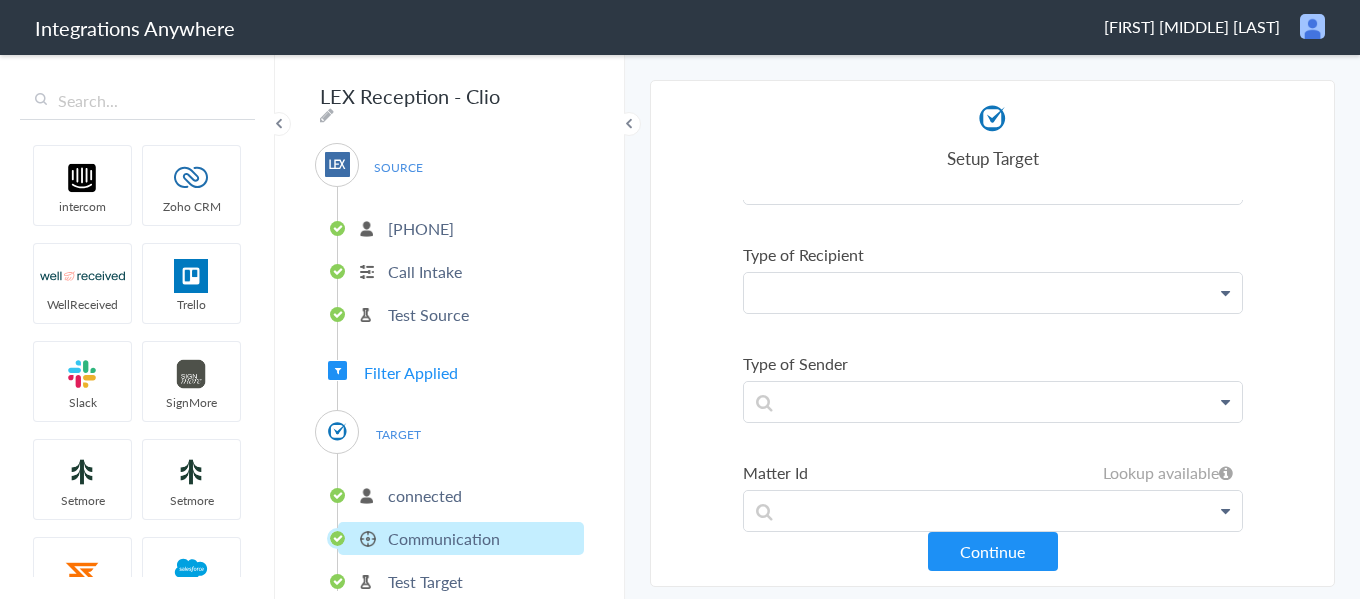 scroll, scrollTop: 936, scrollLeft: 0, axis: vertical 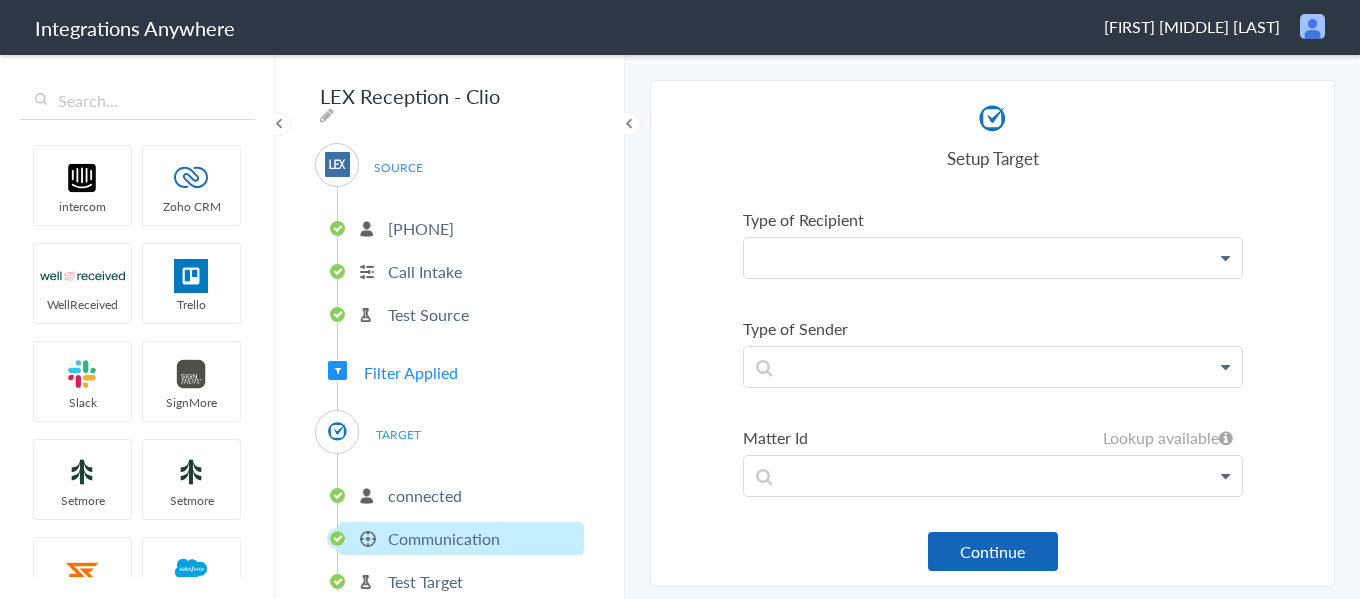 click on "Continue" at bounding box center [993, 551] 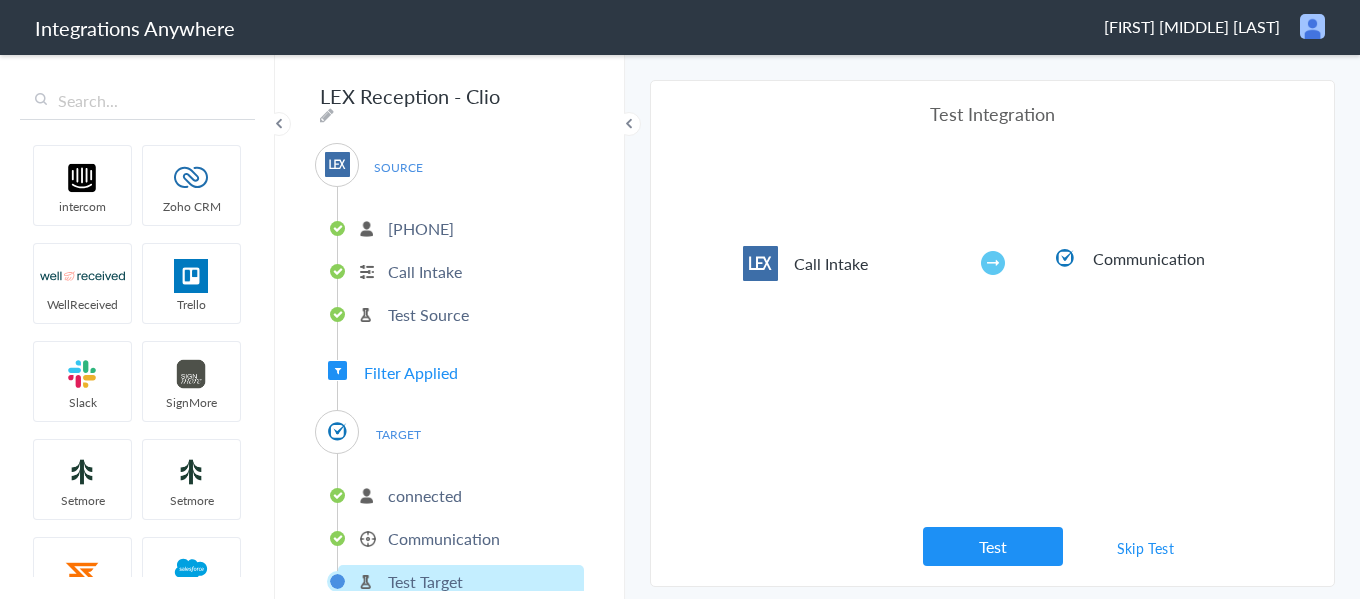 click on "Skip Test" at bounding box center [1146, 548] 